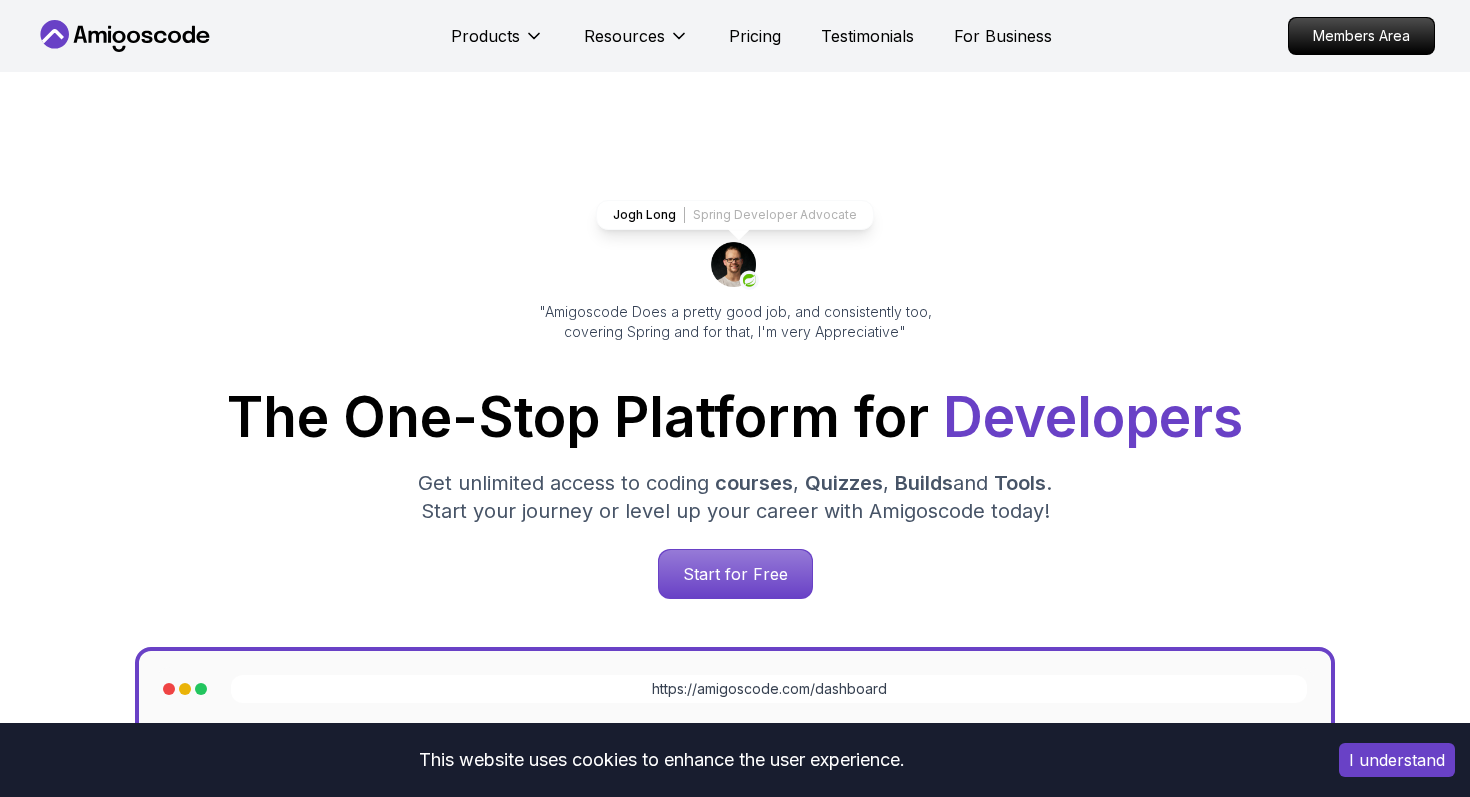 scroll, scrollTop: 0, scrollLeft: 0, axis: both 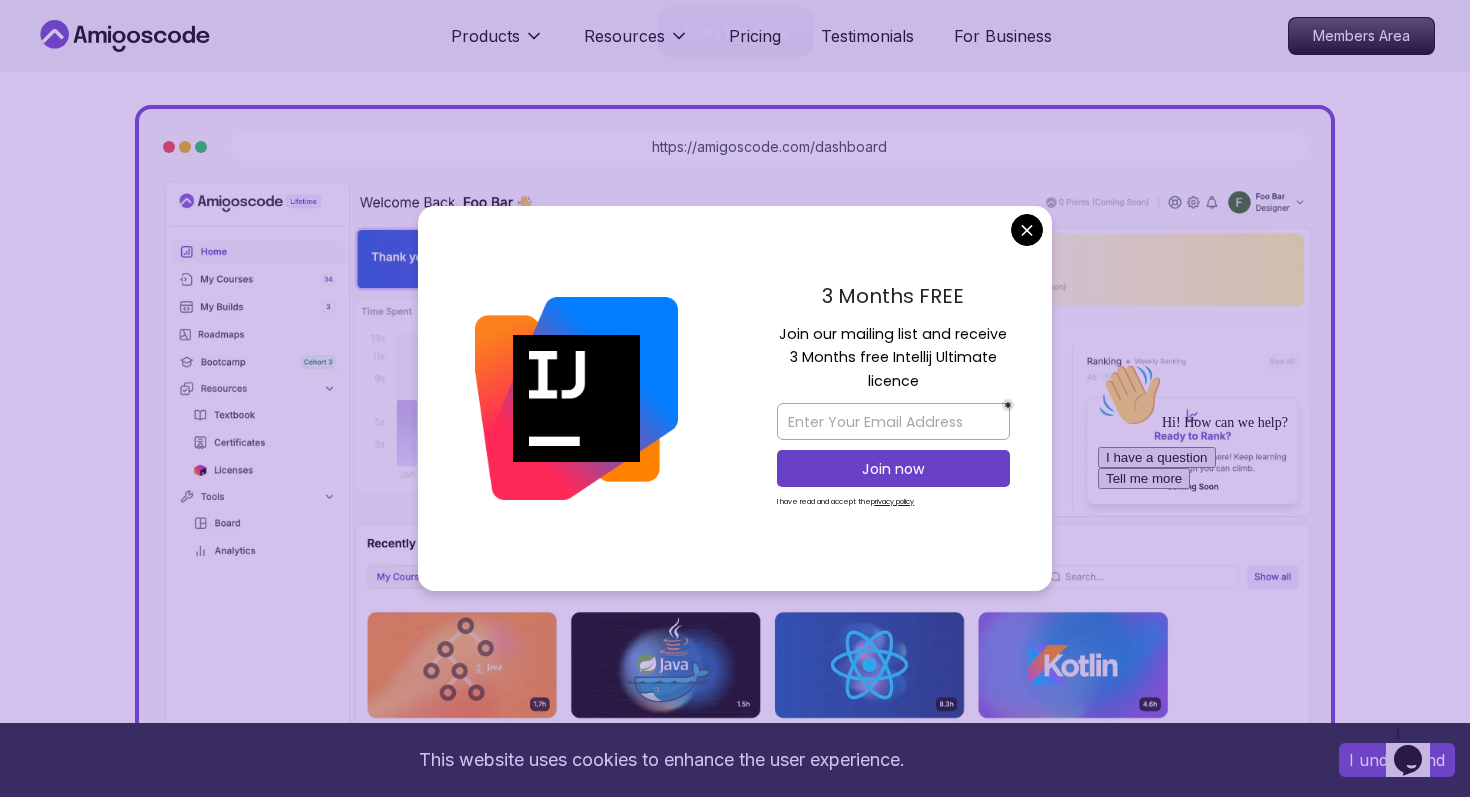 click on "This website uses cookies to enhance the user experience. I understand Products Resources Pricing Testimonials For Business Members Area Products Resources Pricing Testimonials For Business Members Area Jogh Long Spring Developer Advocate "Amigoscode Does a pretty good job, and consistently too, covering Spring and for that, I'm very Appreciative" The One-Stop Platform for   Developers Get unlimited access to coding   courses ,   Quizzes ,   Builds  and   Tools . Start your journey or level up your career with Amigoscode today! Start for Free https://amigoscode.com/dashboard OUR AMIGO STUDENTS WORK IN TOP COMPANIES Courses Builds Discover Amigoscode's Latest   Premium Courses! Get unlimited access to coding   courses ,   Quizzes ,   Builds  and   Tools . Start your journey or level up your career with Amigoscode today! Browse all  courses Advanced Spring Boot Pro Dive deep into Spring Boot with our advanced course, designed to take your skills from intermediate to expert level. NEW Spring Boot for Beginners" at bounding box center [735, 5319] 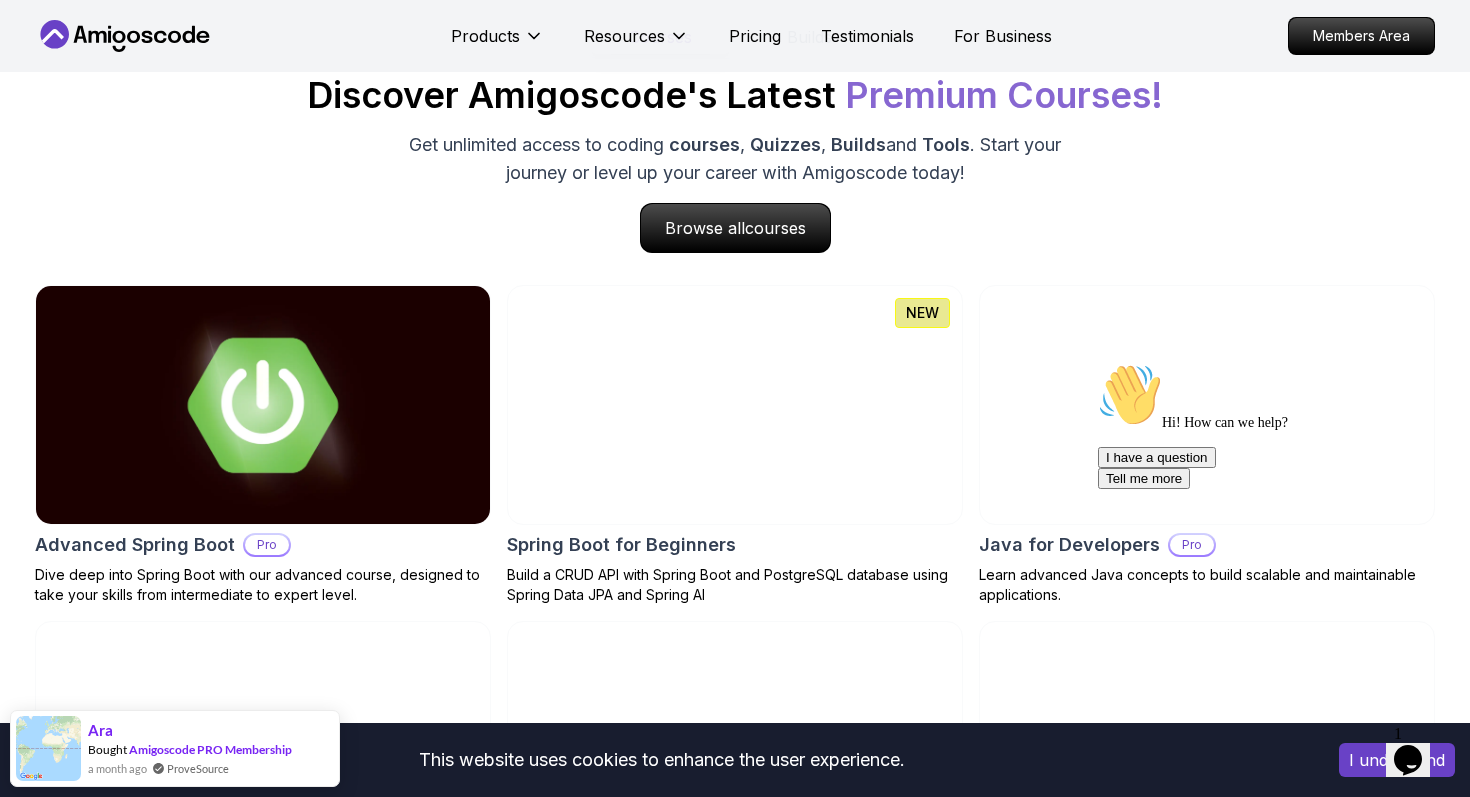 scroll, scrollTop: 2053, scrollLeft: 0, axis: vertical 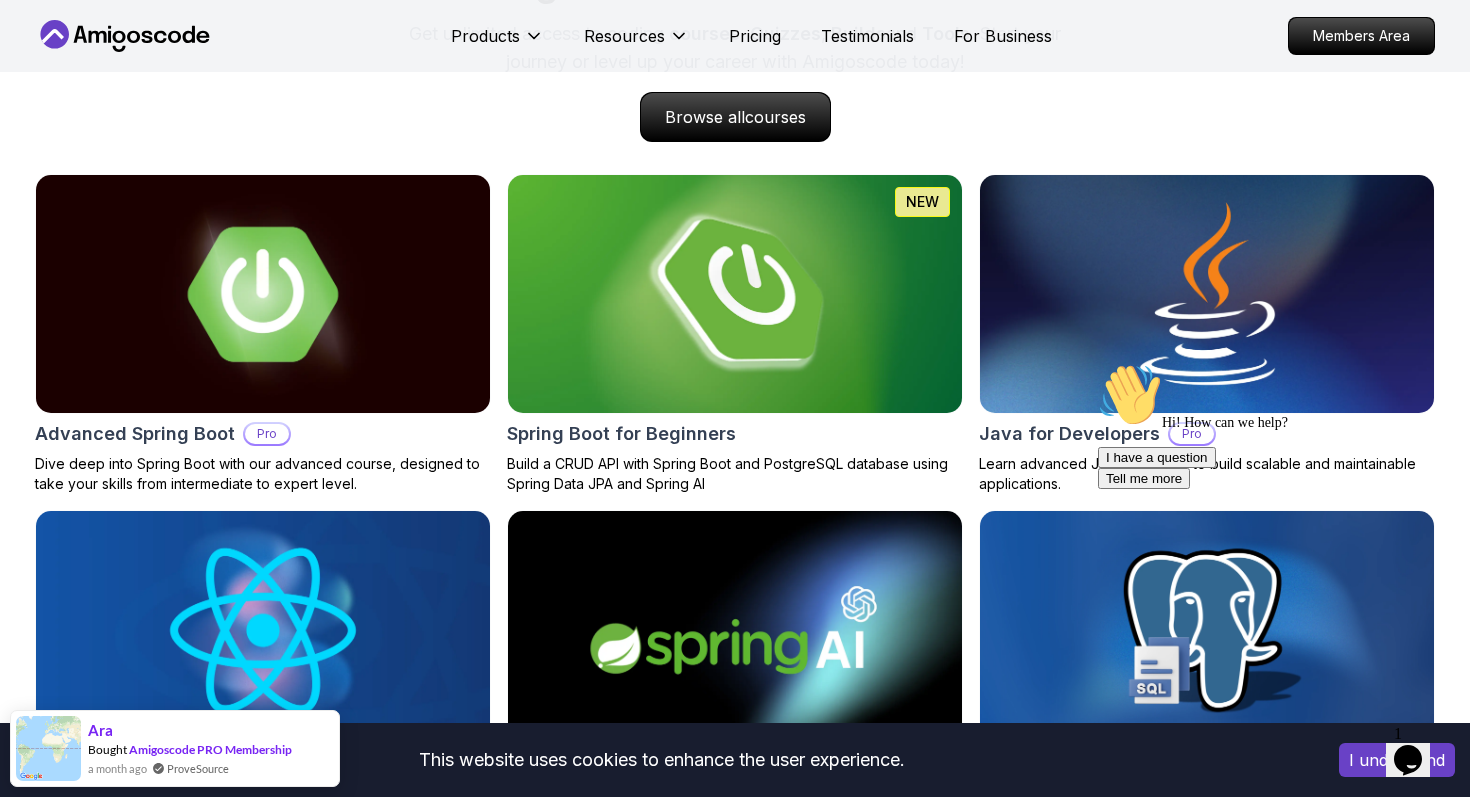 click at bounding box center [735, 294] 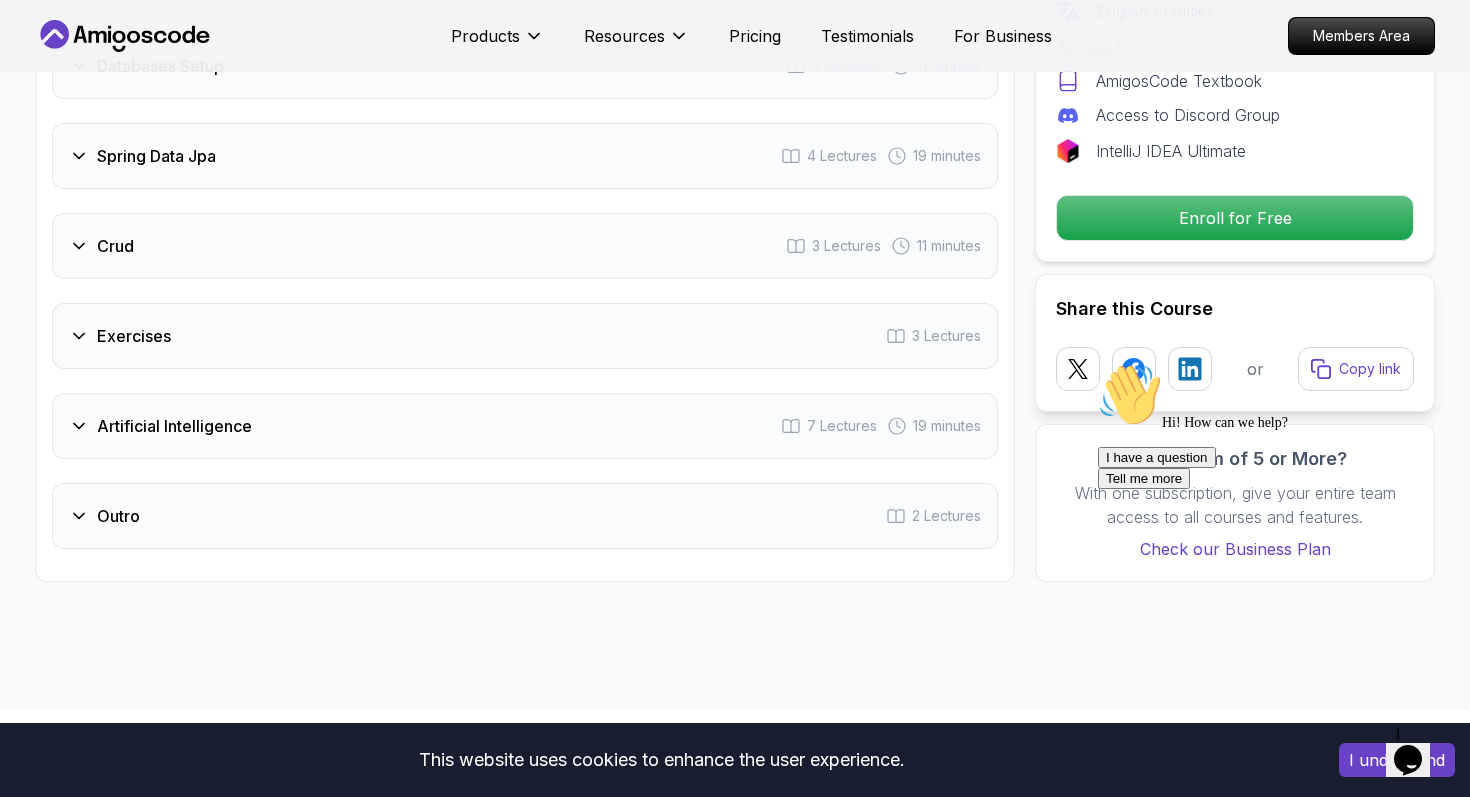 scroll, scrollTop: 3249, scrollLeft: 0, axis: vertical 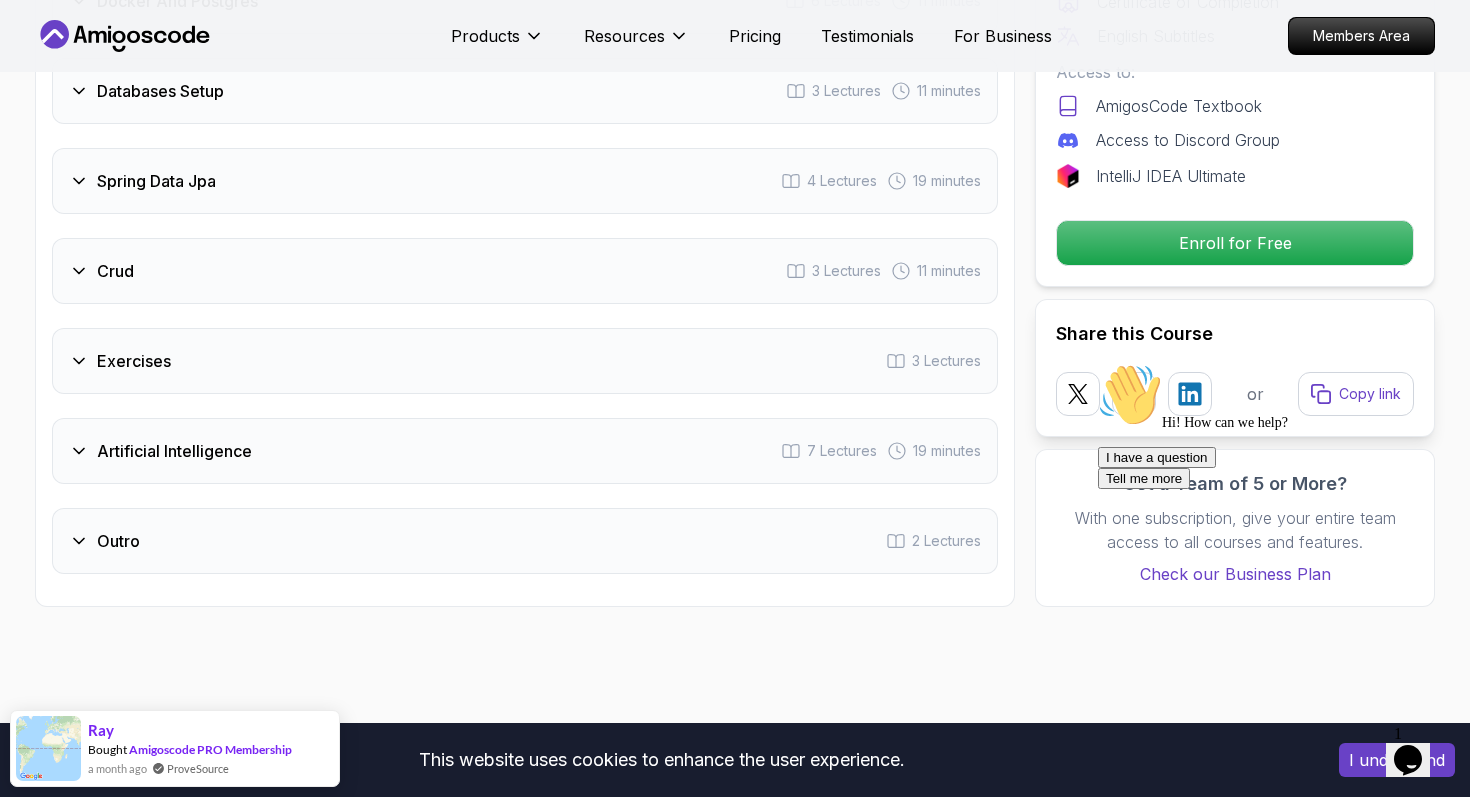 click on "Artificial Intelligence 7   Lectures     19 minutes" at bounding box center (525, 451) 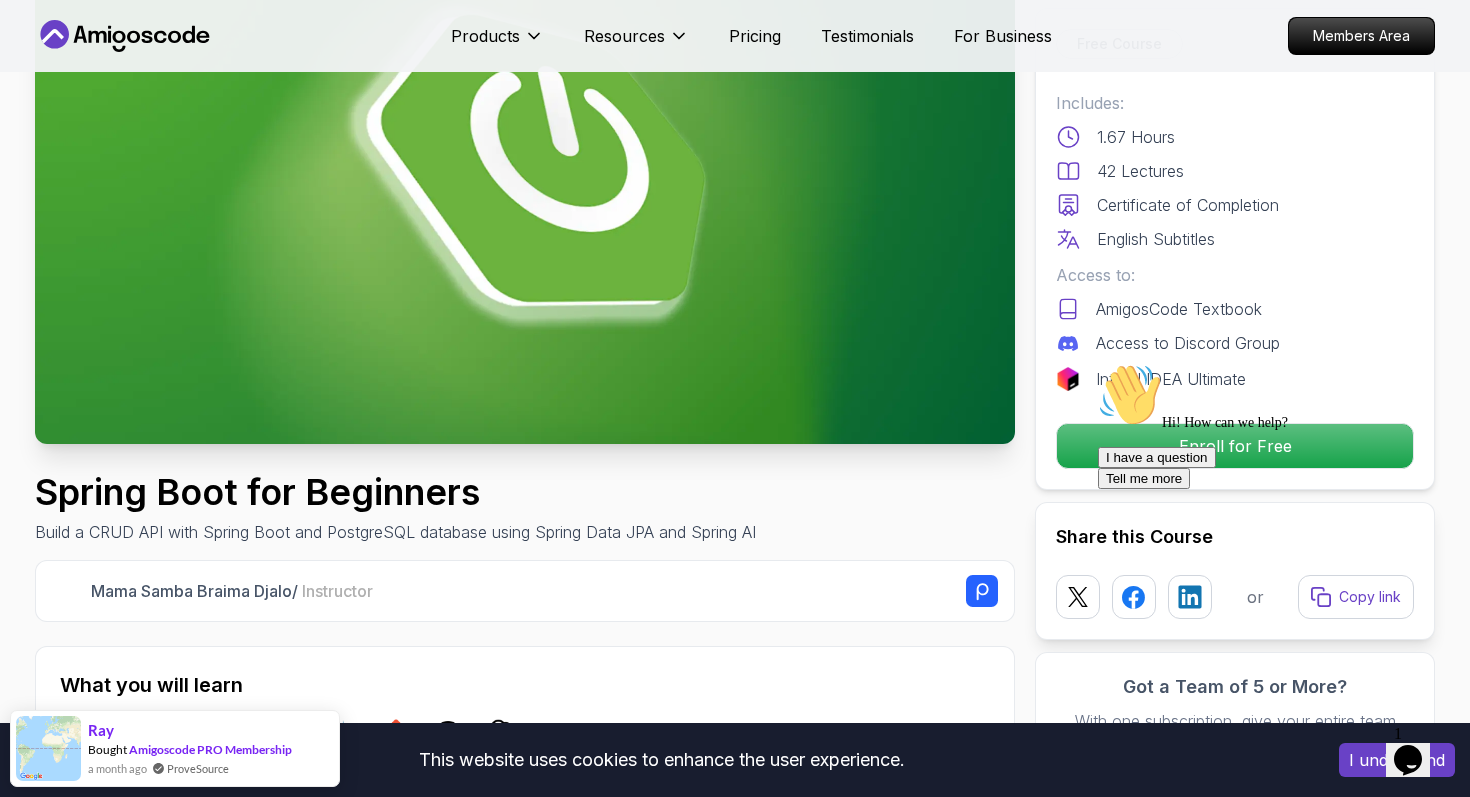 scroll, scrollTop: 0, scrollLeft: 0, axis: both 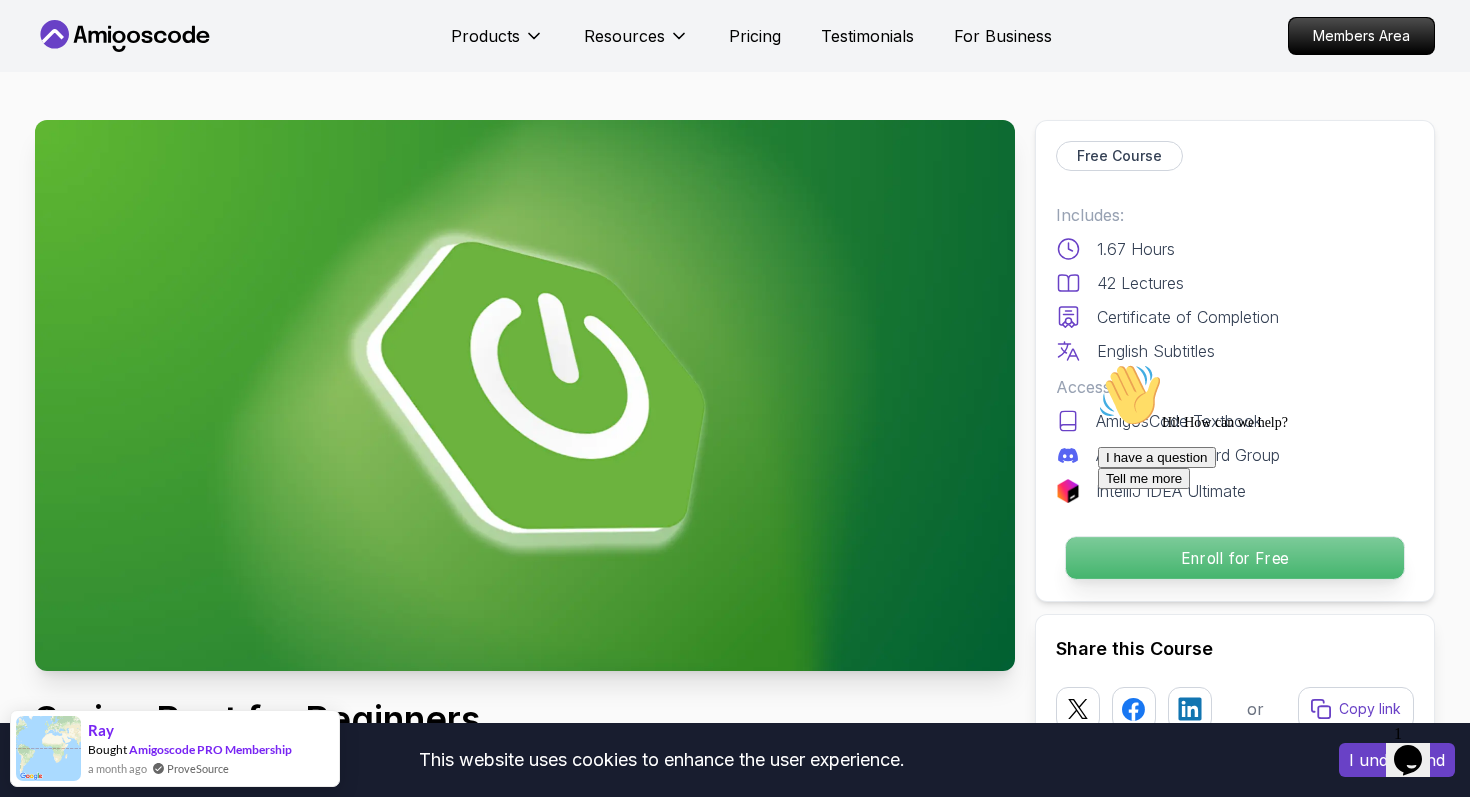 click on "Enroll for Free" at bounding box center (1235, 558) 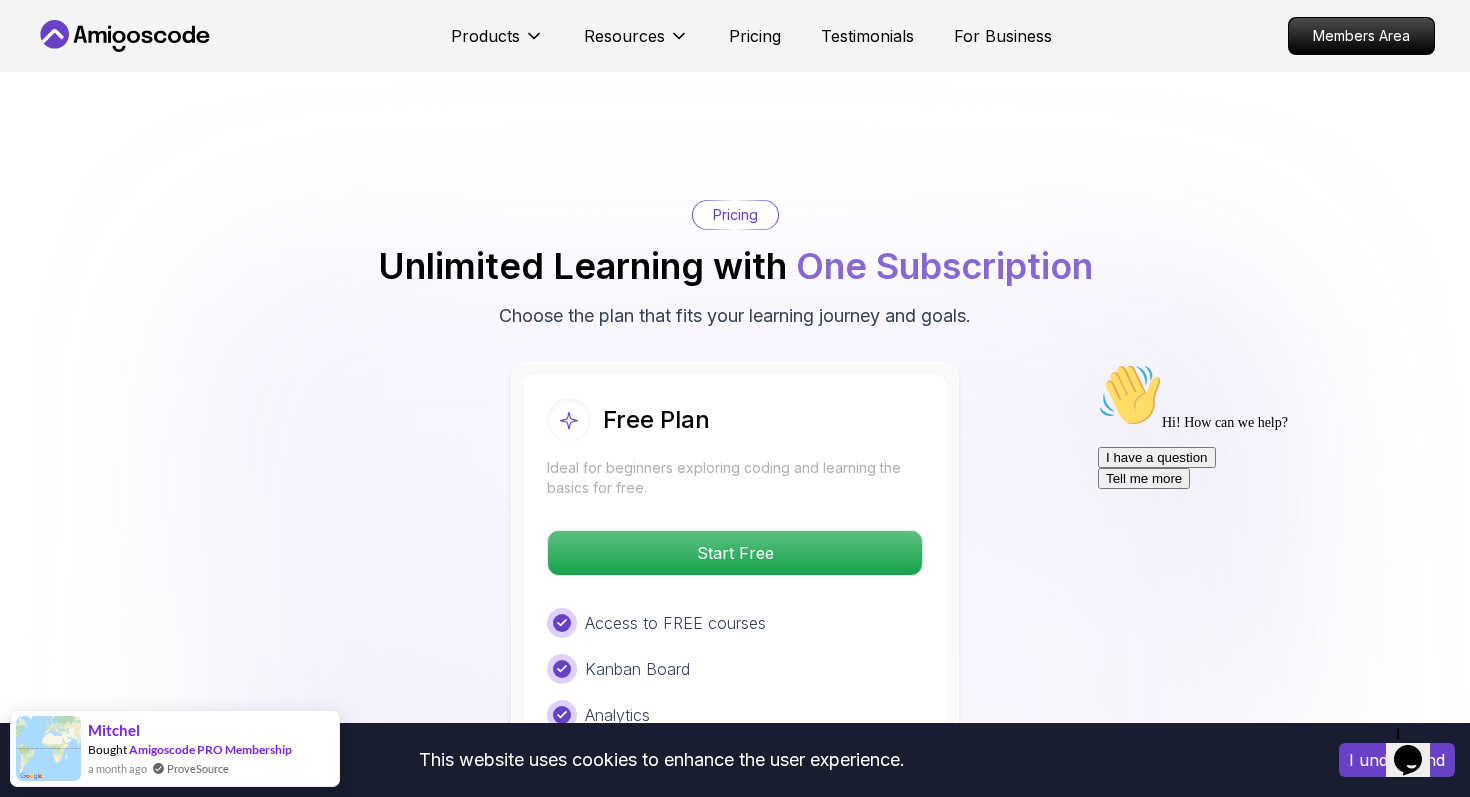 scroll, scrollTop: 4317, scrollLeft: 0, axis: vertical 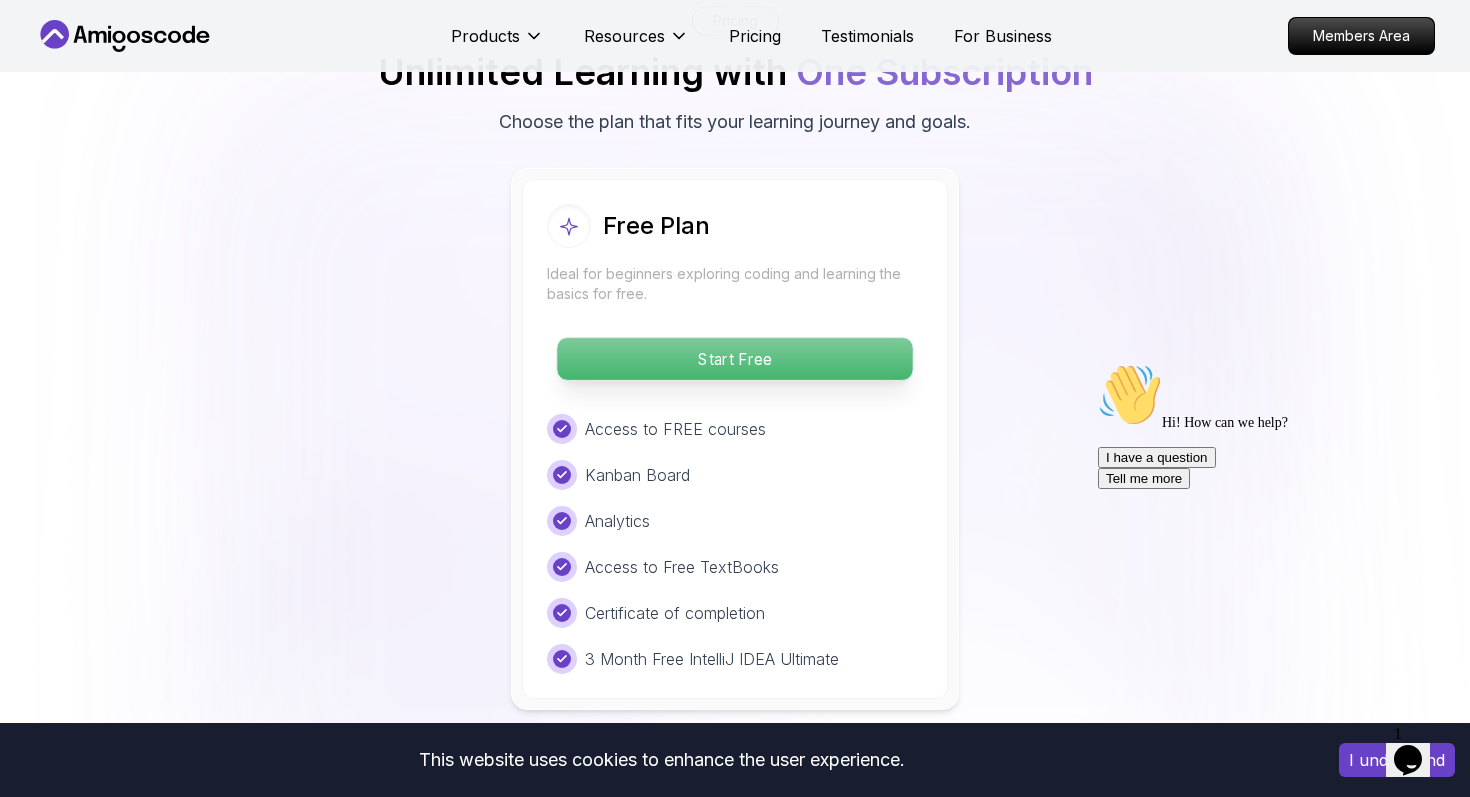 click on "Start Free" at bounding box center [734, 359] 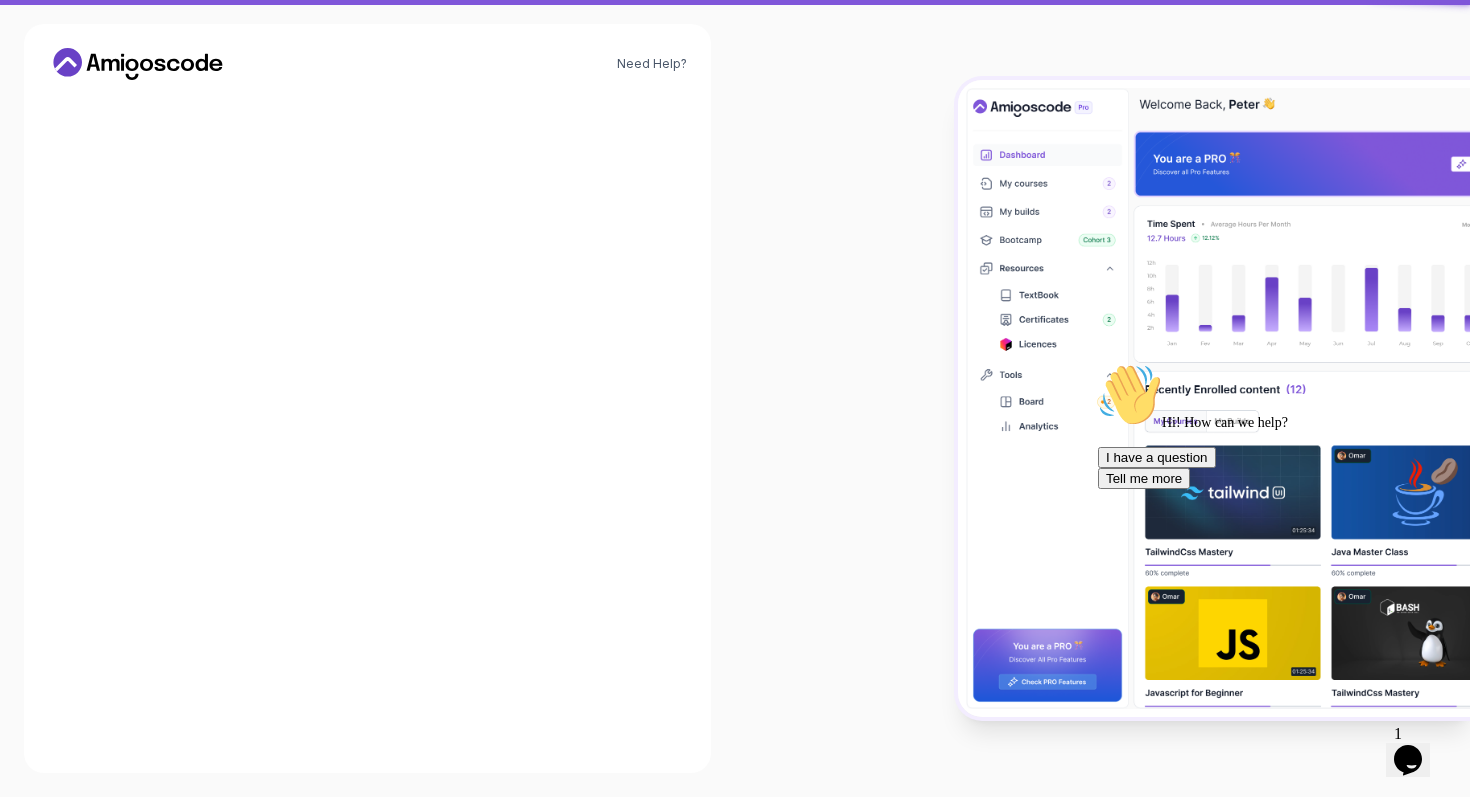 scroll, scrollTop: 0, scrollLeft: 0, axis: both 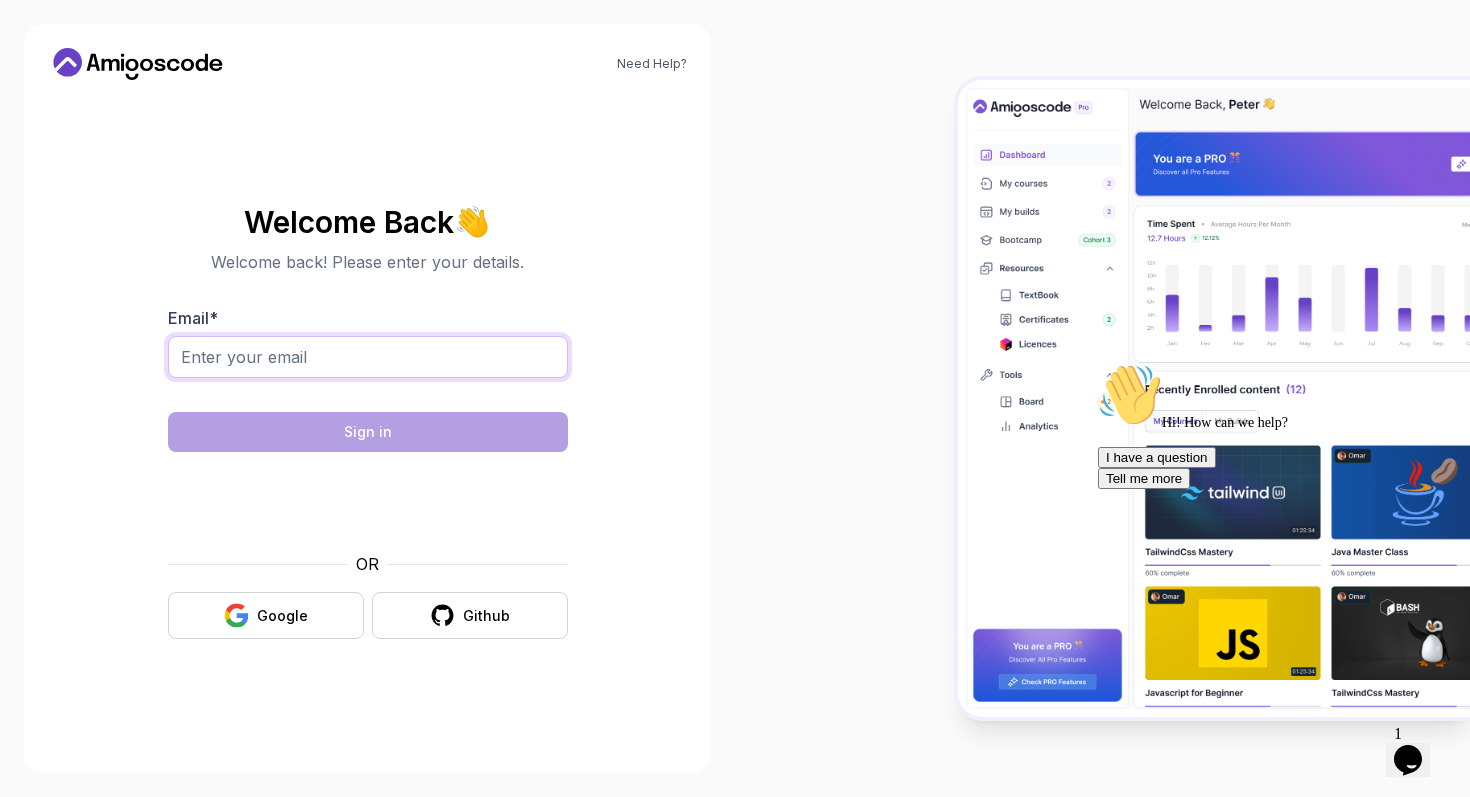 click on "Email *" at bounding box center (368, 357) 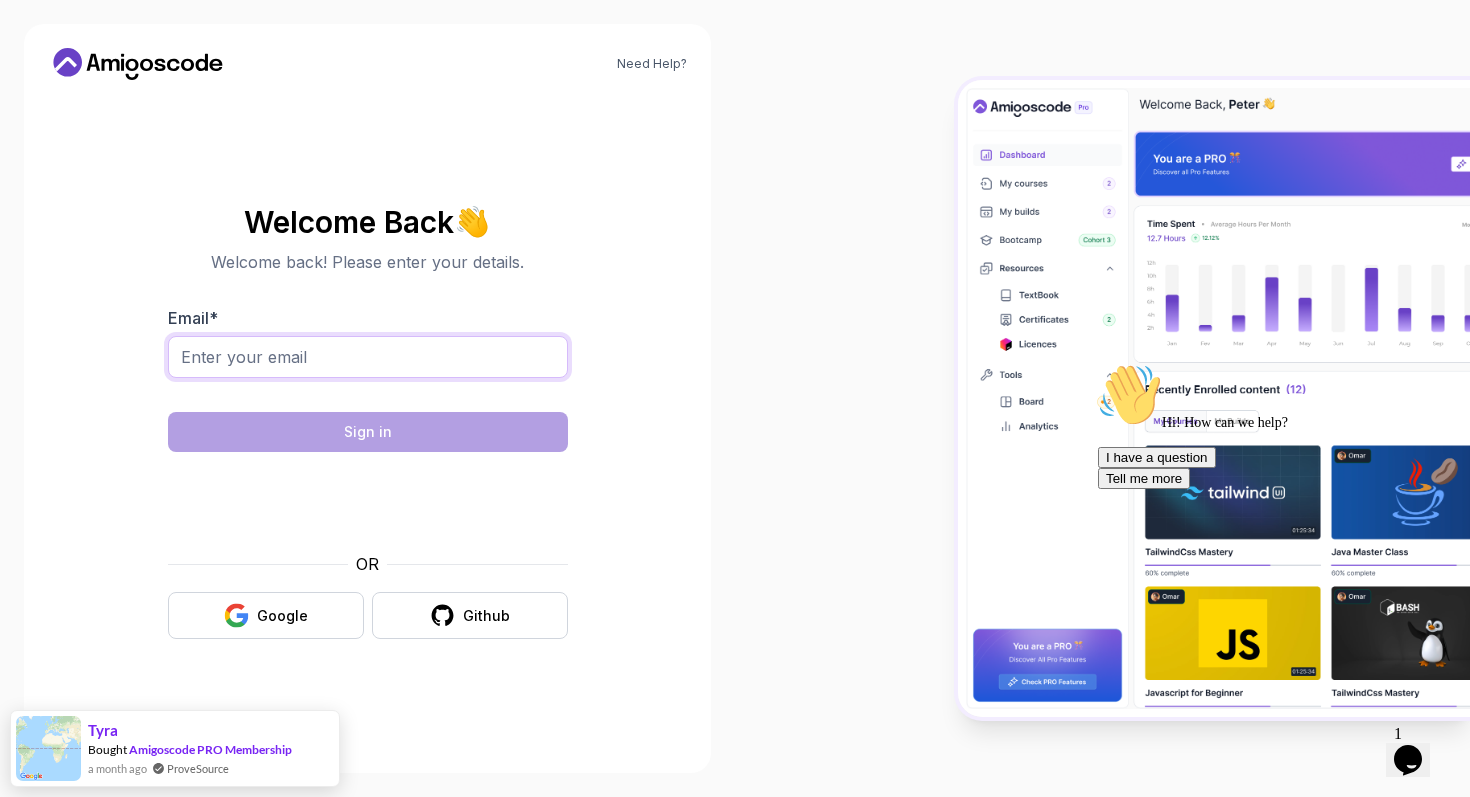 type on "dijofrancis01@gmail.com" 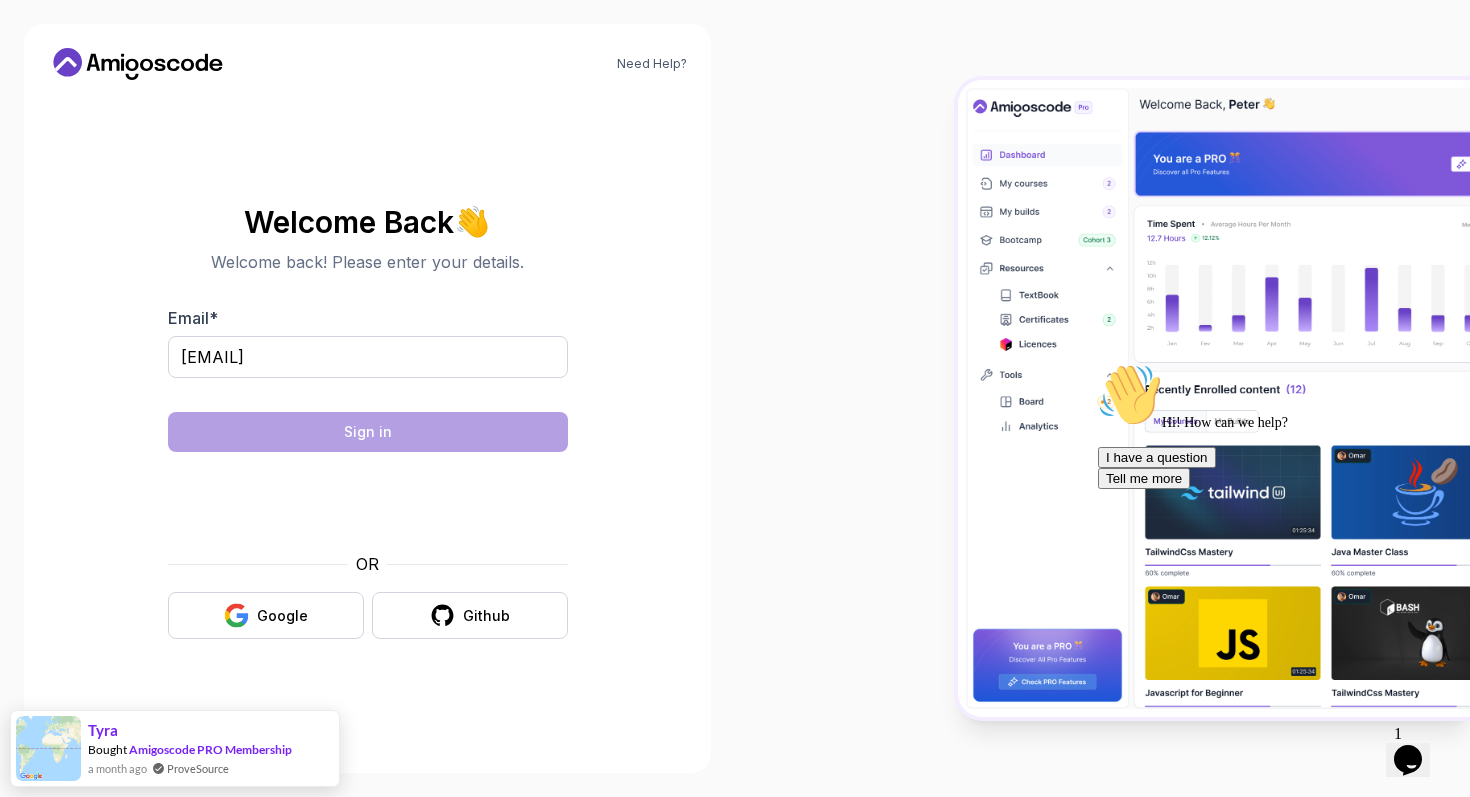 click on "Welcome Back 👋 Welcome back! Please enter your details. Email * dijofrancis01@gmail.com Sign in OR Google Github" at bounding box center [367, 422] 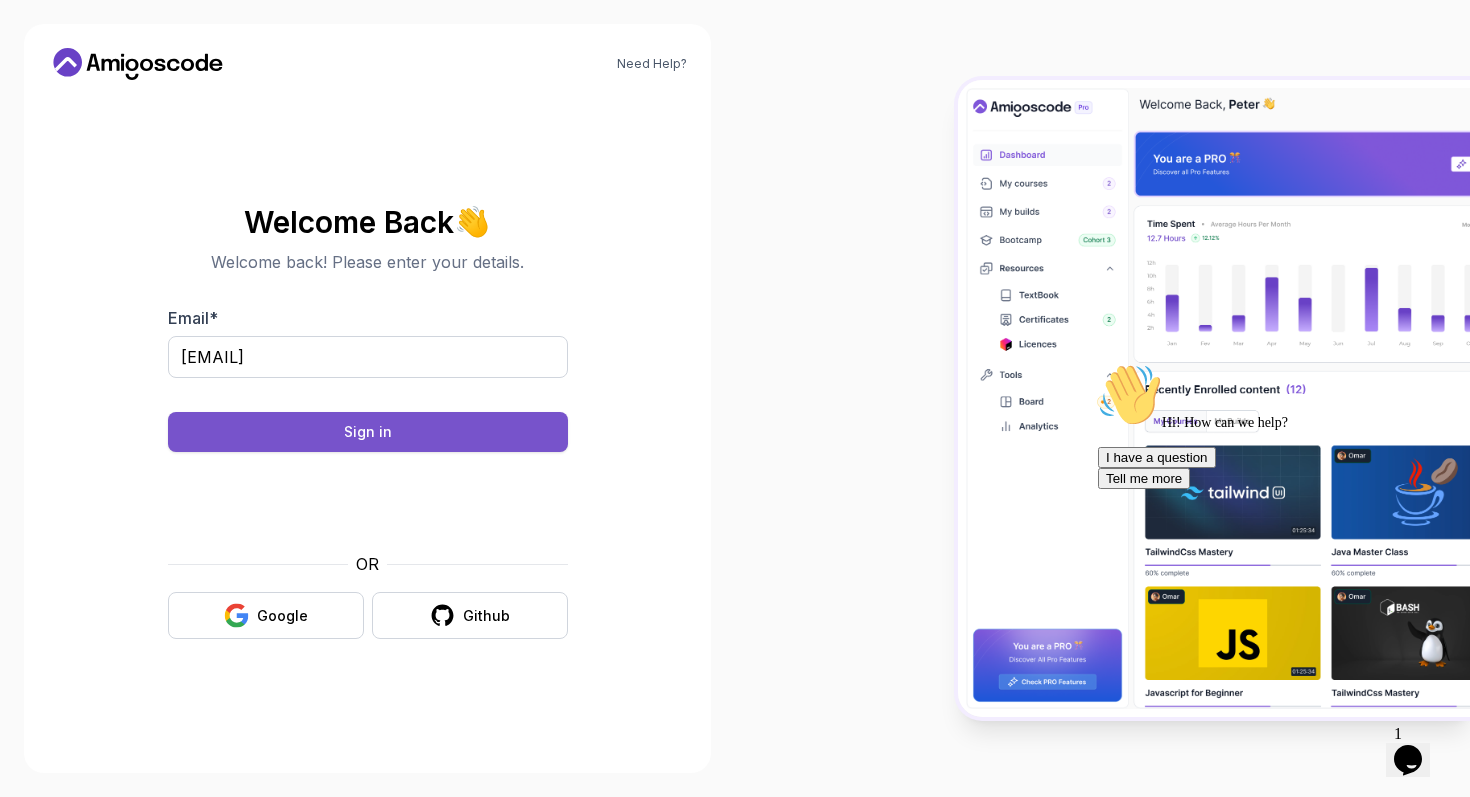 click on "Sign in" at bounding box center (368, 432) 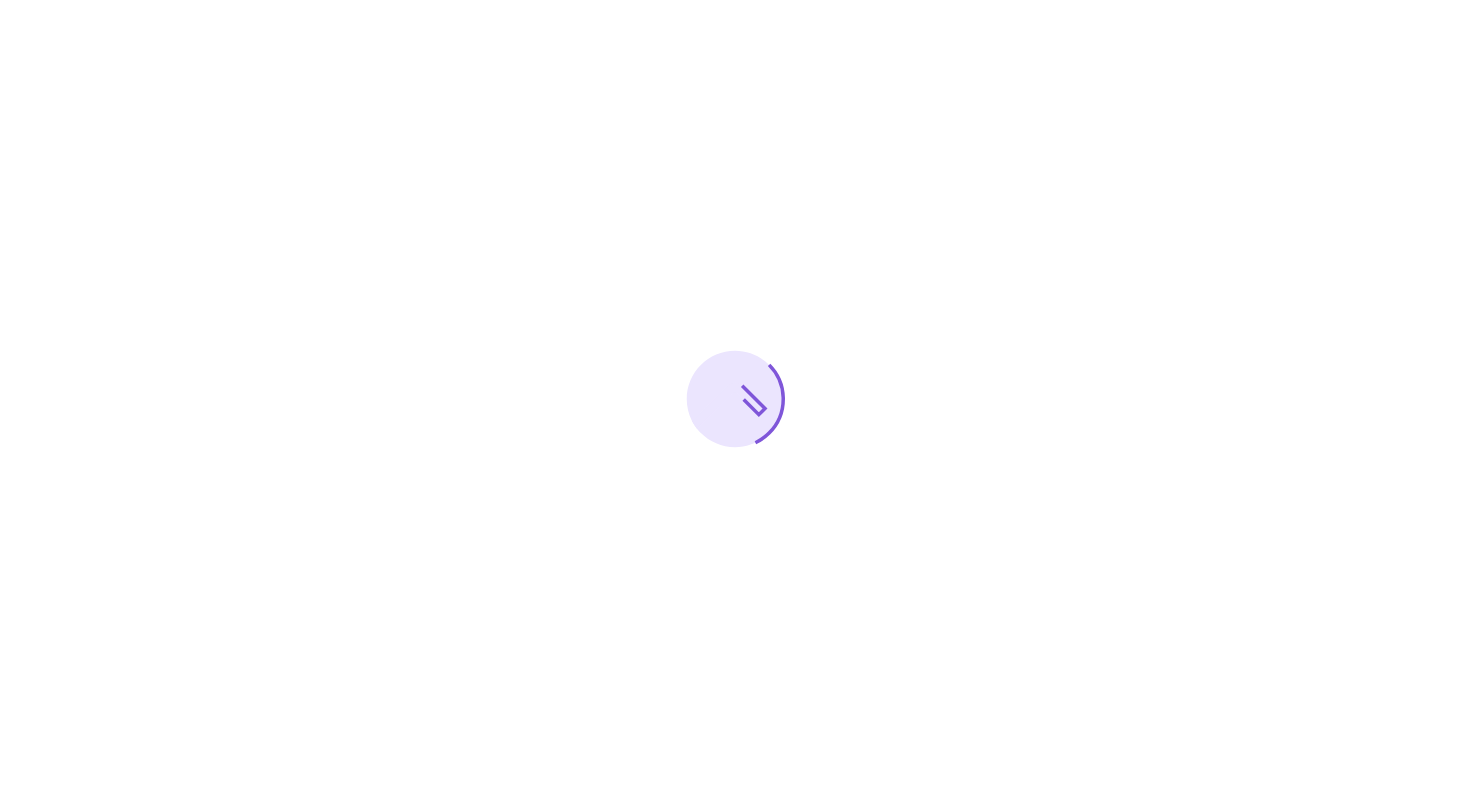 scroll, scrollTop: 0, scrollLeft: 0, axis: both 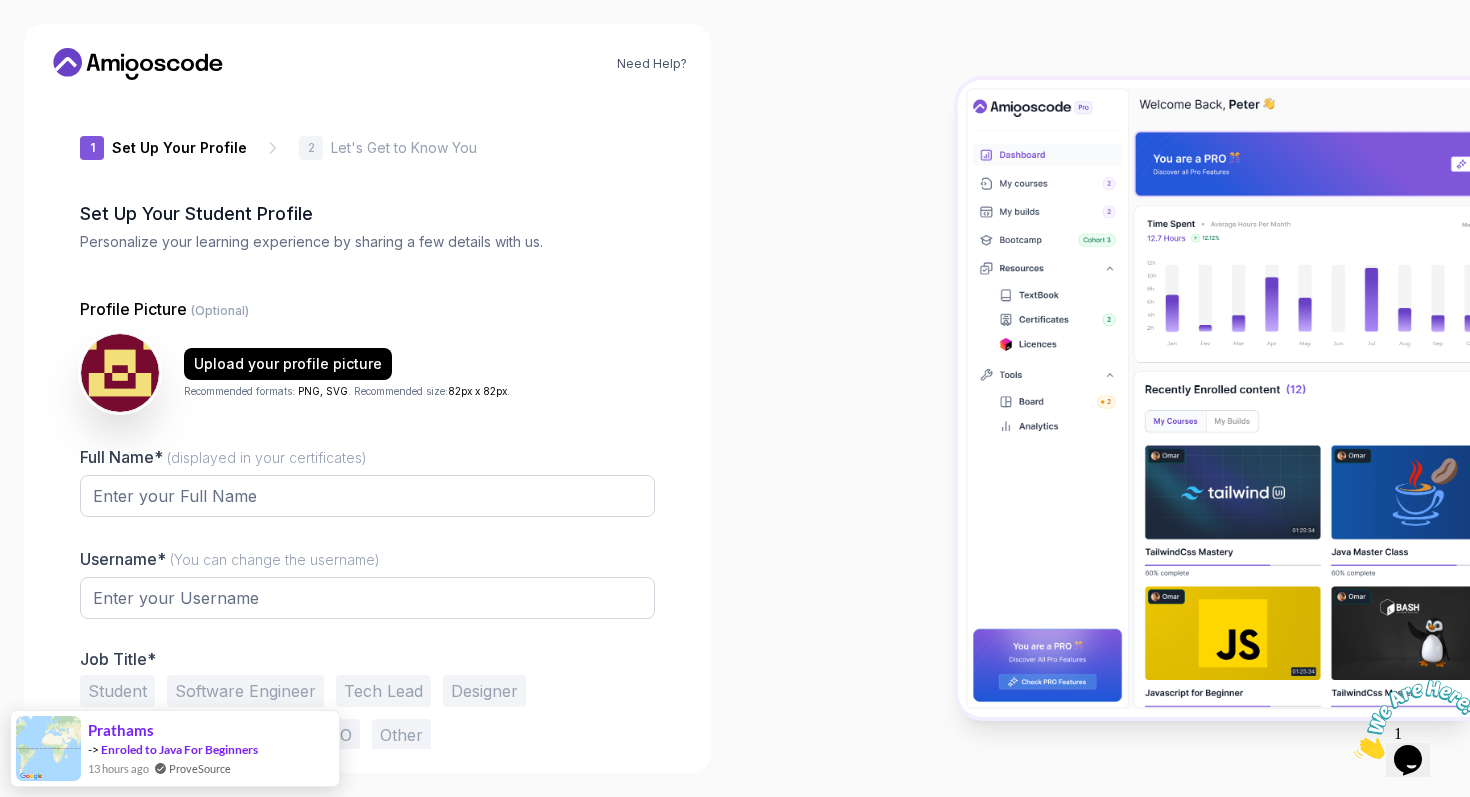 type on "boldweasel74b91" 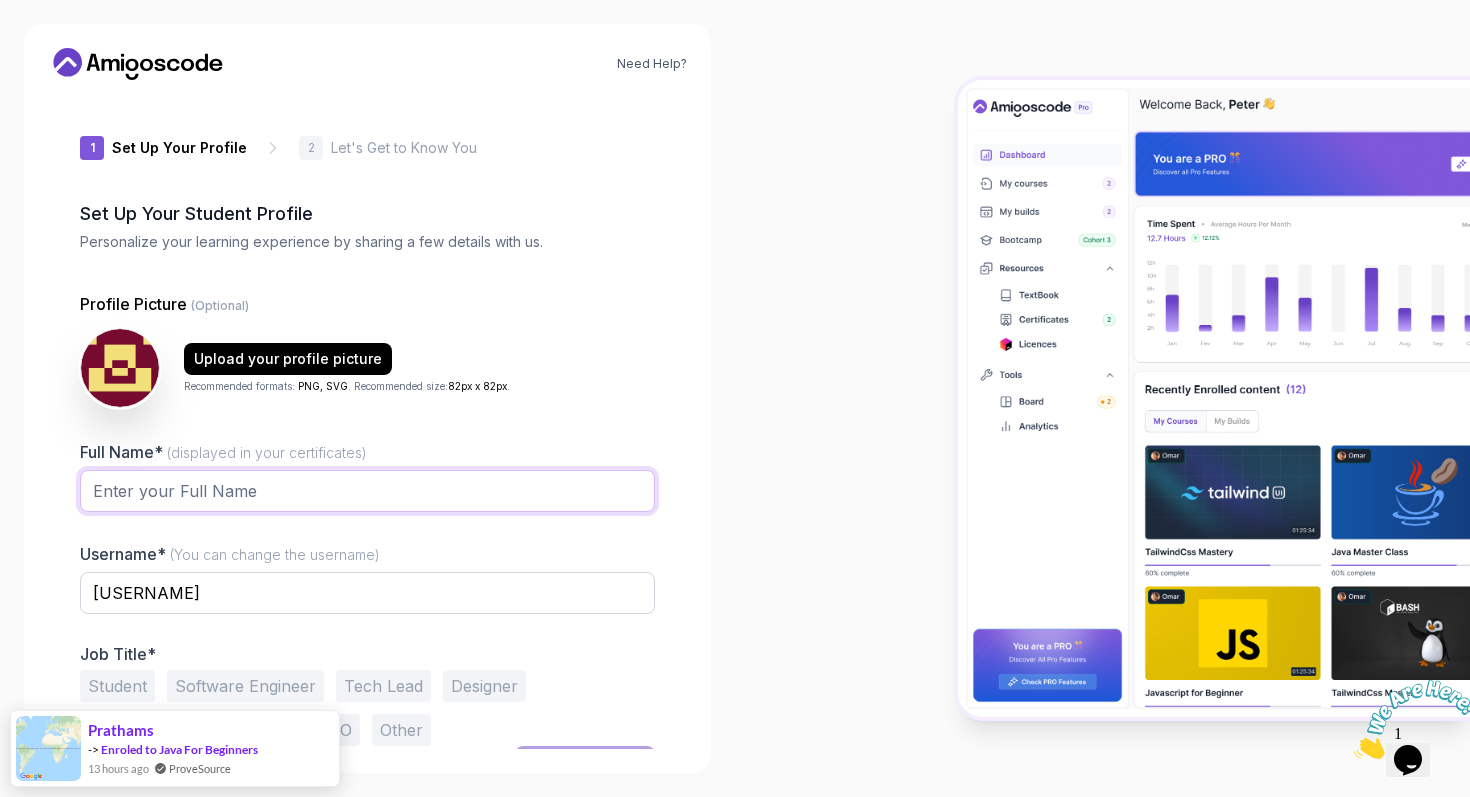 click on "Full Name*   (displayed in your certificates)" at bounding box center (367, 491) 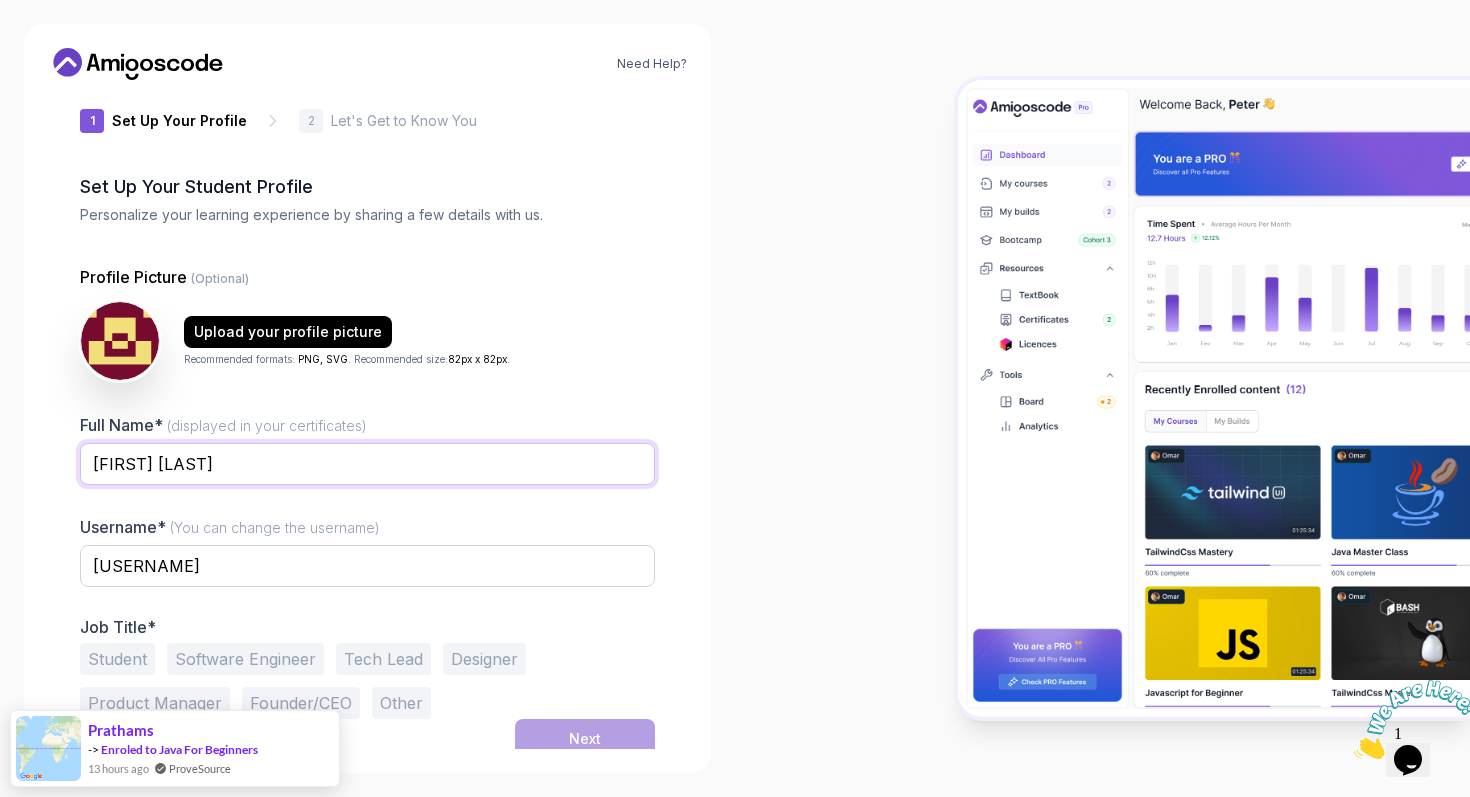 scroll, scrollTop: 28, scrollLeft: 0, axis: vertical 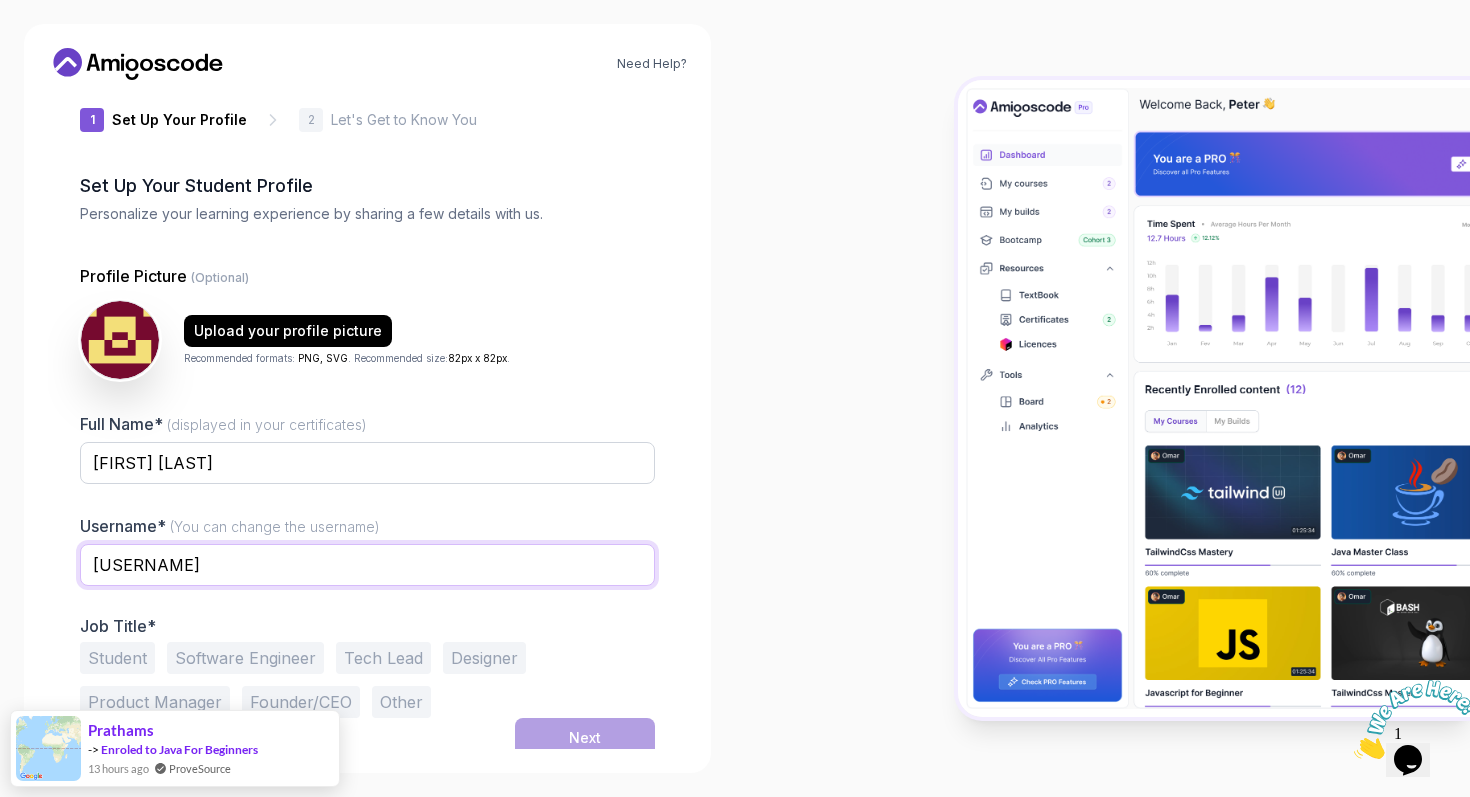 click on "boldweasel74b91" at bounding box center (367, 565) 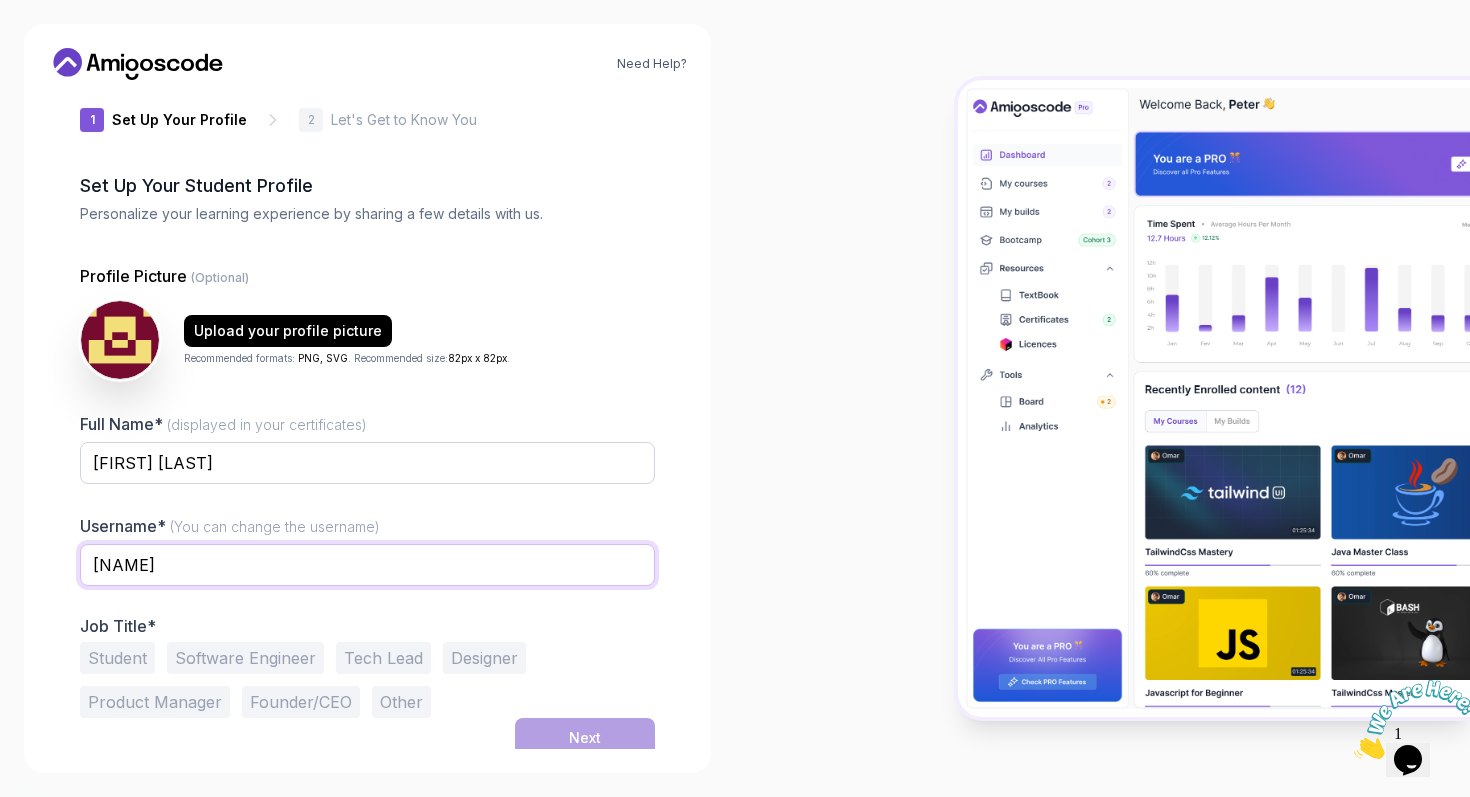 type on "dijo" 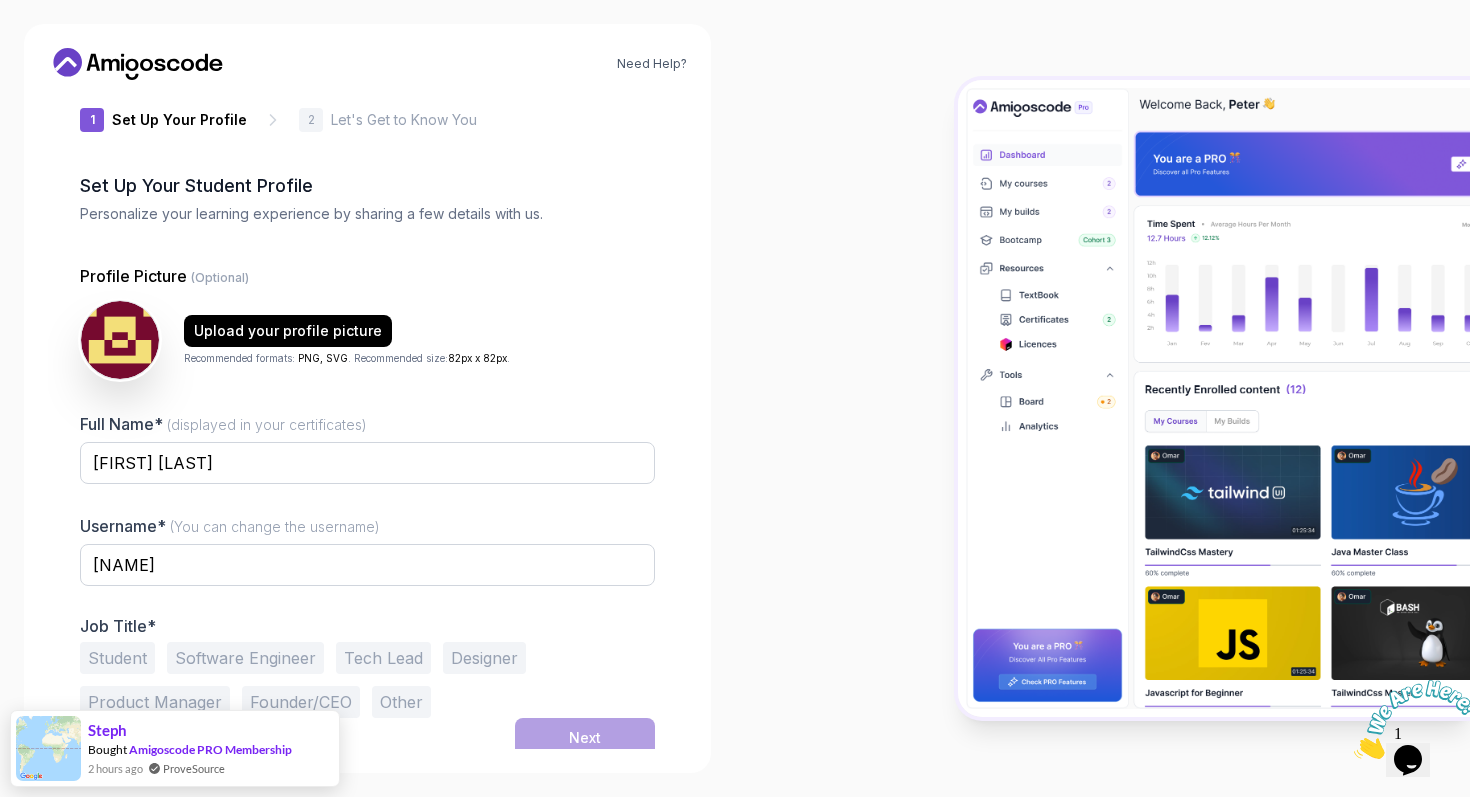 click on "Dijo Francis" at bounding box center (367, 474) 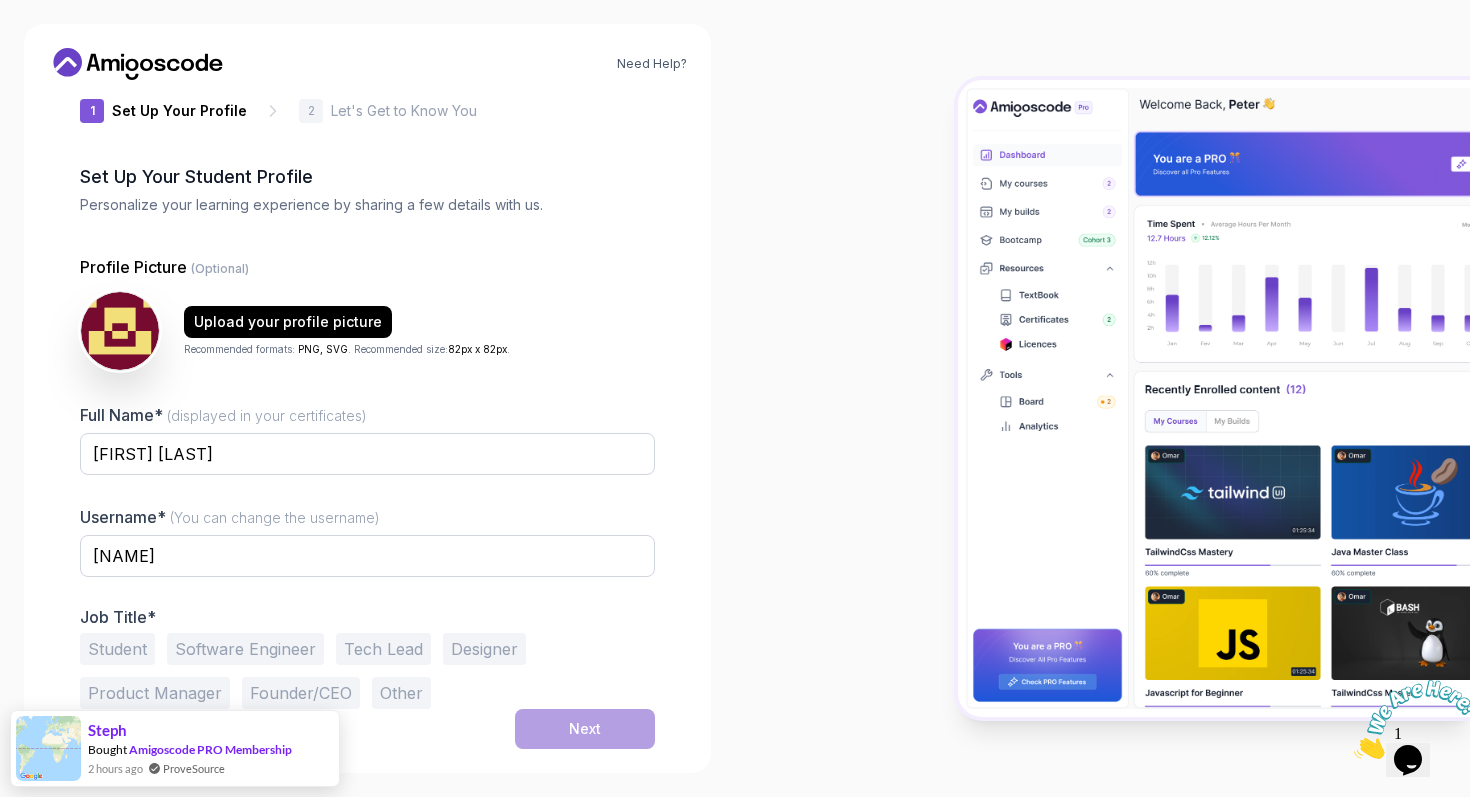 click on "Software Engineer" at bounding box center [245, 649] 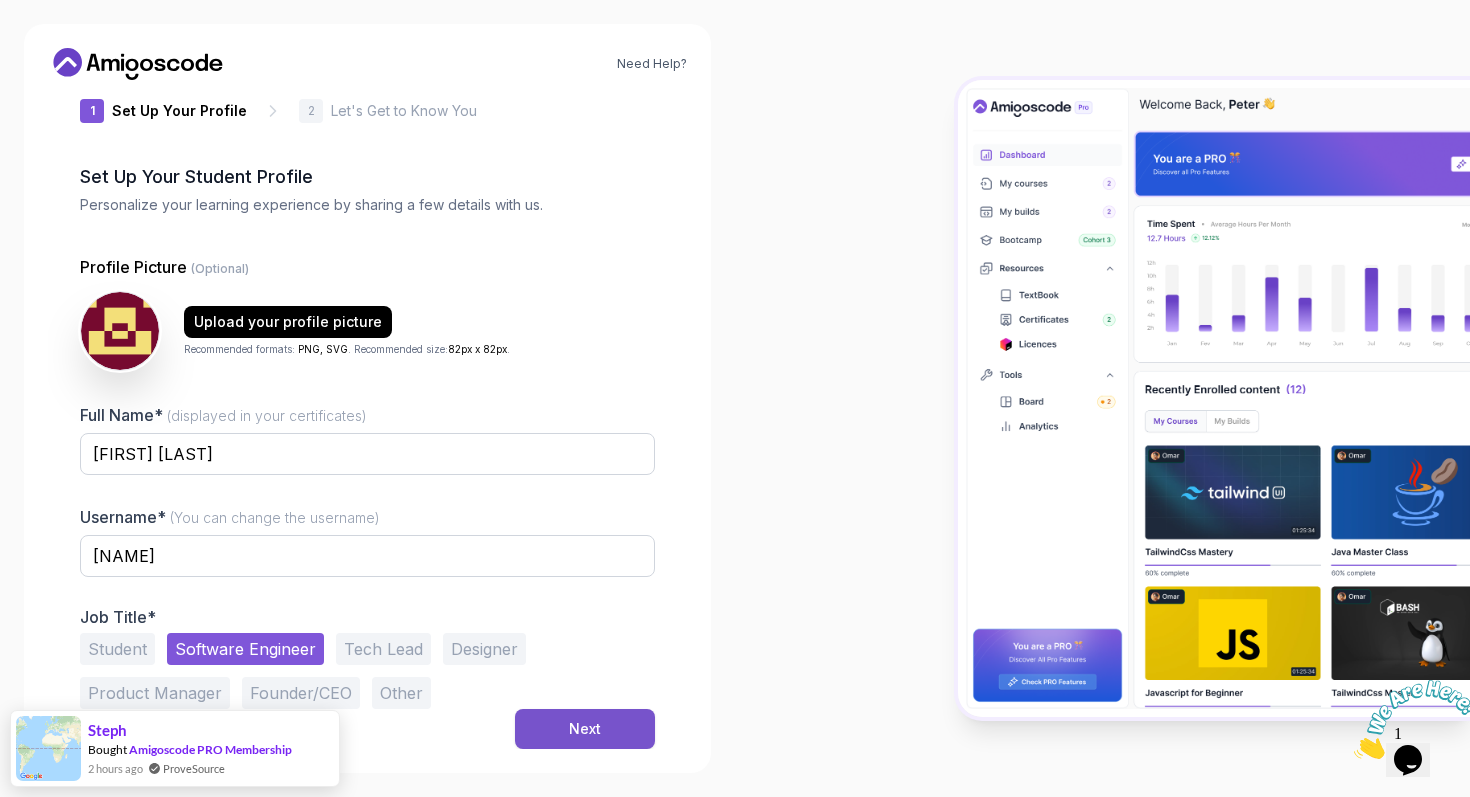 click on "Next" at bounding box center [585, 729] 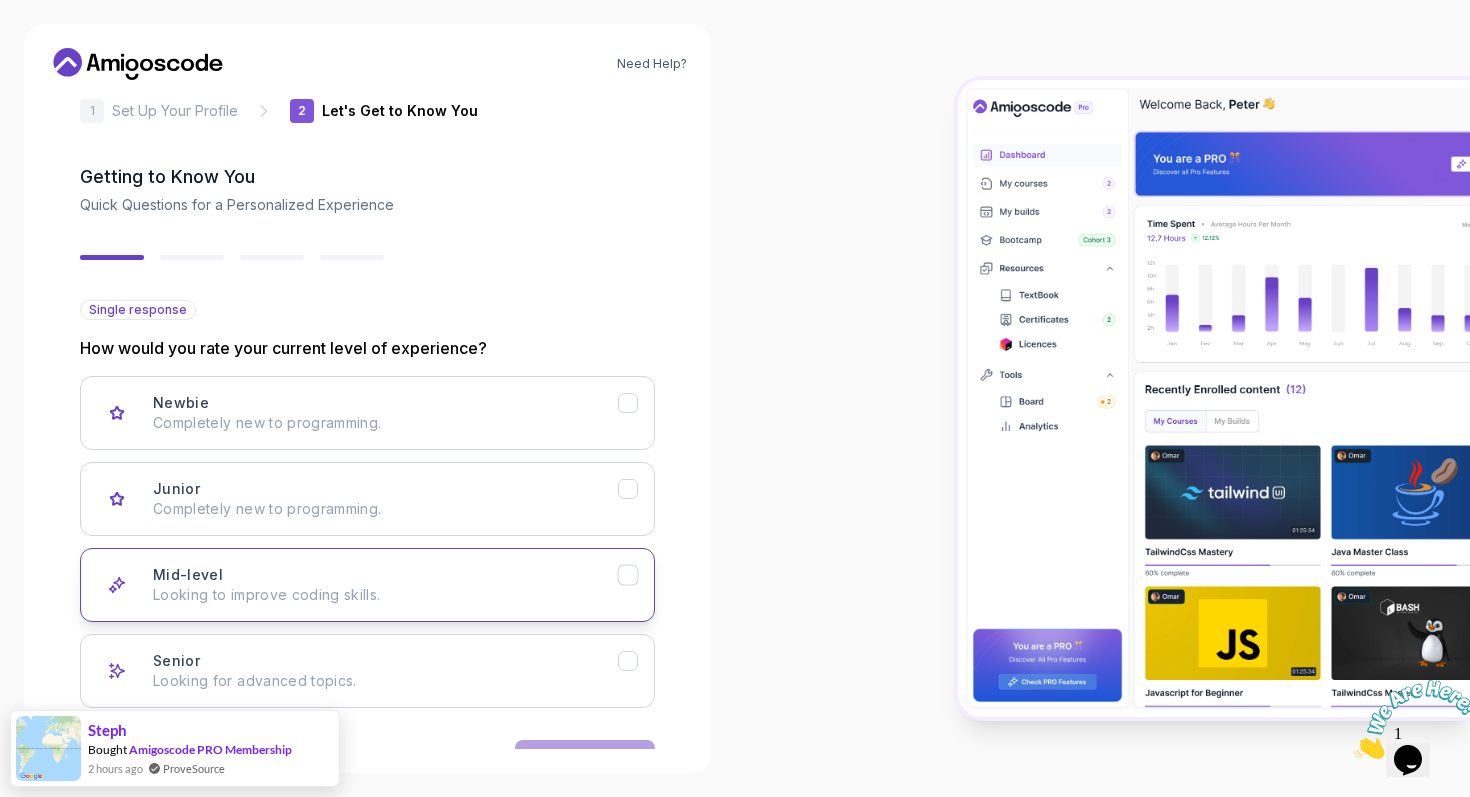 click on "Mid-level Looking to improve coding skills." at bounding box center [385, 585] 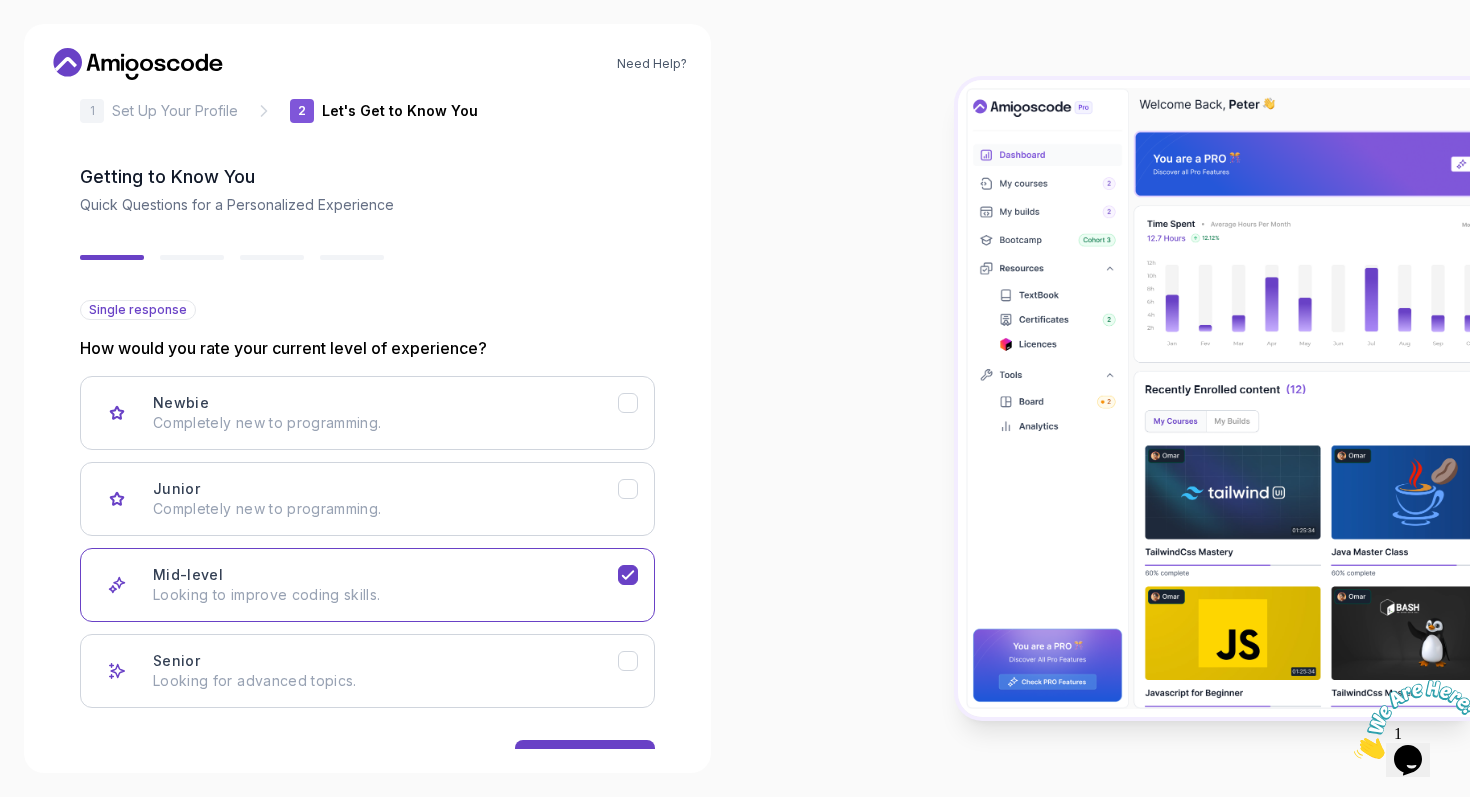 scroll, scrollTop: 100, scrollLeft: 0, axis: vertical 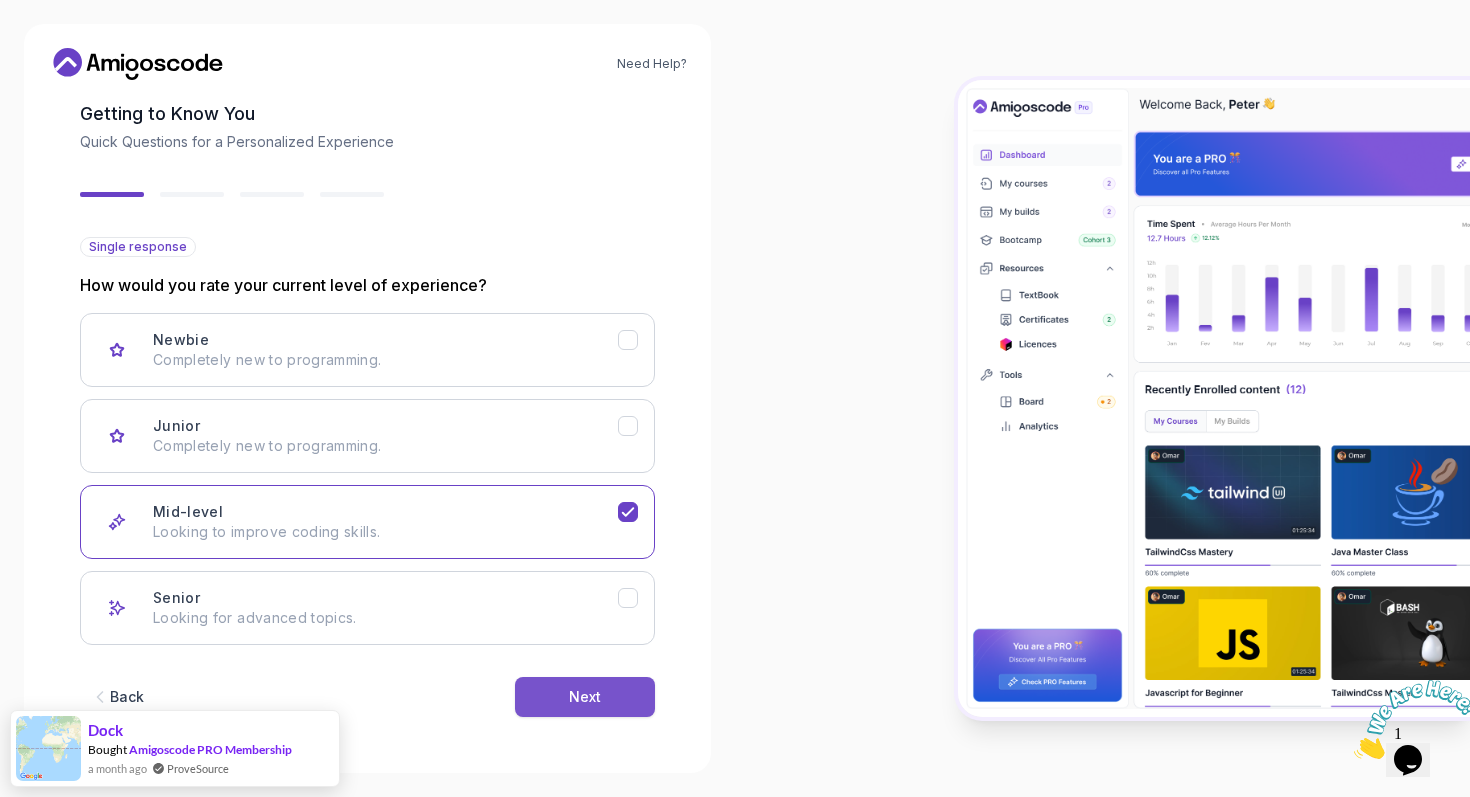 click on "Next" at bounding box center [585, 697] 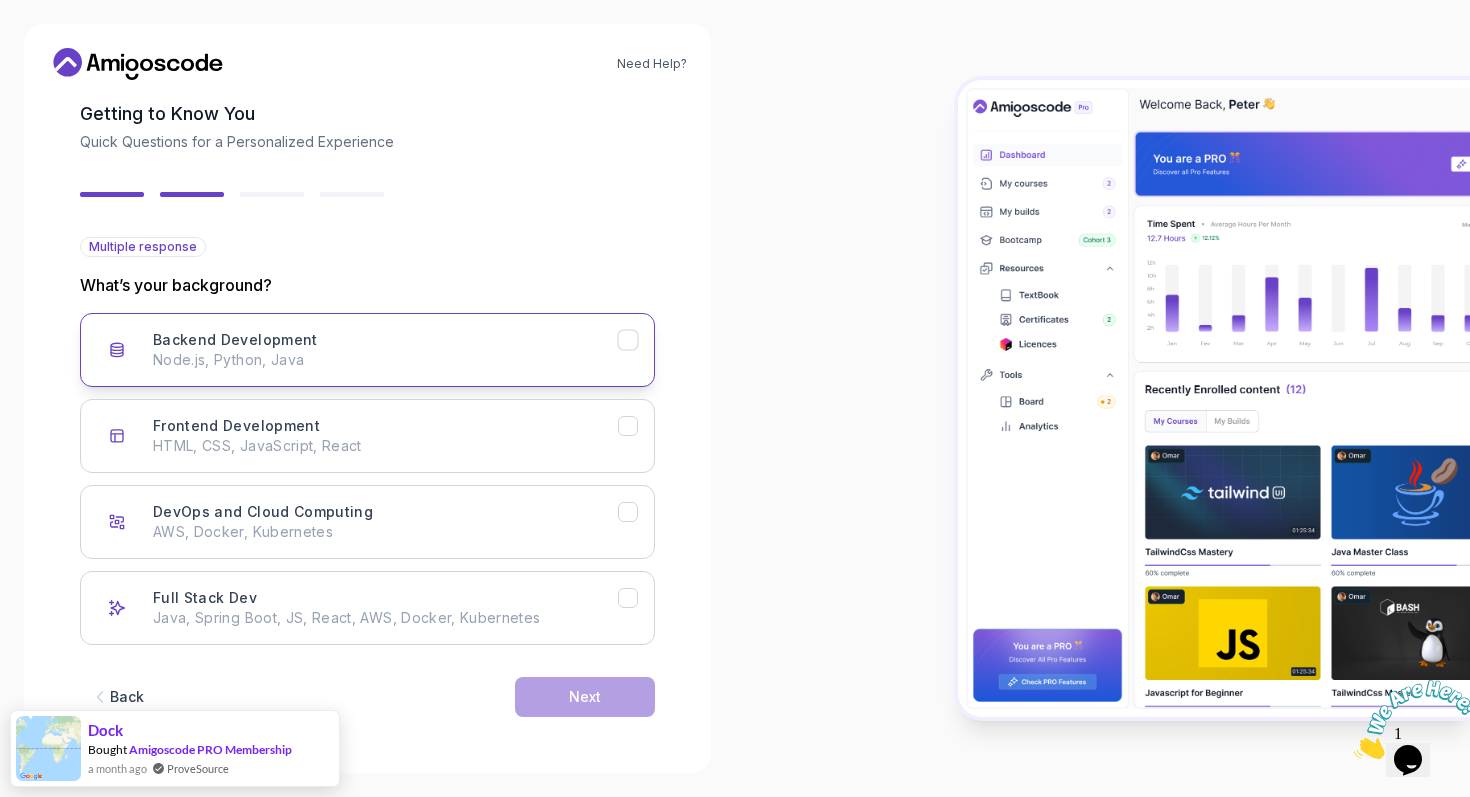 click on "Backend Development Node.js, Python, Java" at bounding box center [385, 350] 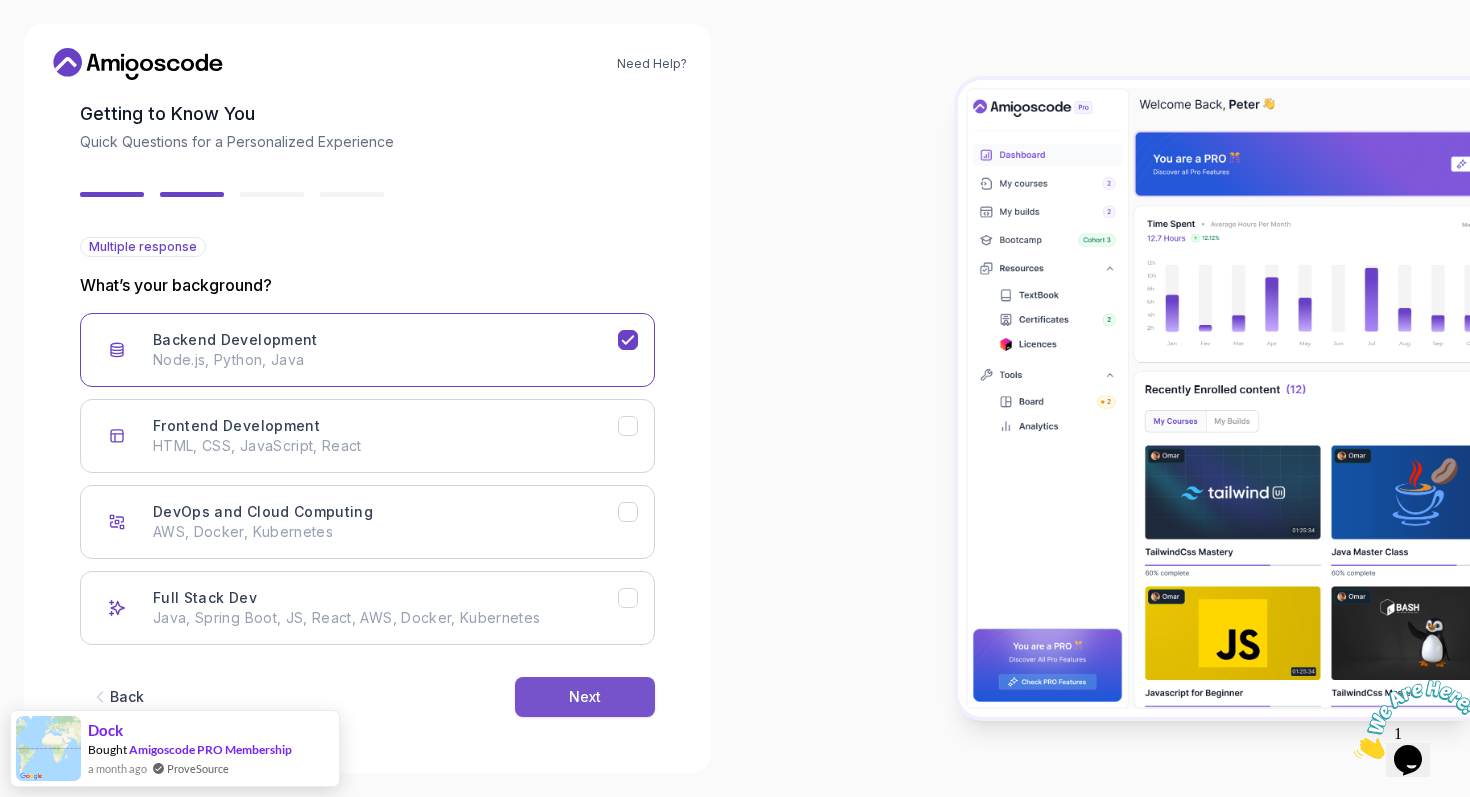 click on "Next" at bounding box center (585, 697) 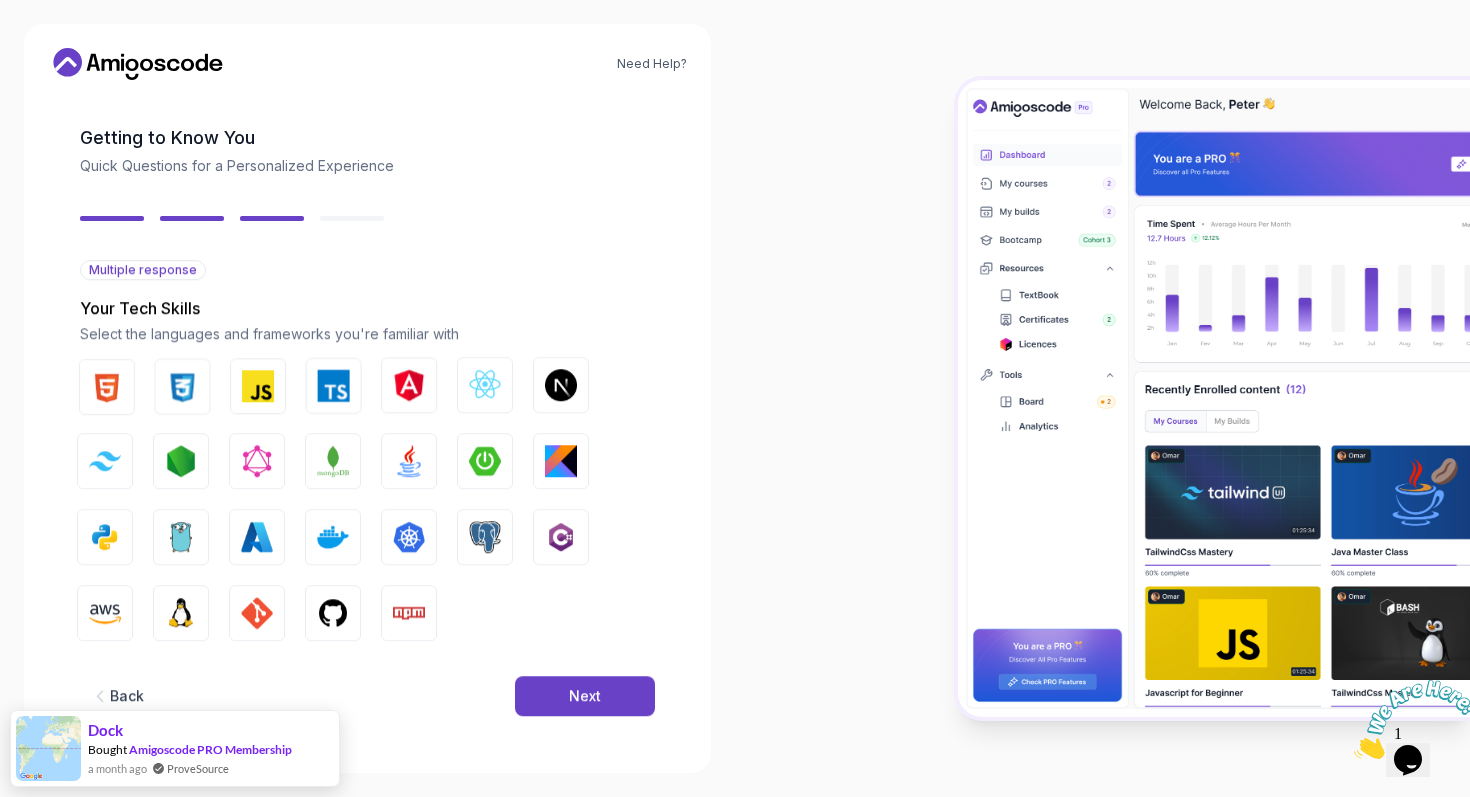 scroll, scrollTop: 76, scrollLeft: 0, axis: vertical 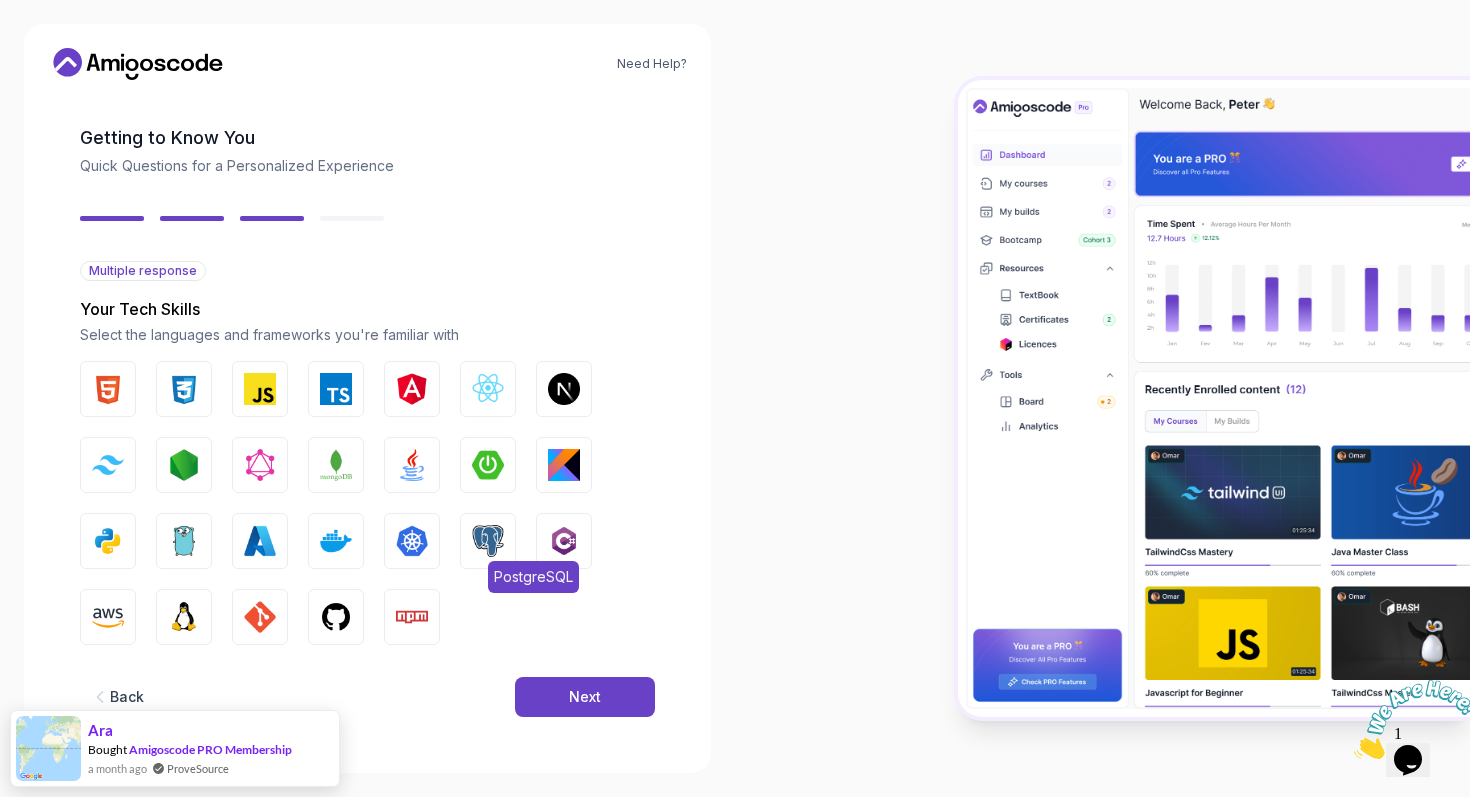click at bounding box center (488, 541) 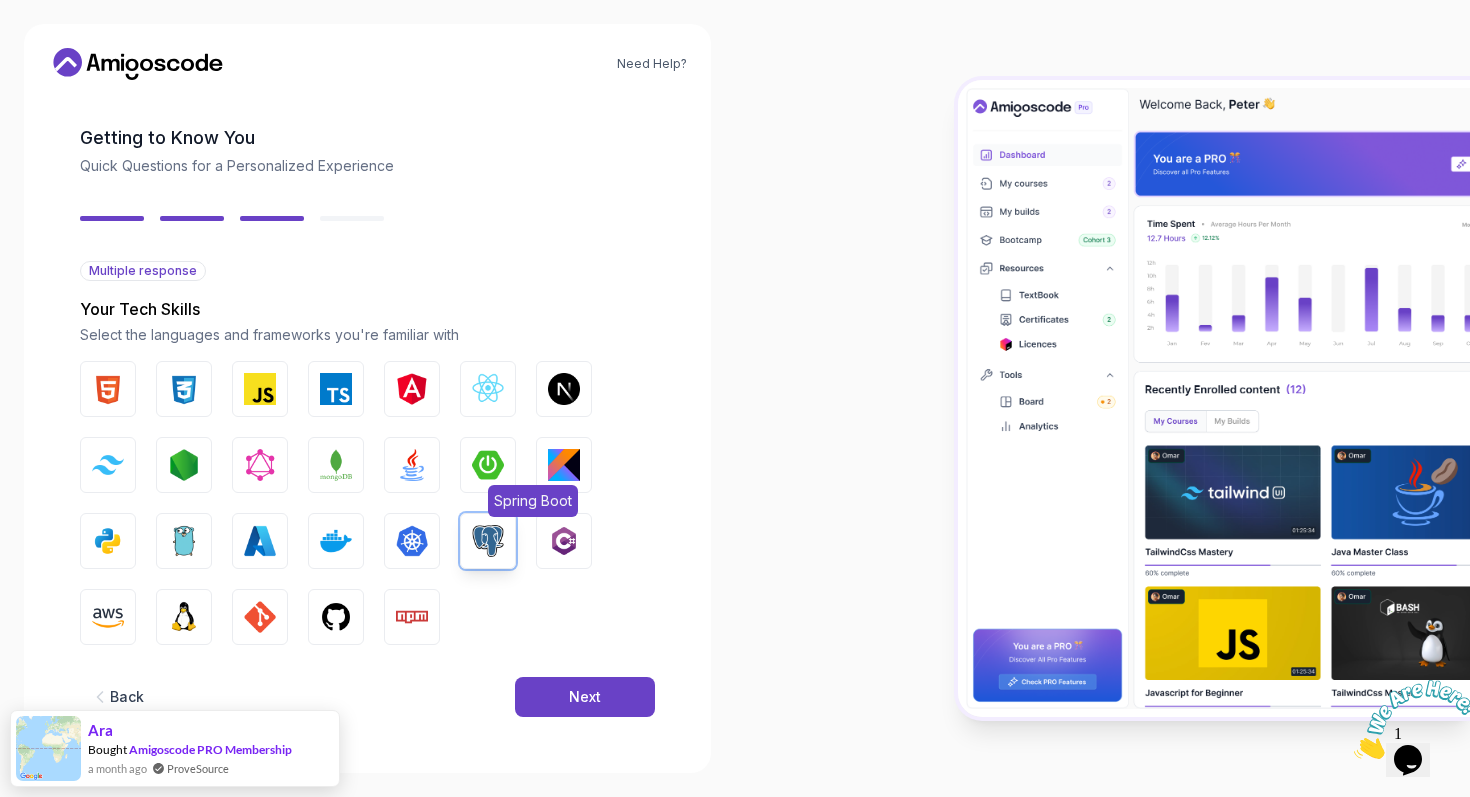 click at bounding box center (488, 465) 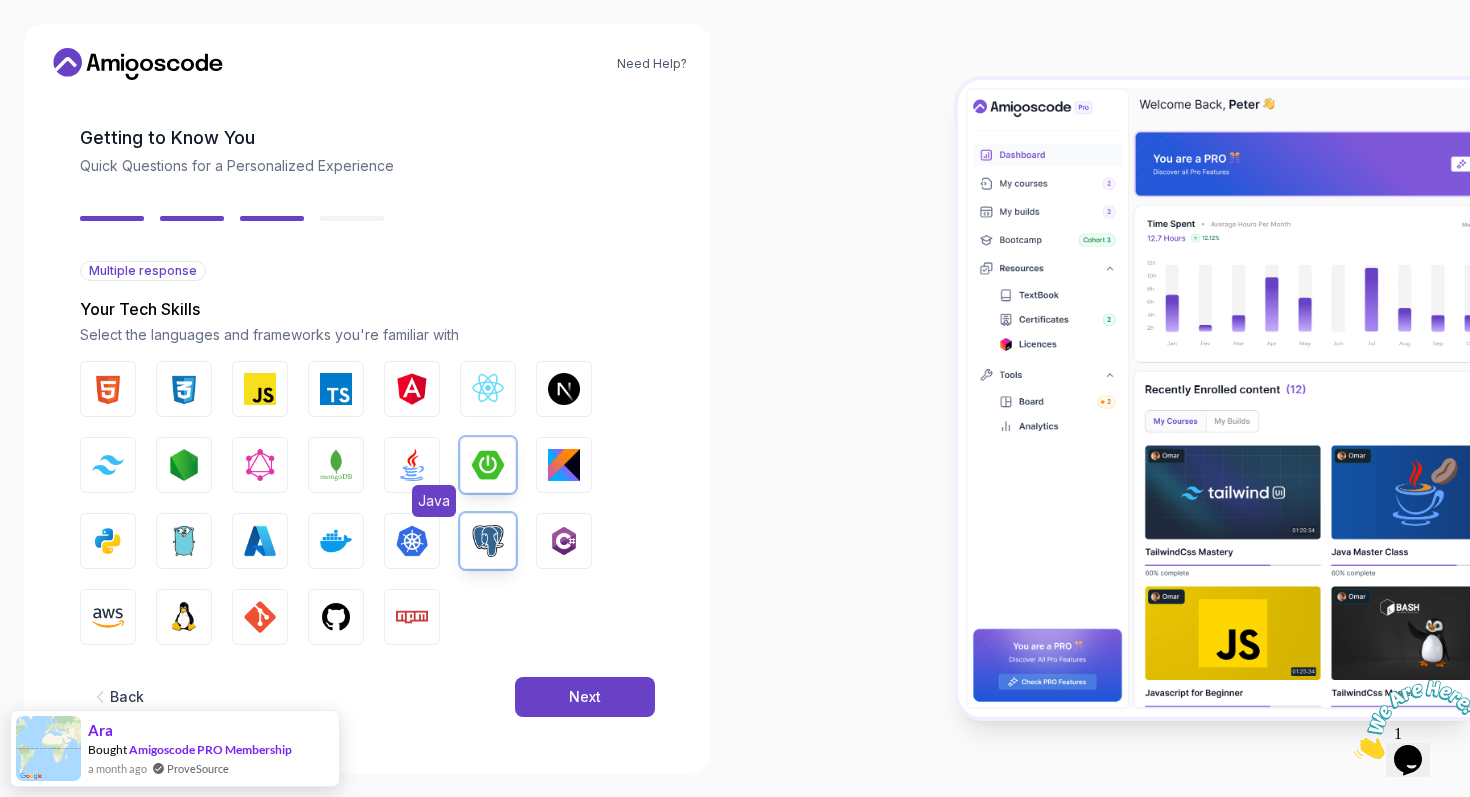 click at bounding box center [412, 465] 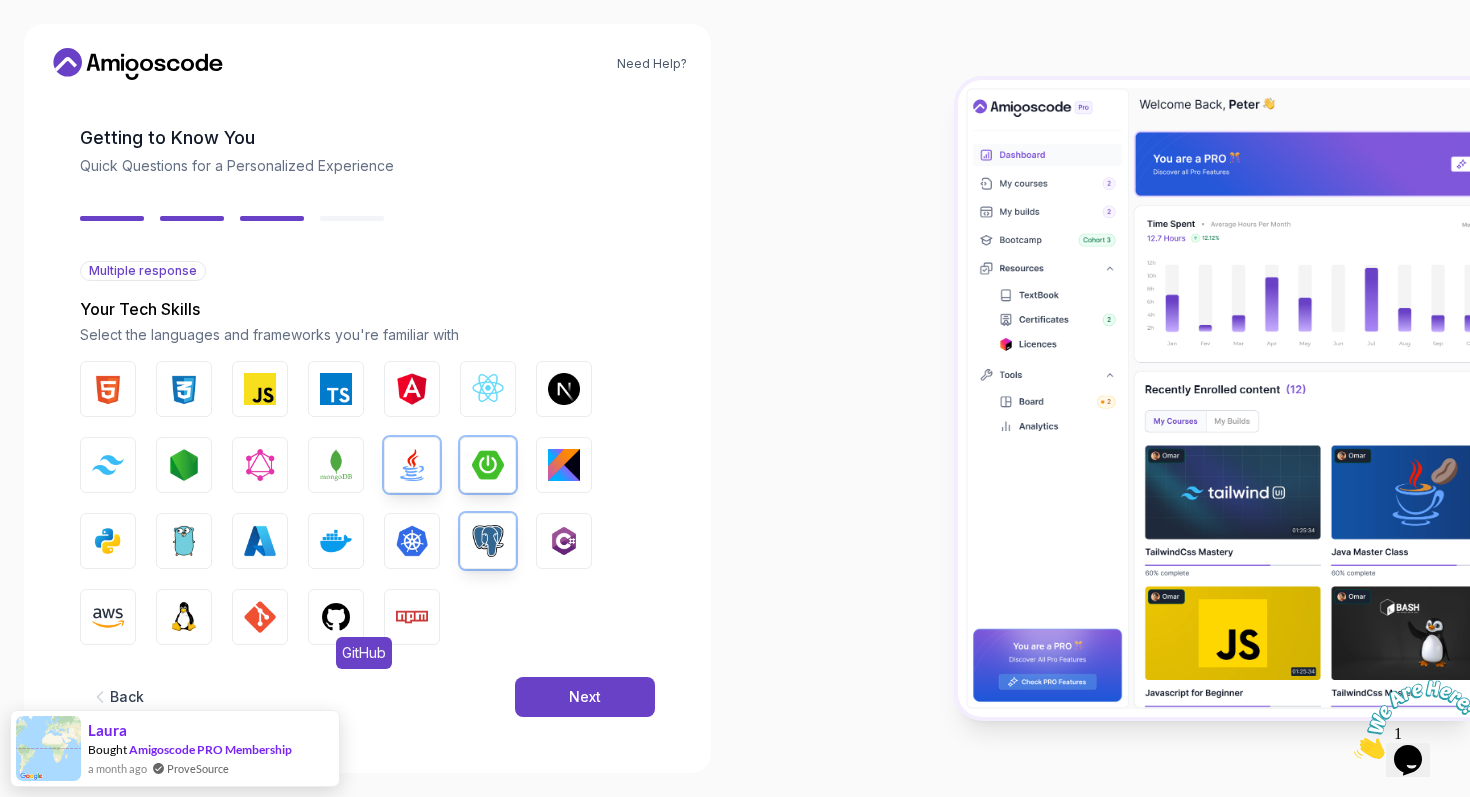 click at bounding box center [336, 617] 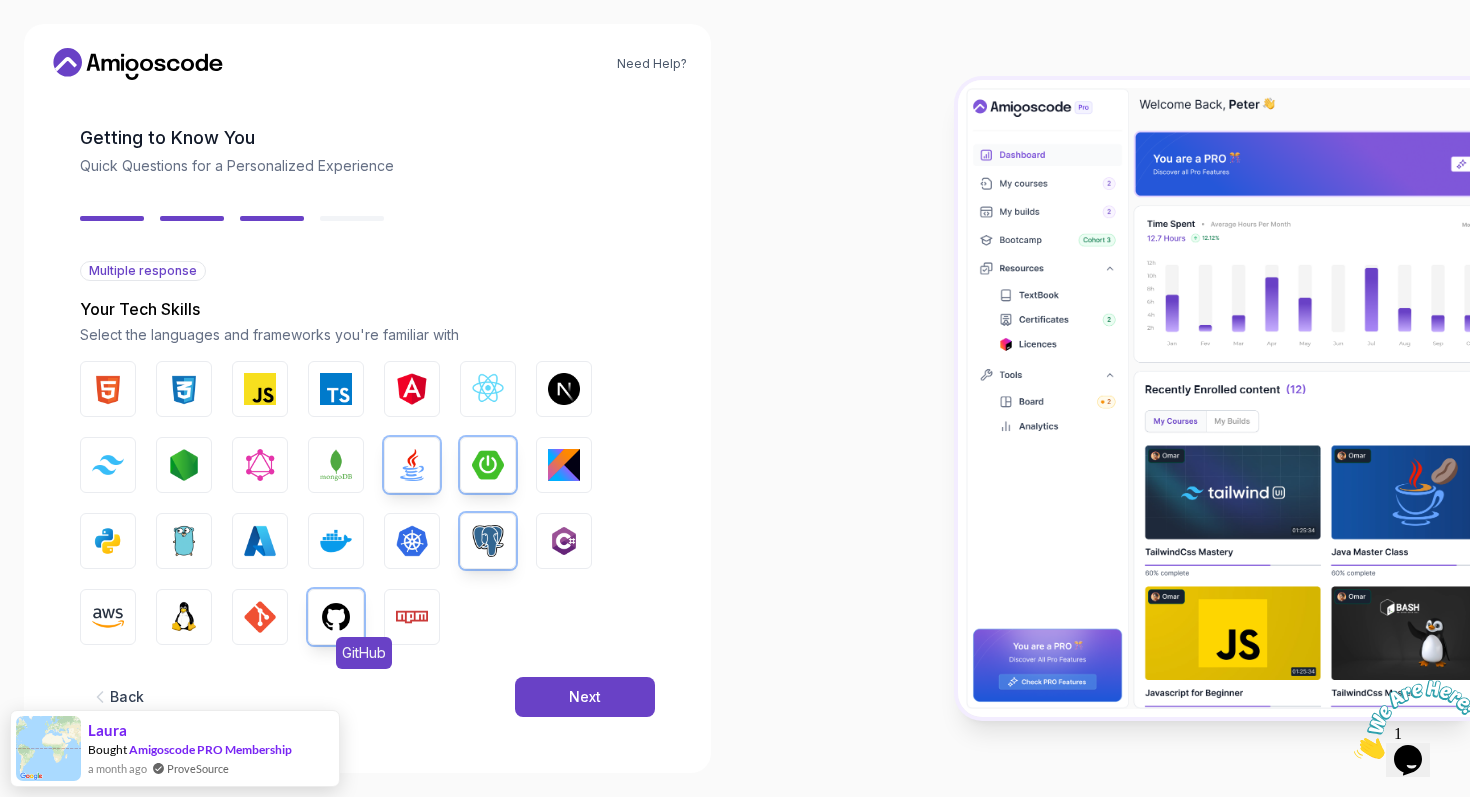 click on "GitHub" at bounding box center (336, 617) 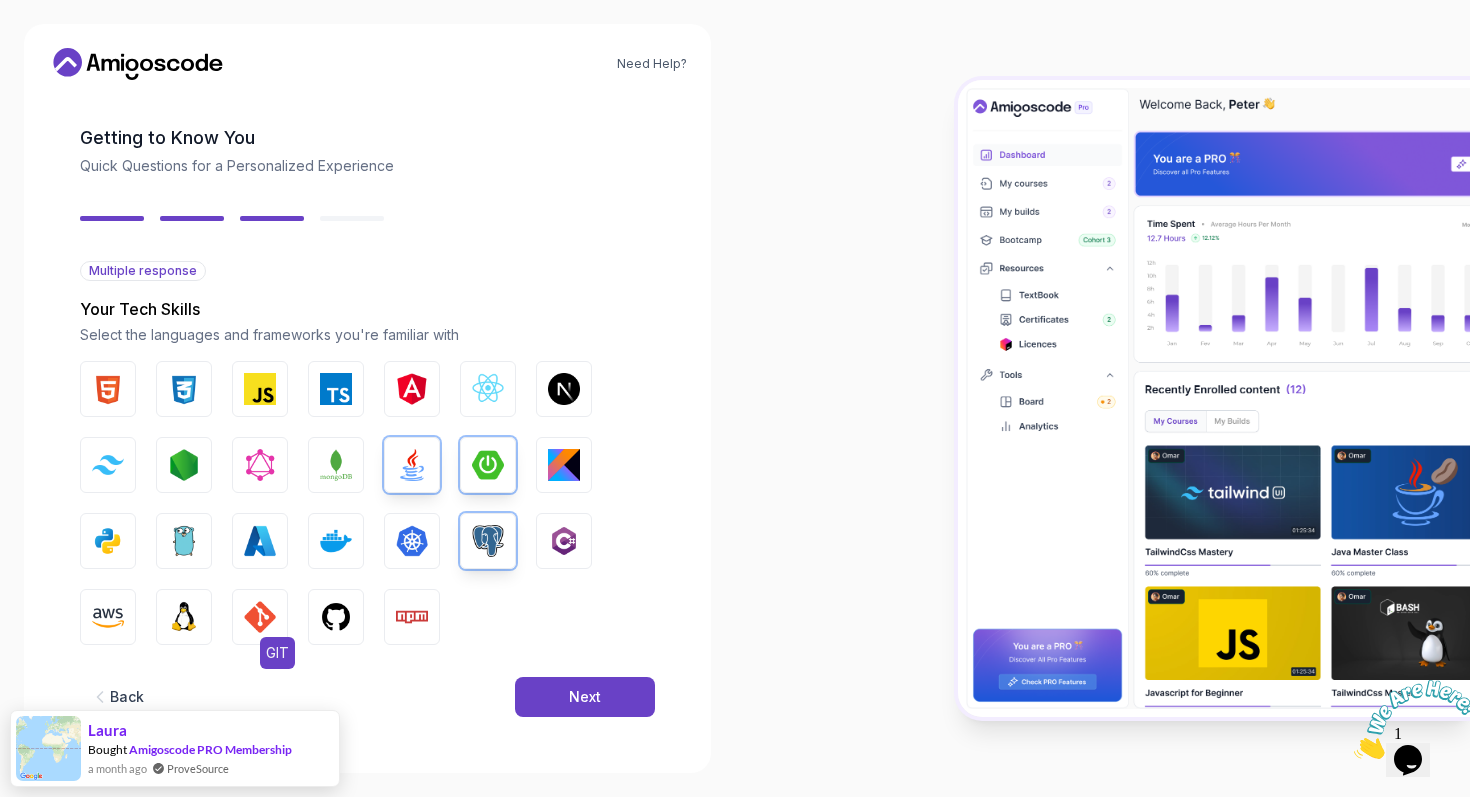 click at bounding box center [260, 617] 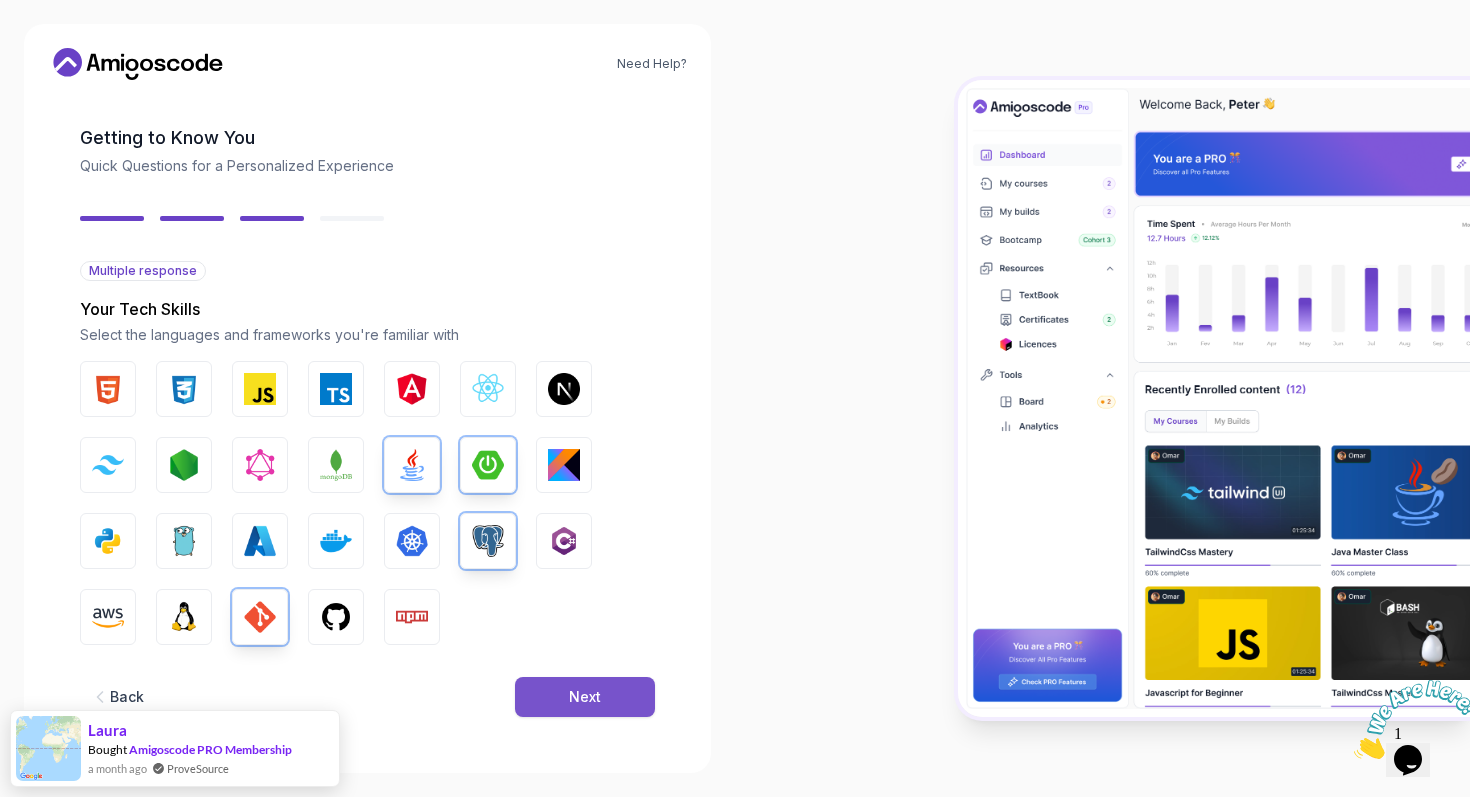 click on "Next" at bounding box center [585, 697] 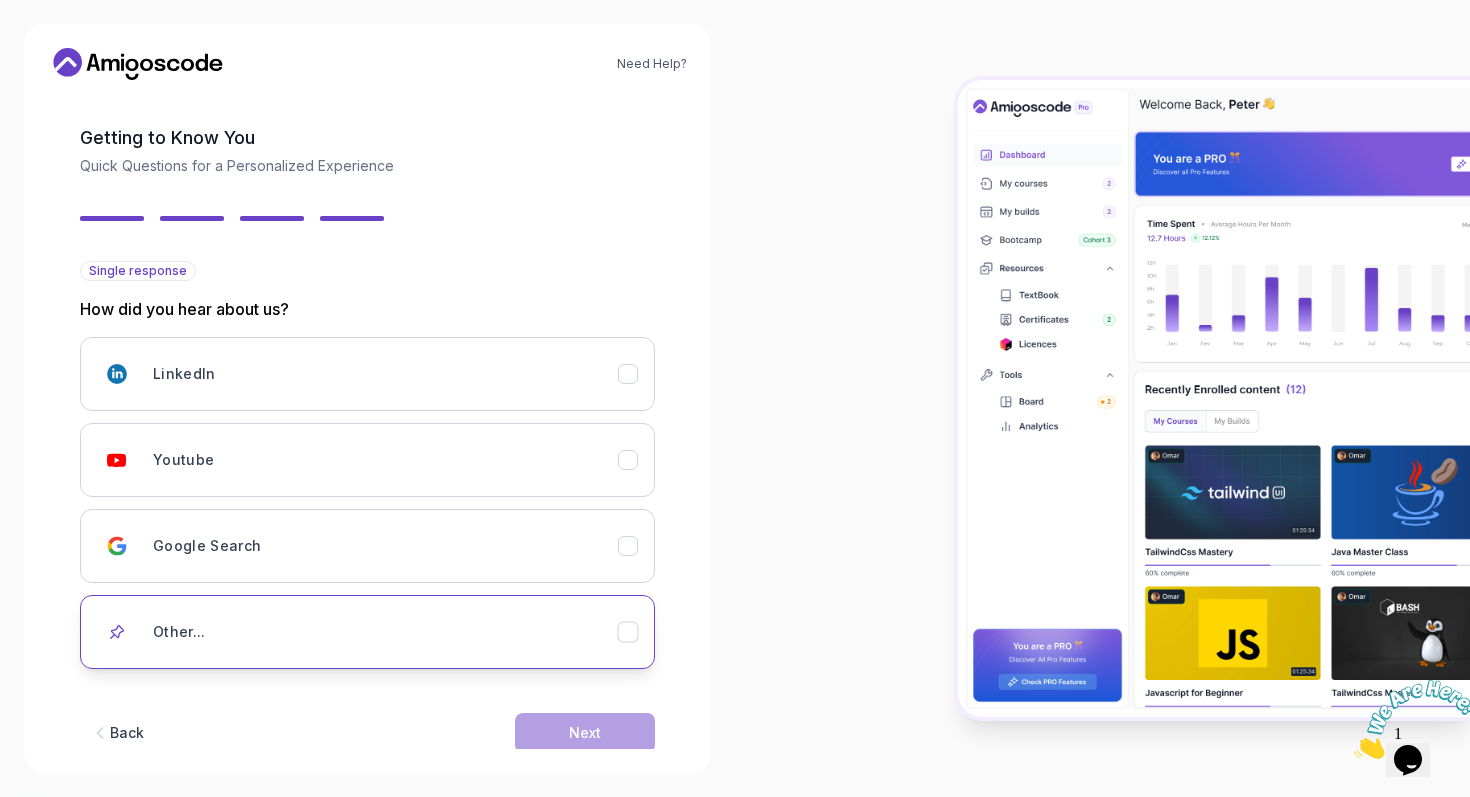 click on "Other..." at bounding box center [385, 632] 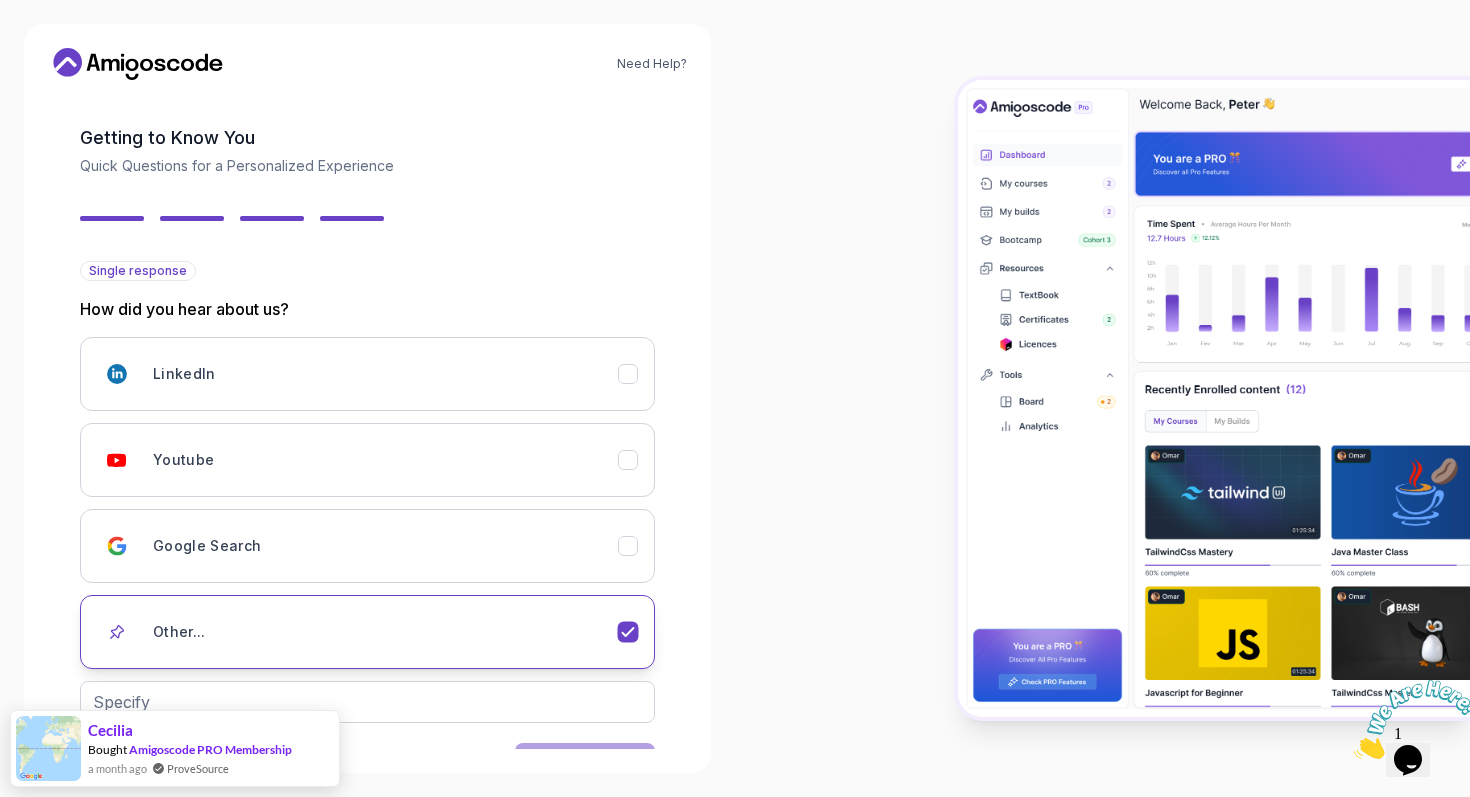 scroll, scrollTop: 142, scrollLeft: 0, axis: vertical 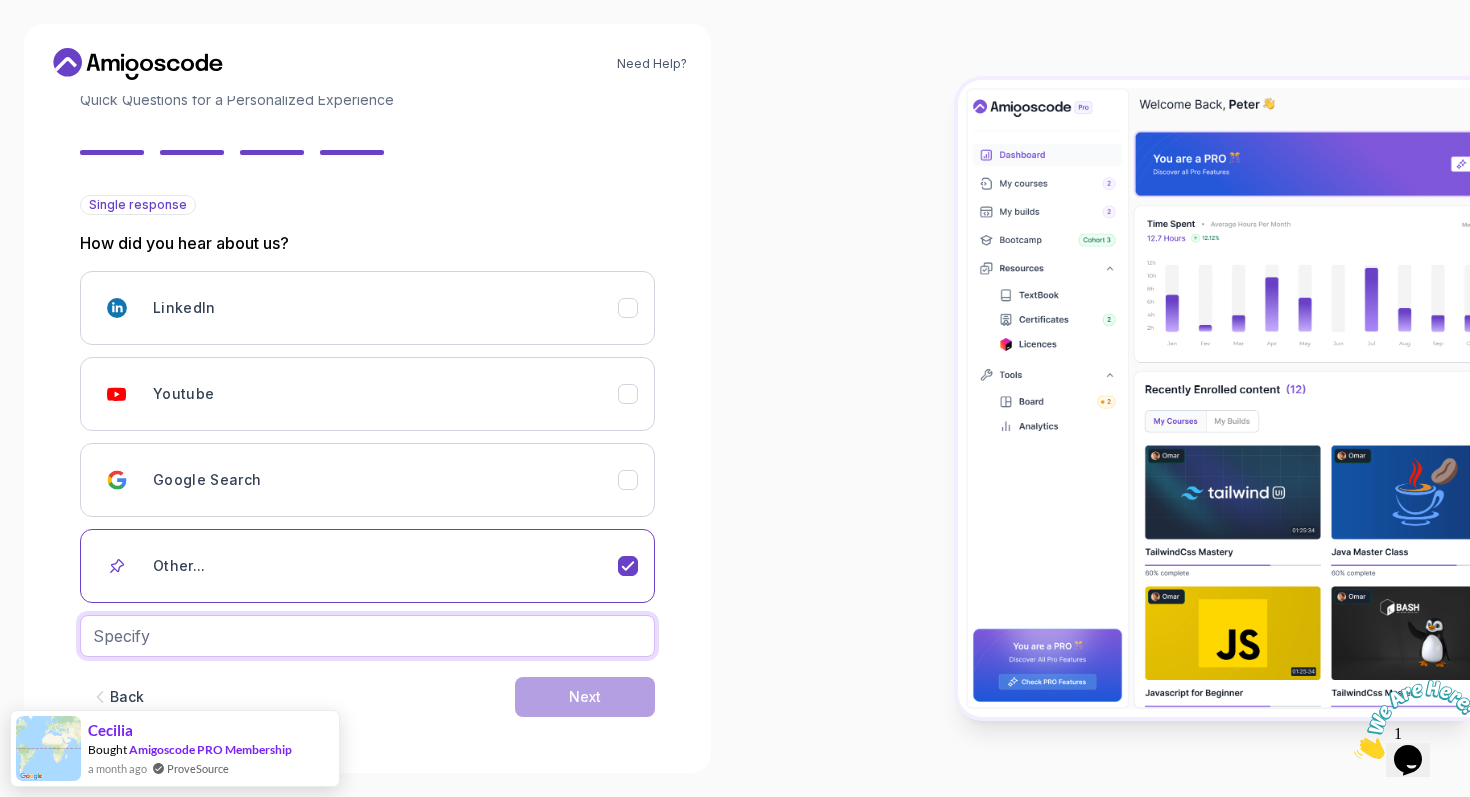 click at bounding box center [367, 636] 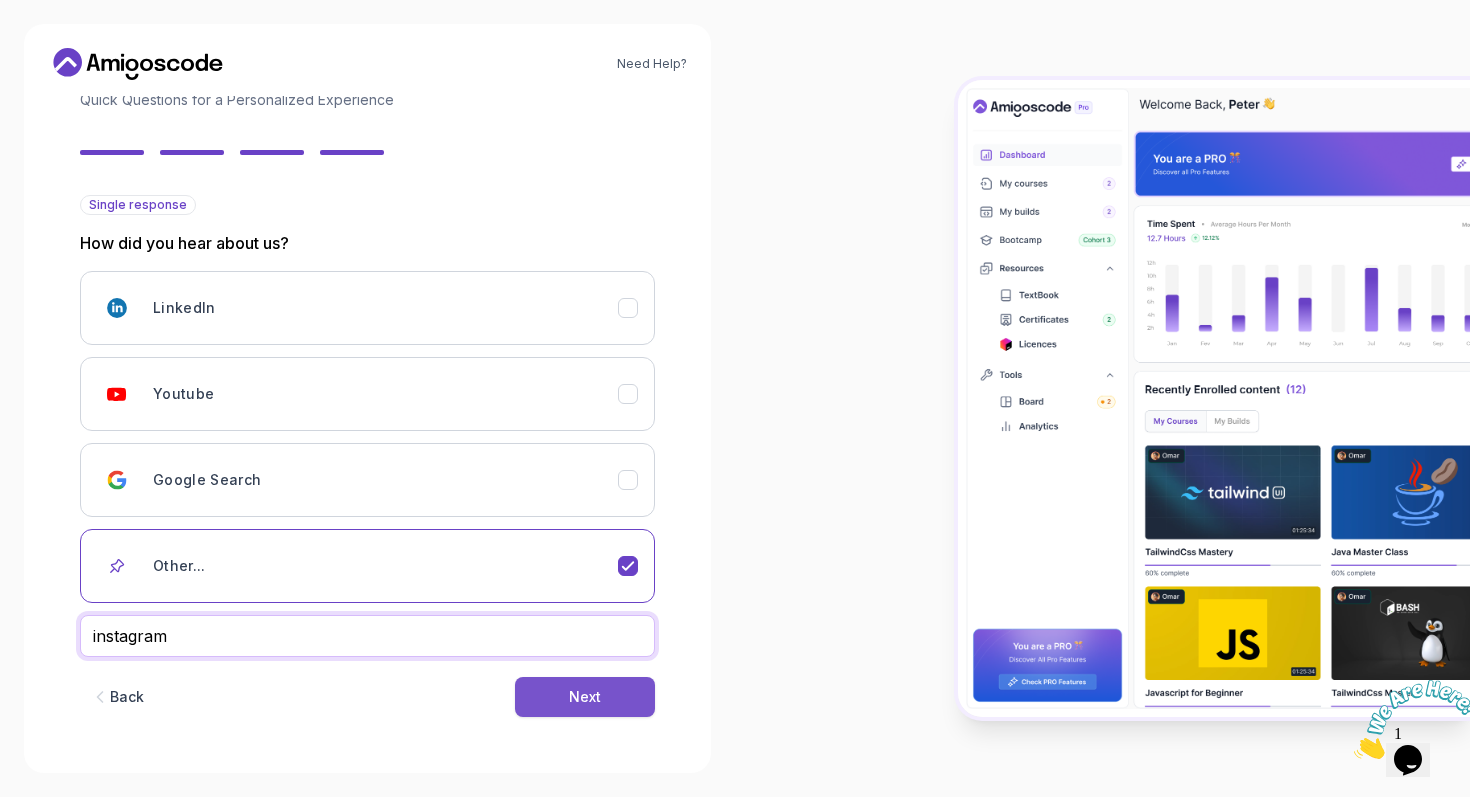 type on "instagram" 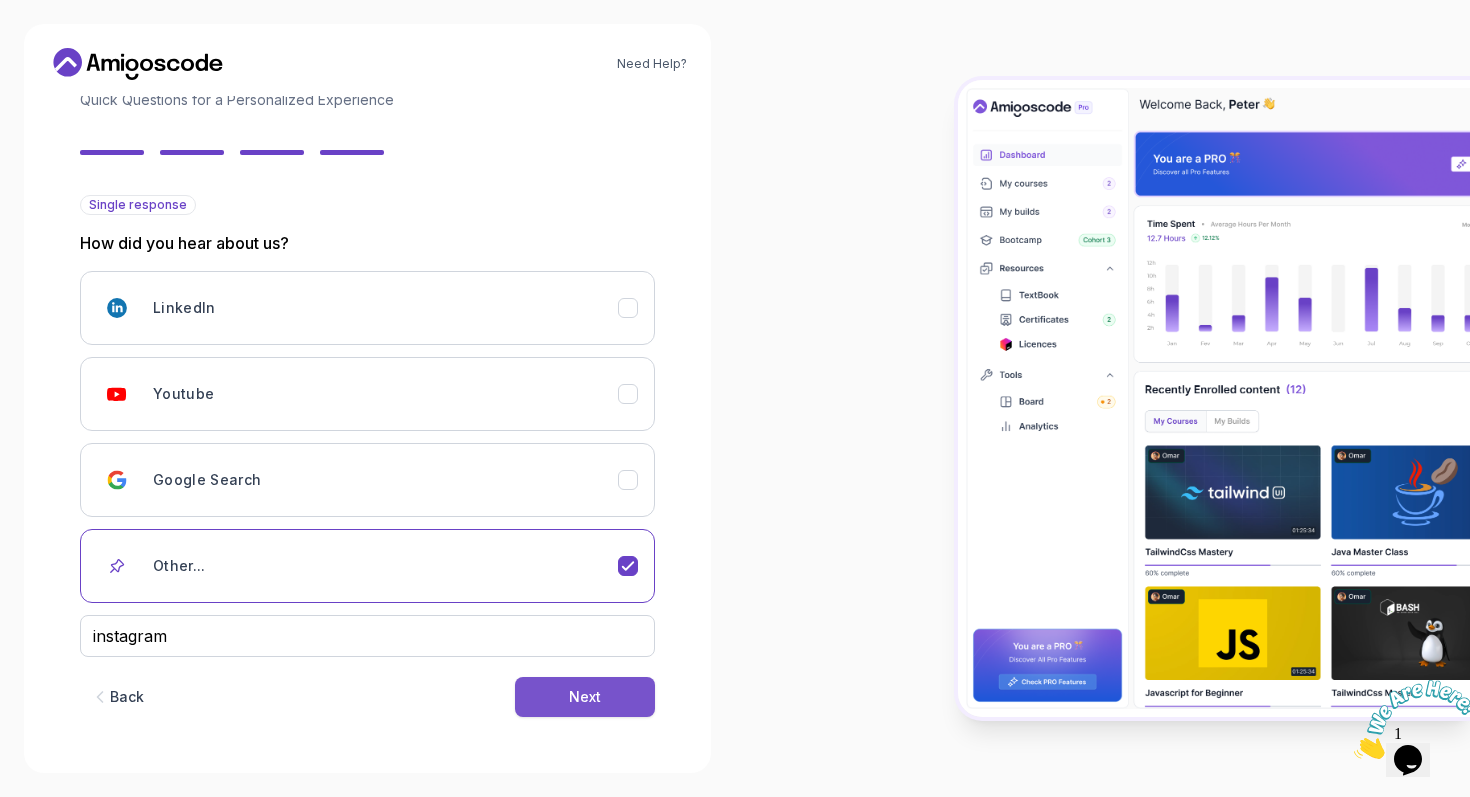 click on "Next" at bounding box center (585, 697) 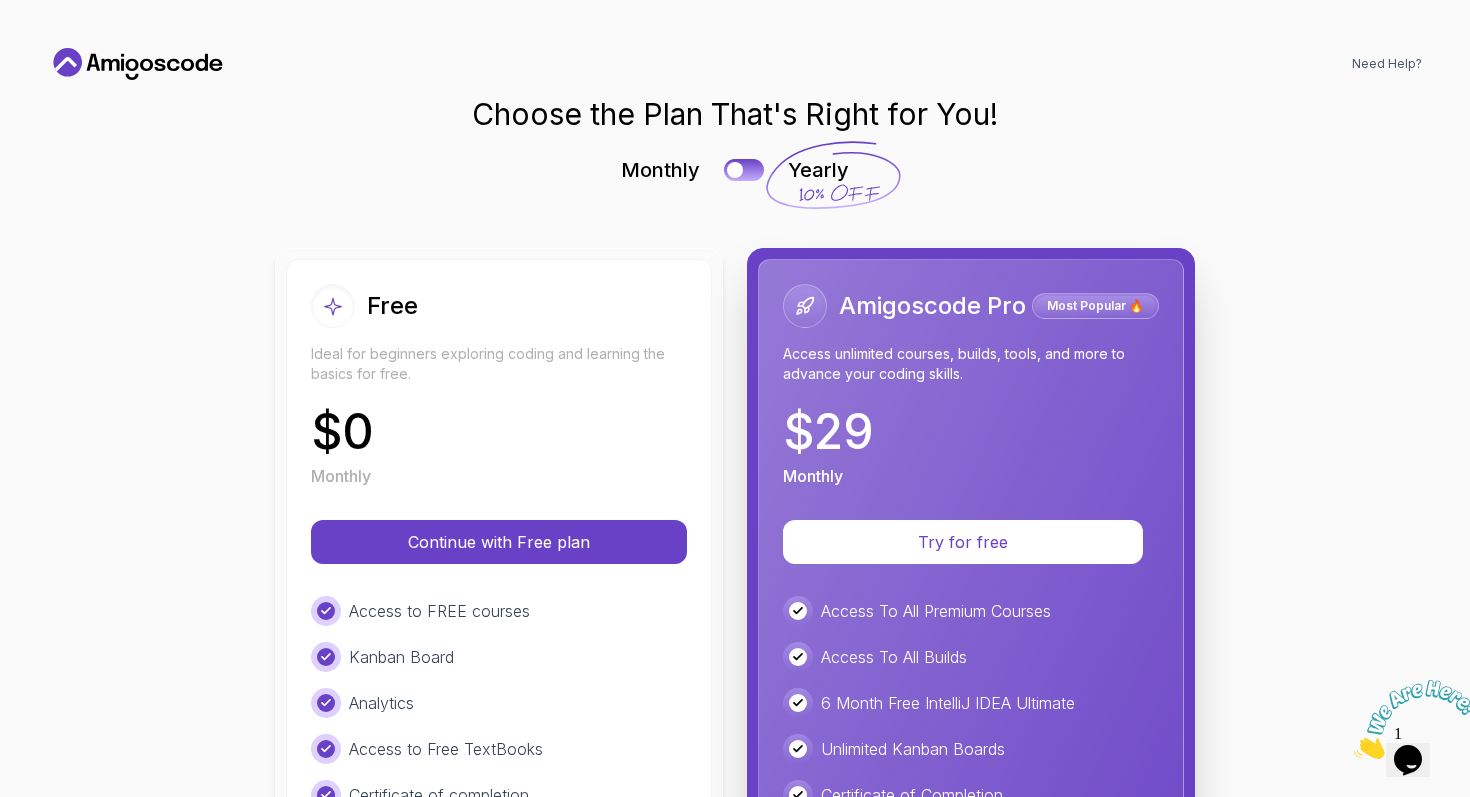 scroll, scrollTop: 0, scrollLeft: 0, axis: both 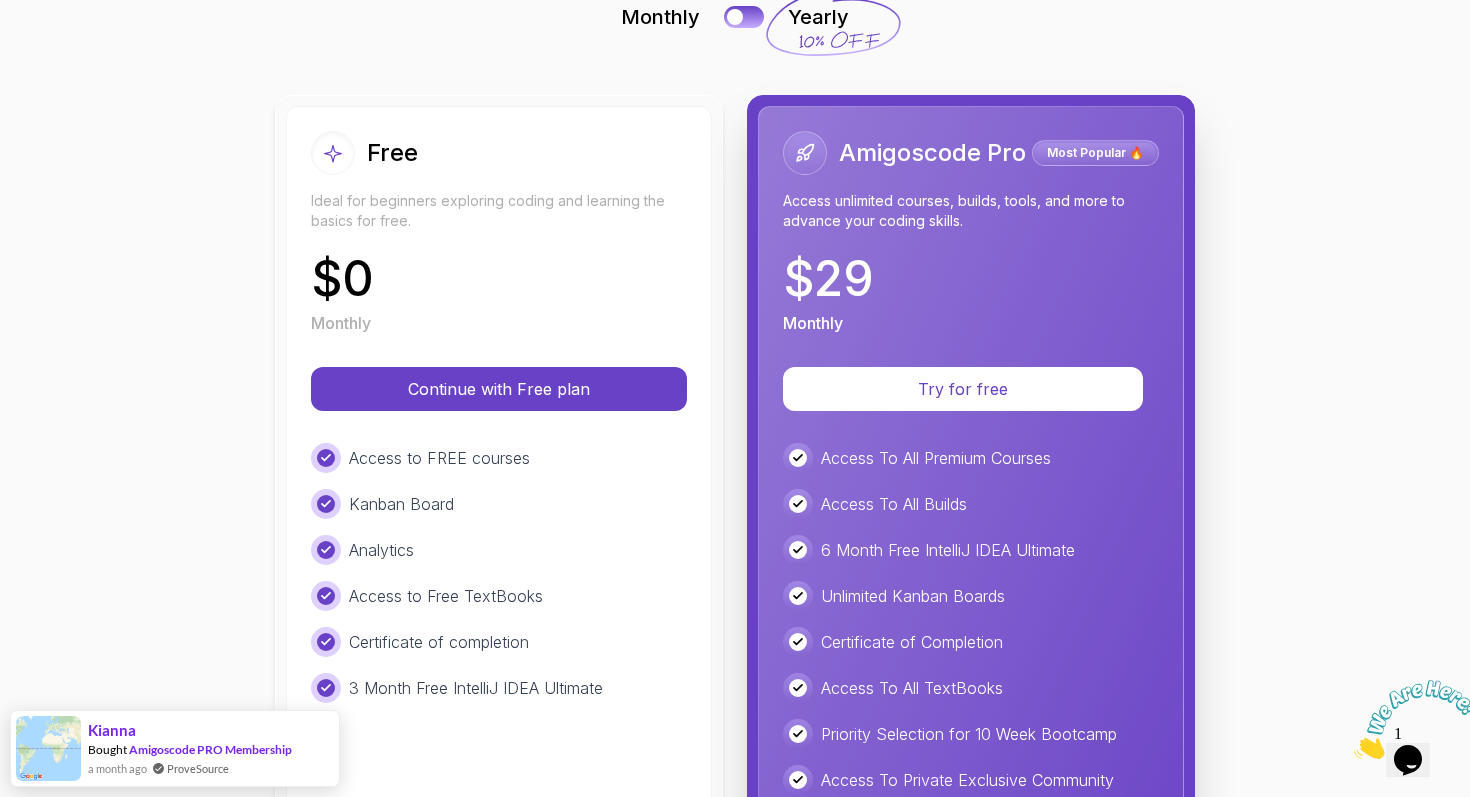 click on "Free" at bounding box center [499, 153] 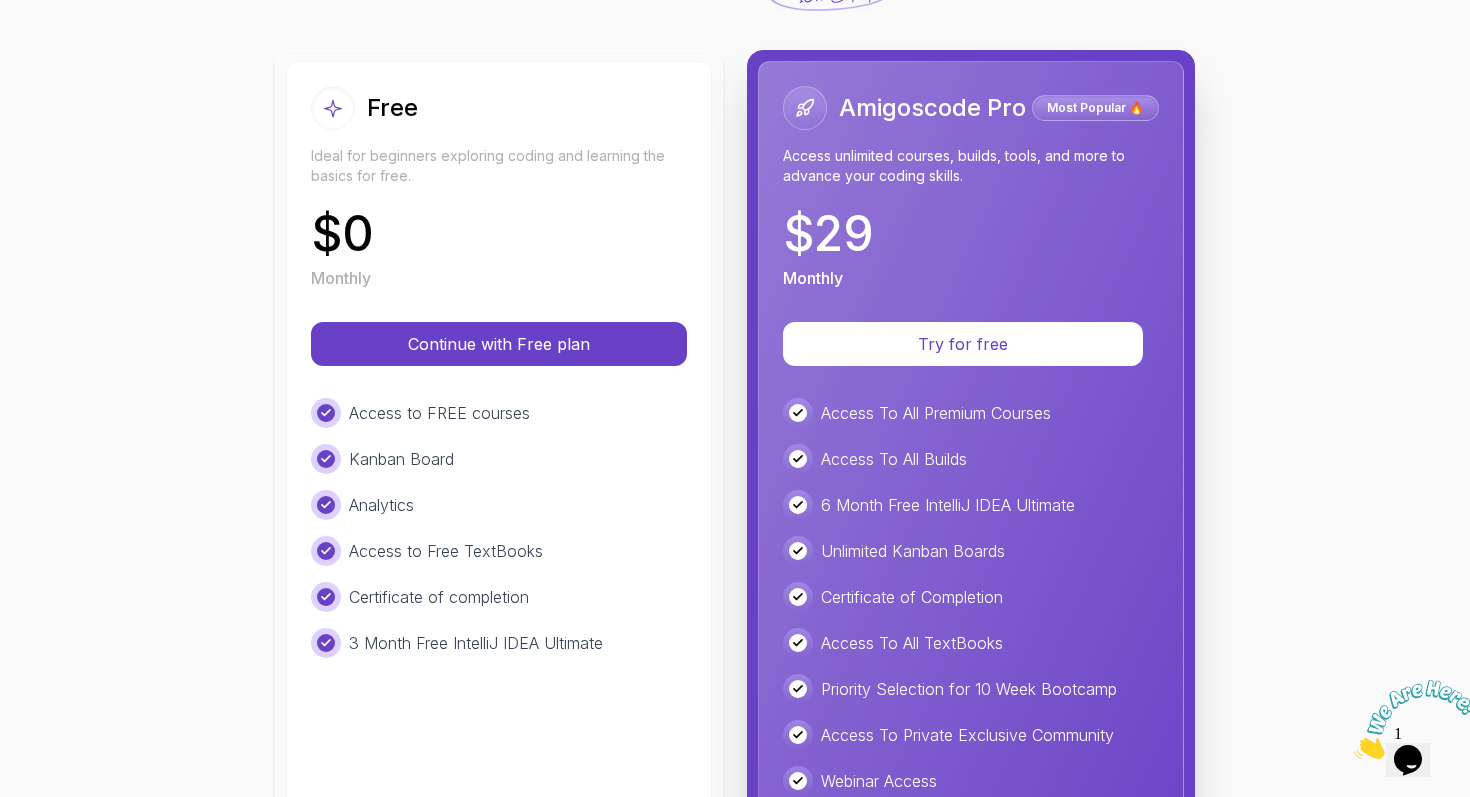 scroll, scrollTop: 191, scrollLeft: 0, axis: vertical 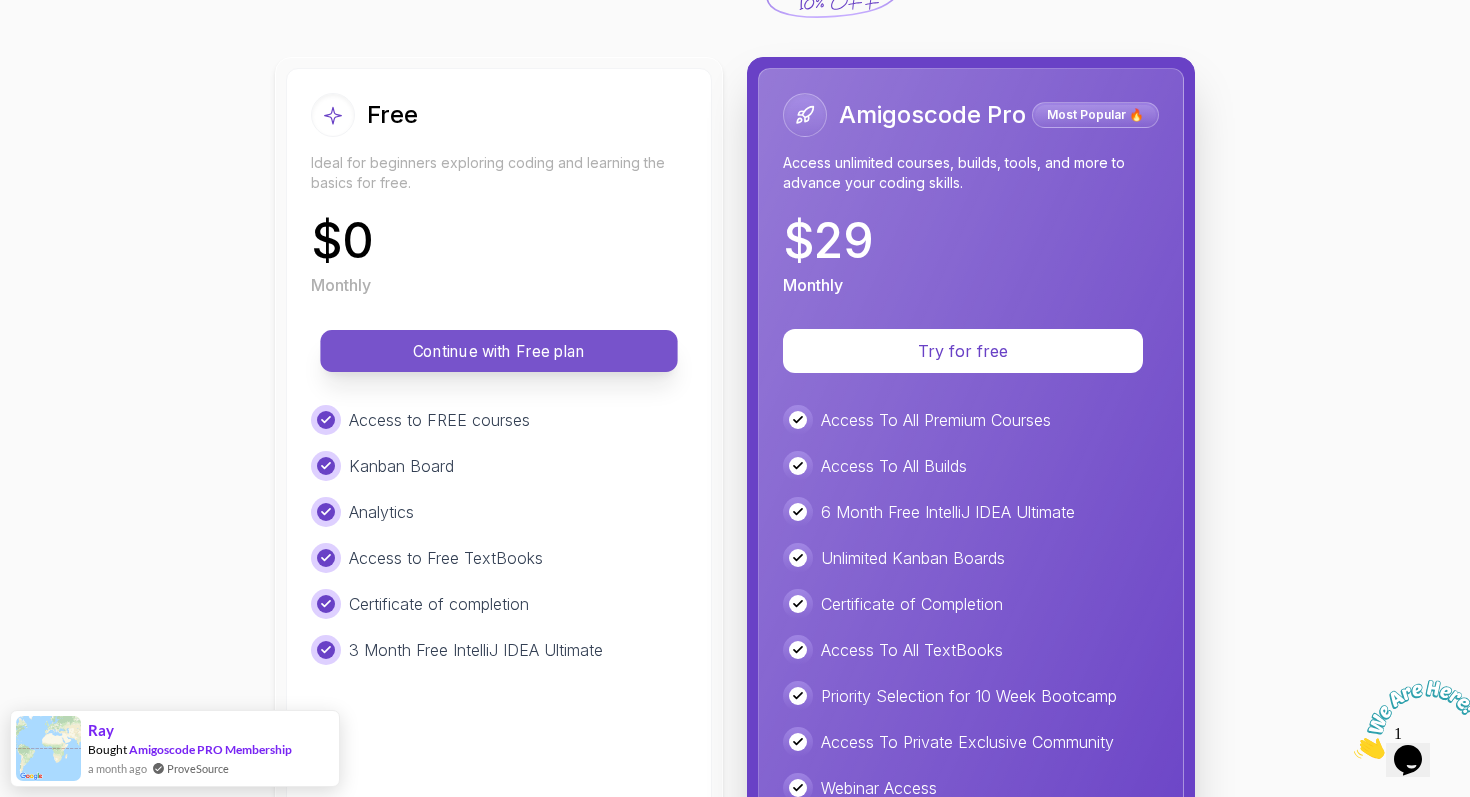 click on "Continue with Free plan" at bounding box center (499, 351) 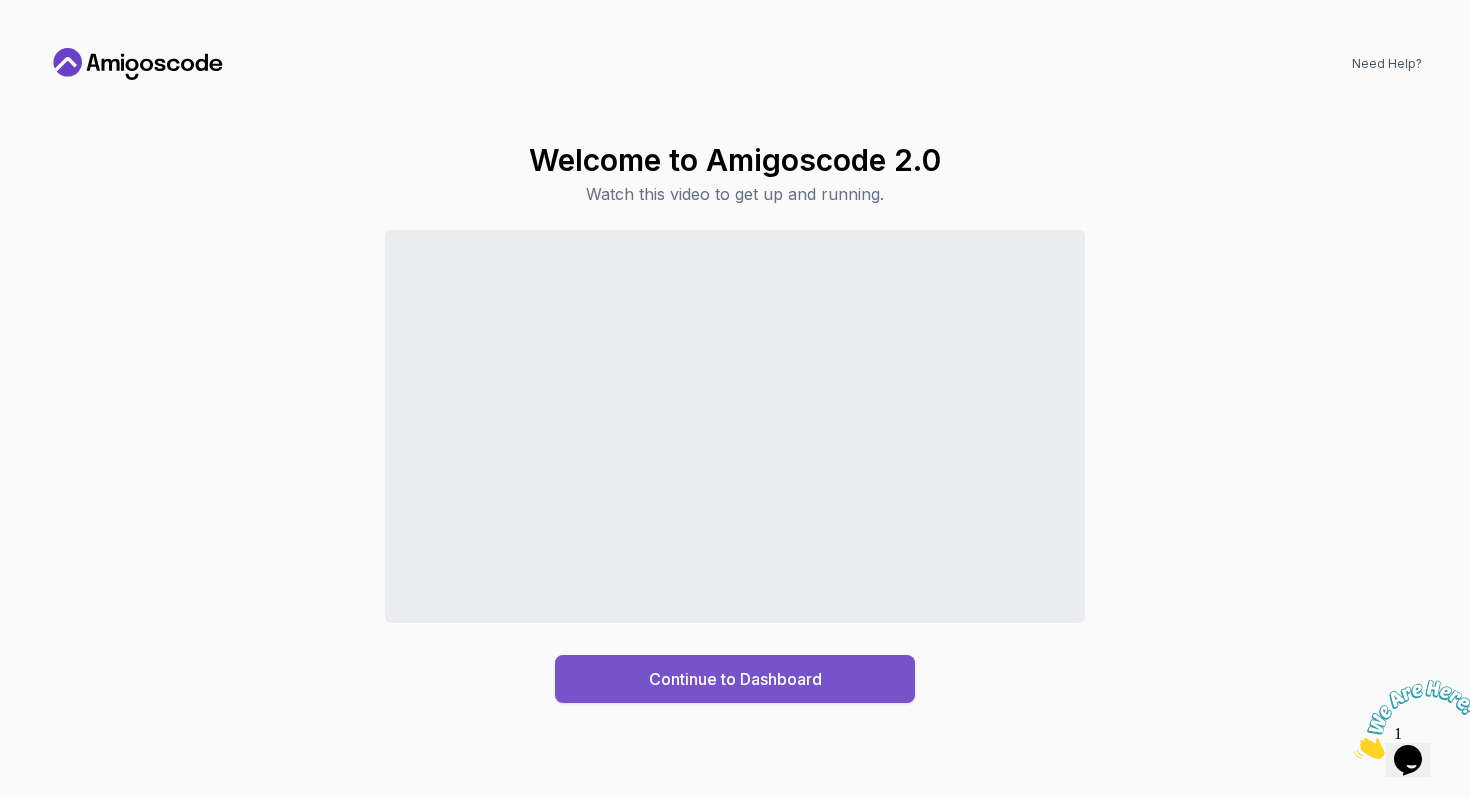 click on "Continue to Dashboard" at bounding box center [735, 679] 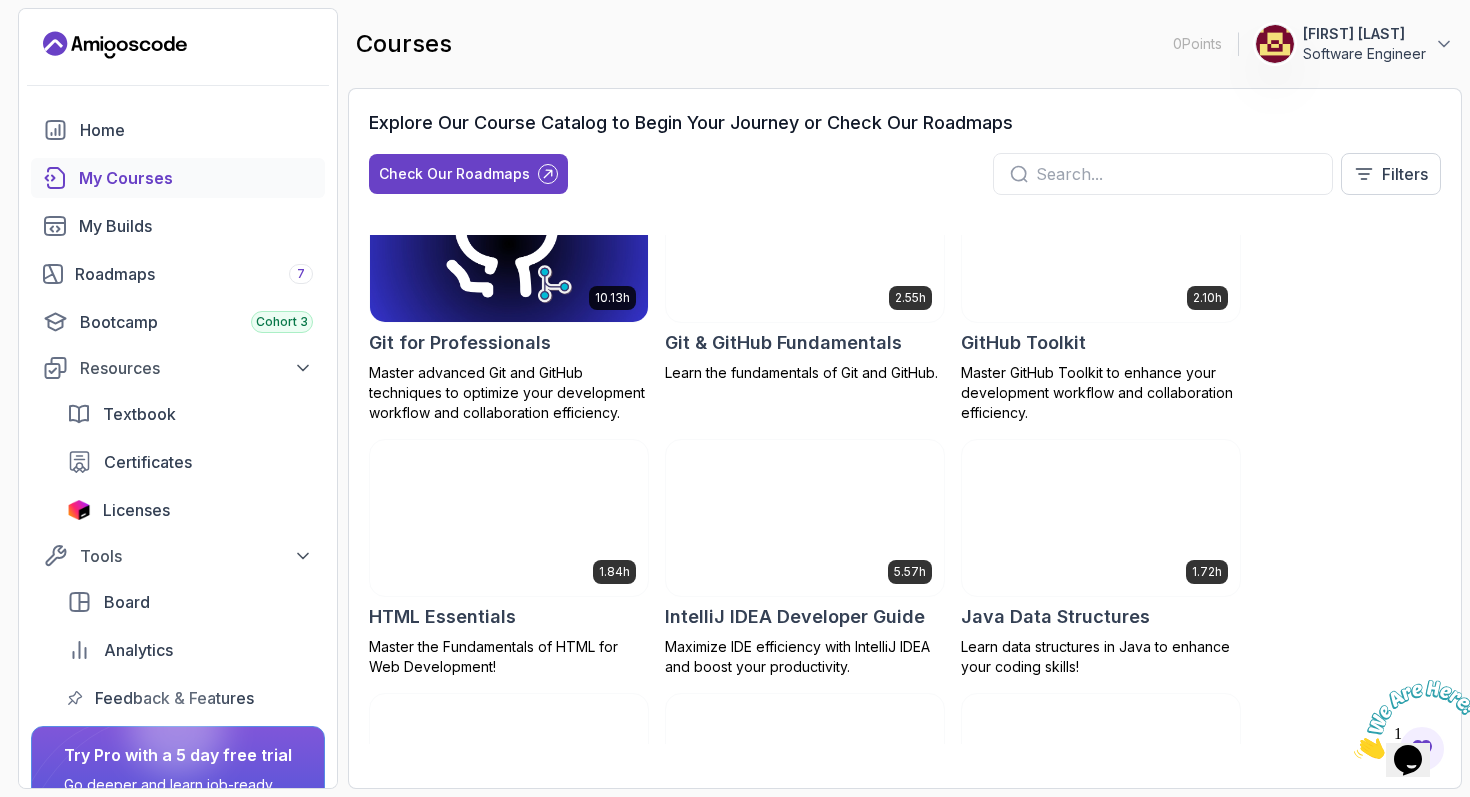 scroll, scrollTop: 0, scrollLeft: 0, axis: both 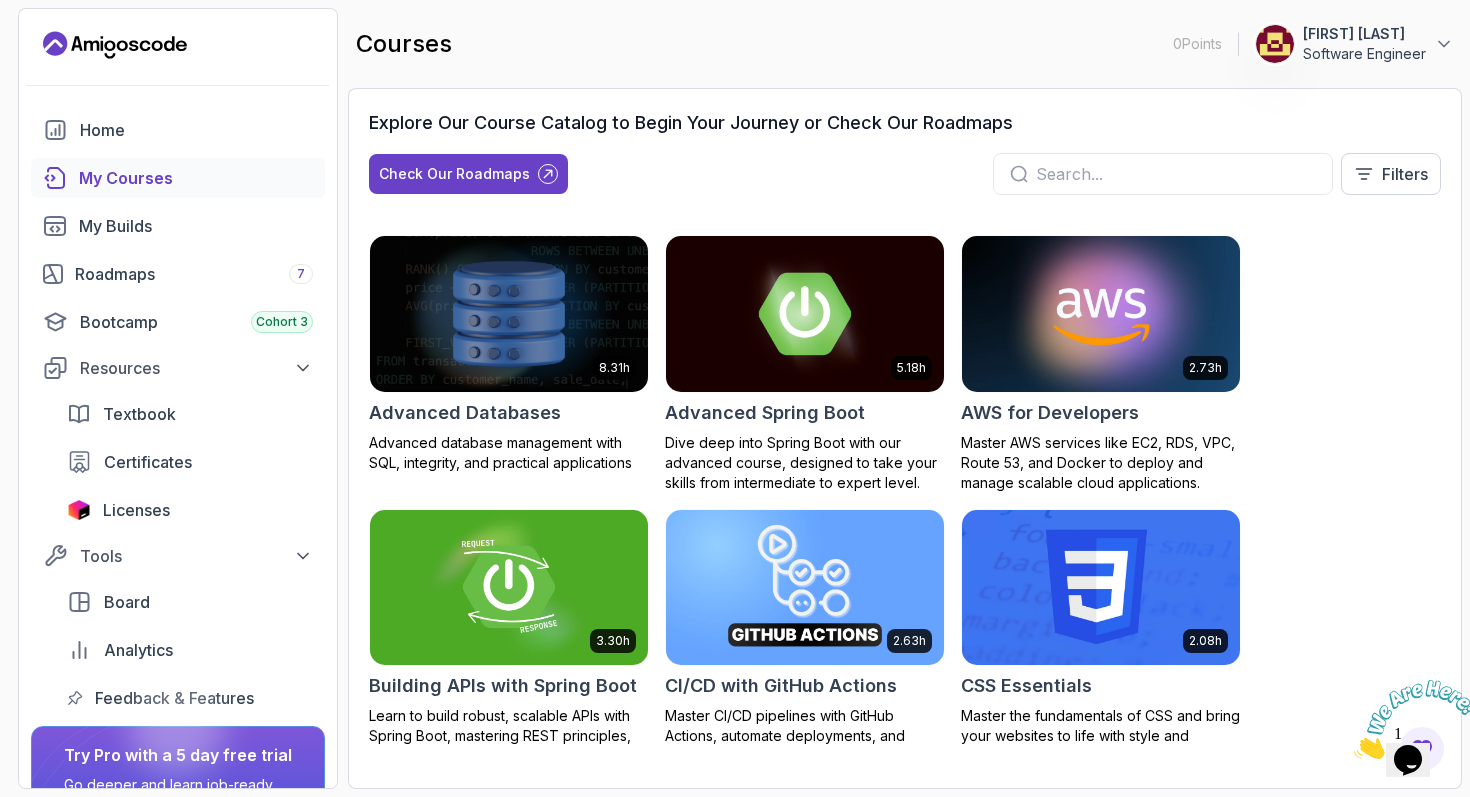click at bounding box center [1176, 174] 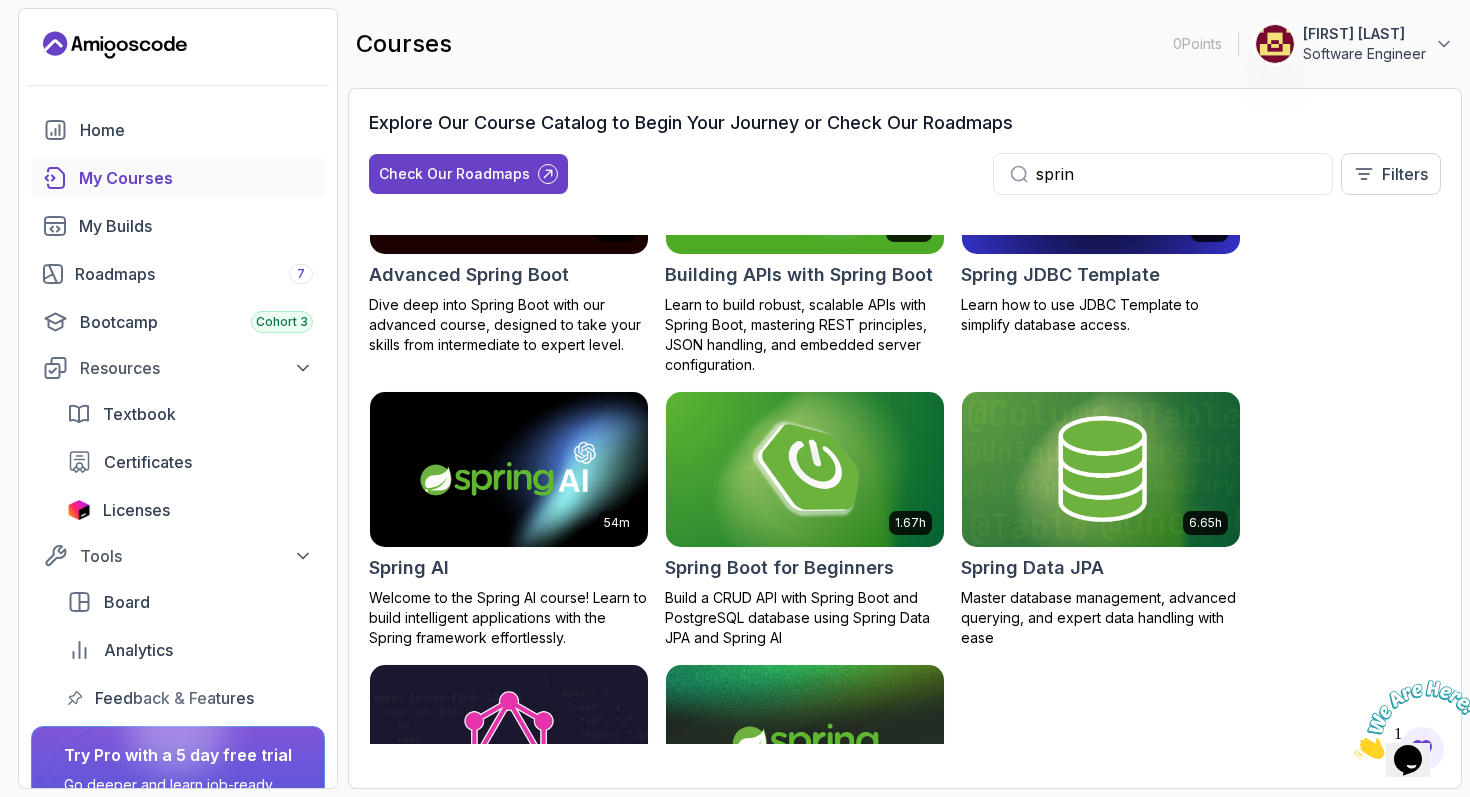 scroll, scrollTop: 0, scrollLeft: 0, axis: both 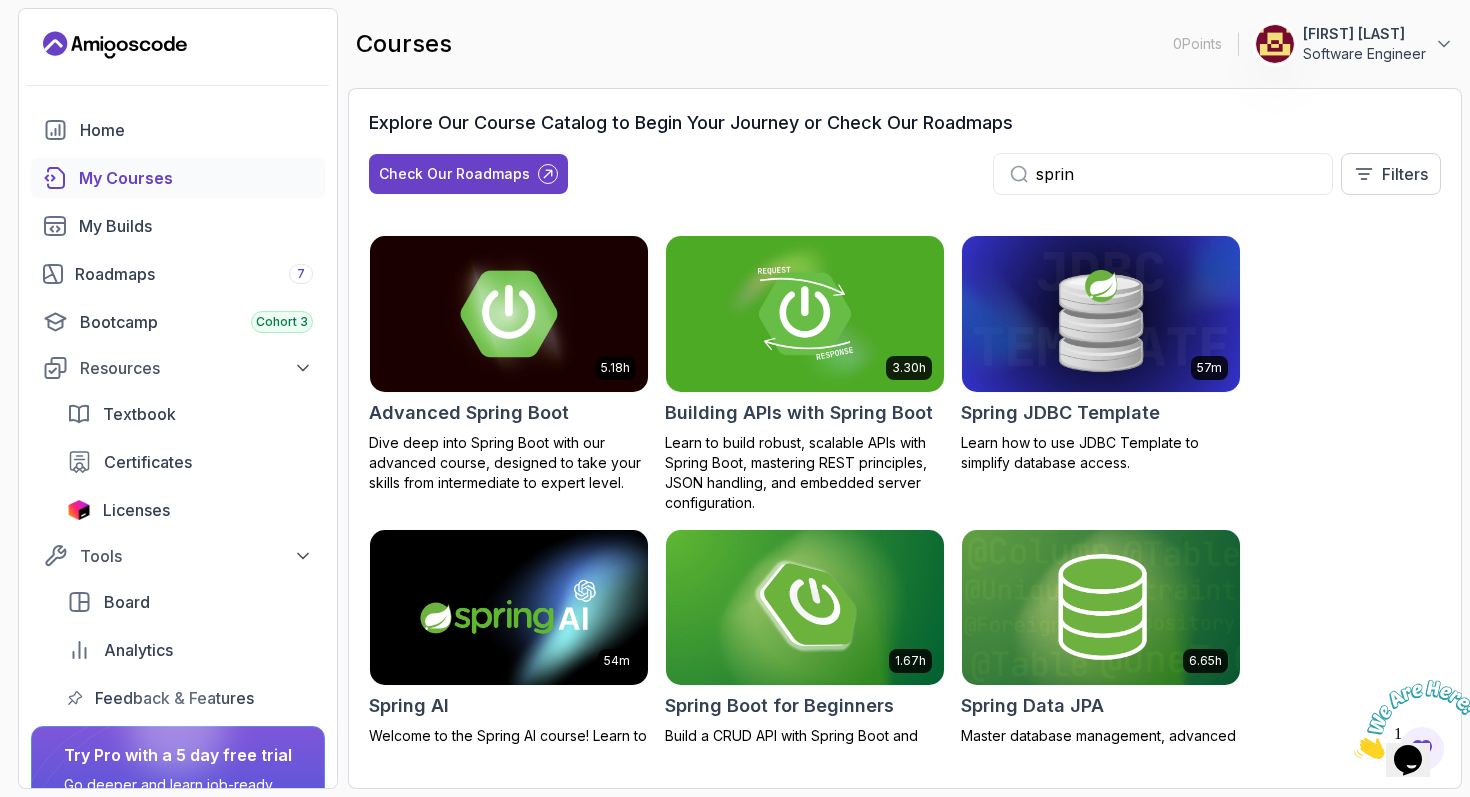 type on "sprin" 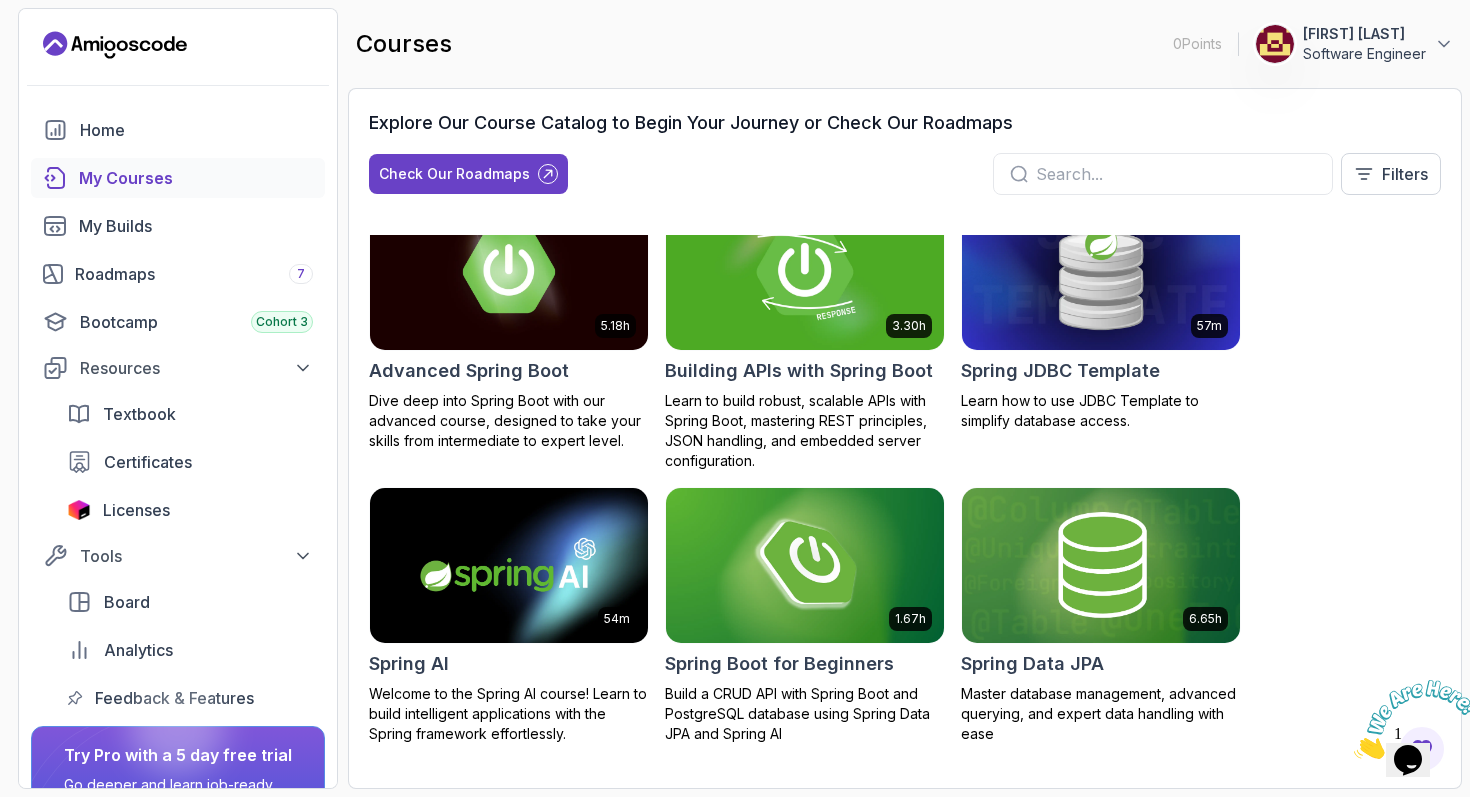 scroll, scrollTop: 44, scrollLeft: 0, axis: vertical 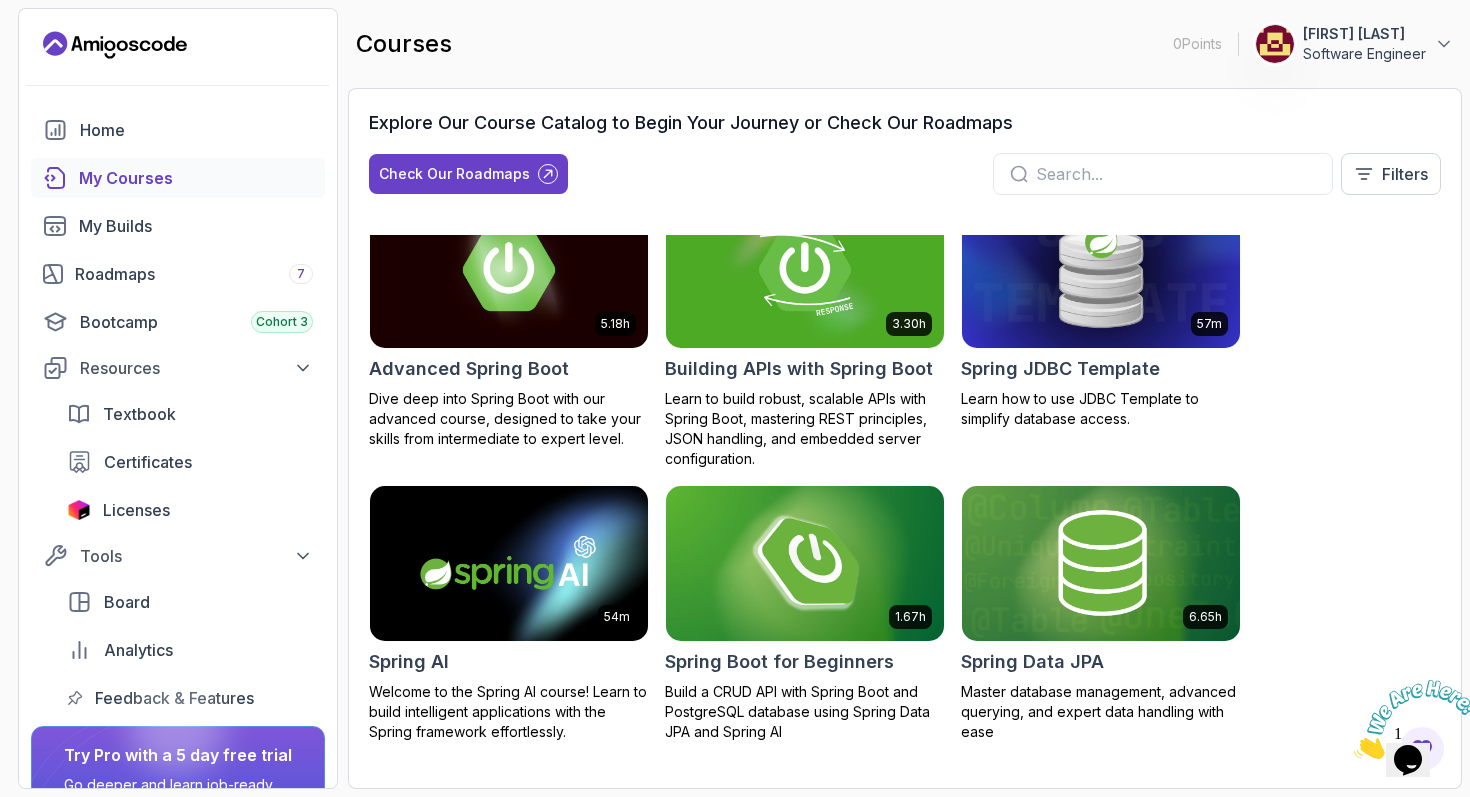 click at bounding box center [805, 563] 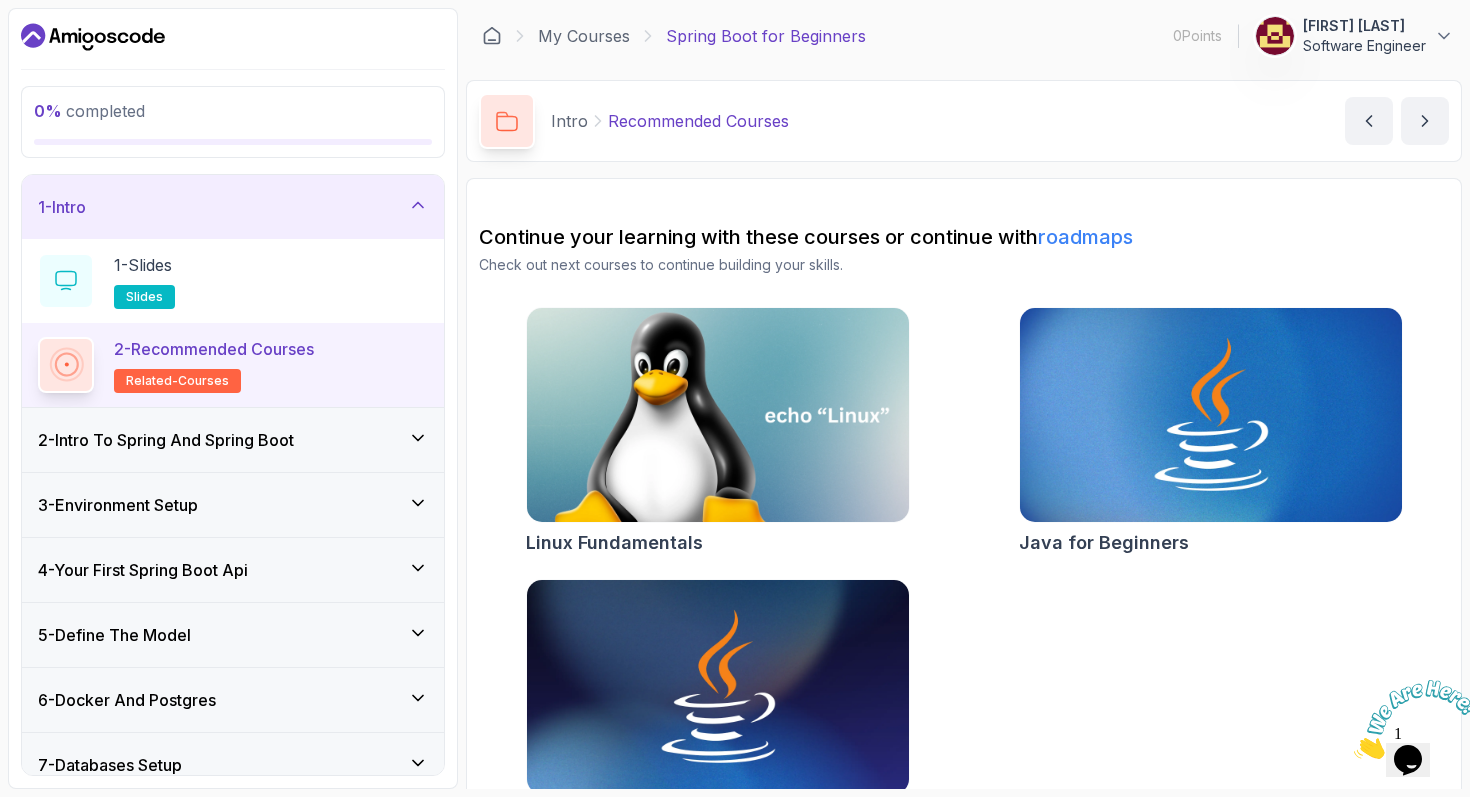 scroll, scrollTop: 59, scrollLeft: 0, axis: vertical 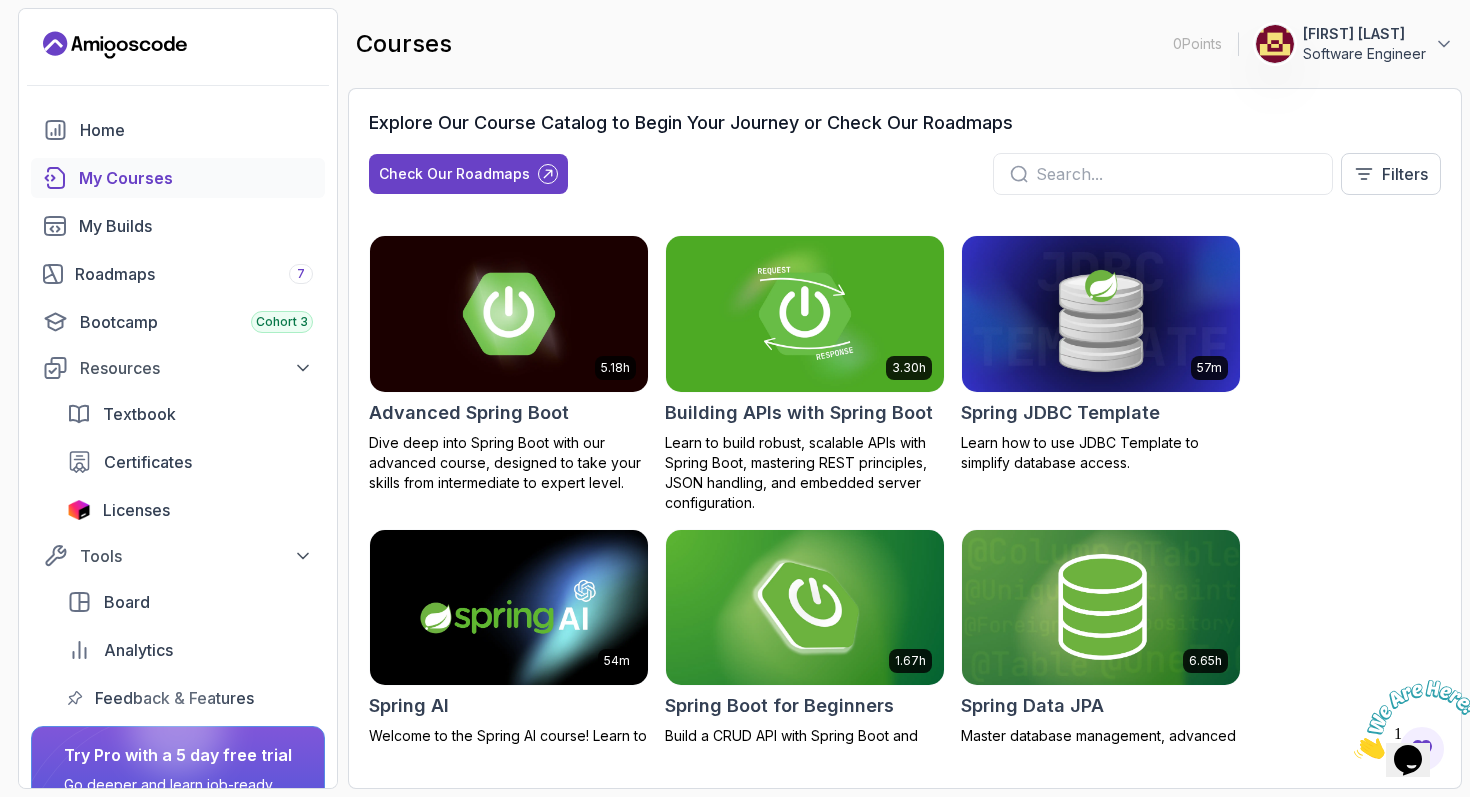 click at bounding box center (805, 607) 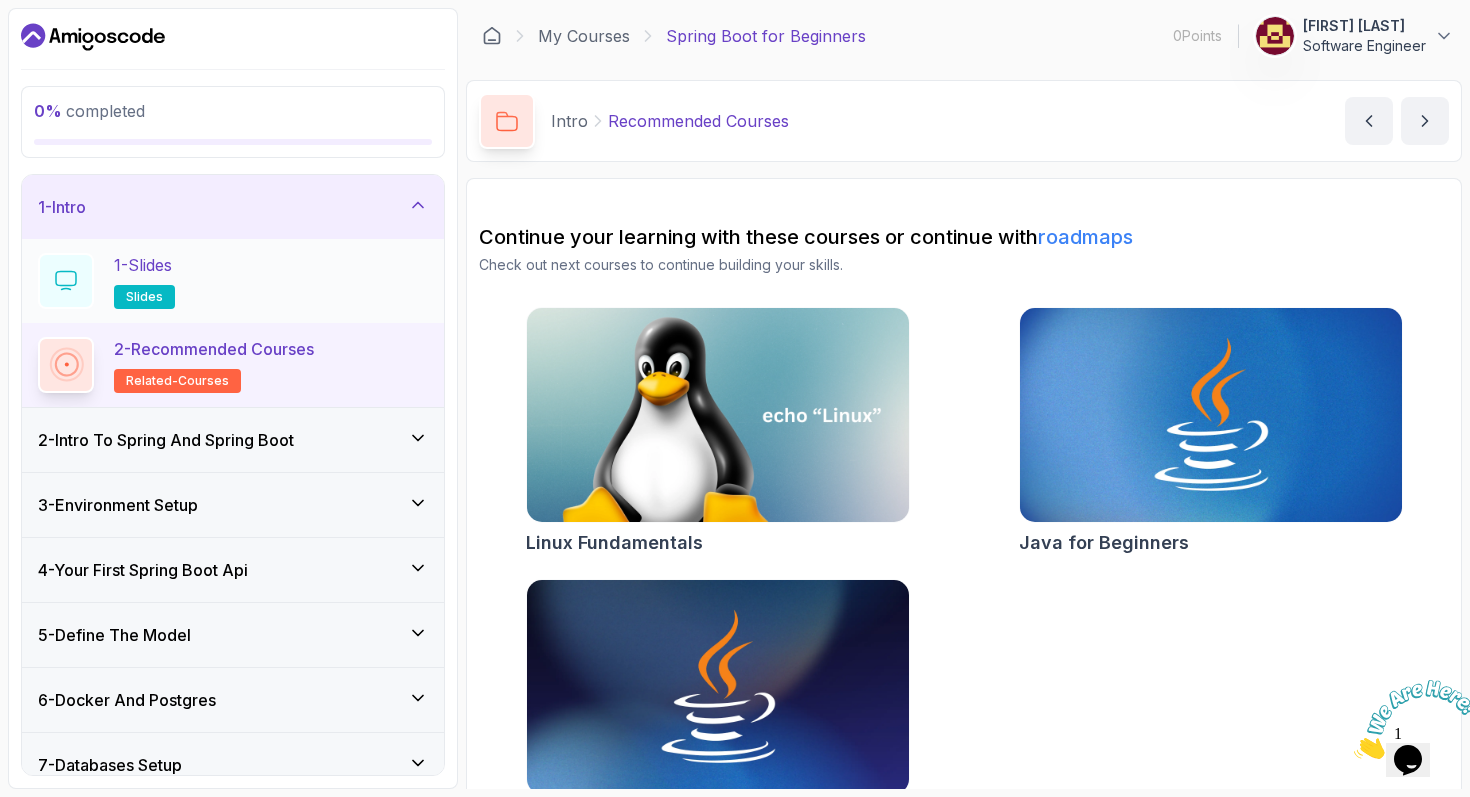 click on "1  -  Slides slides" at bounding box center [233, 281] 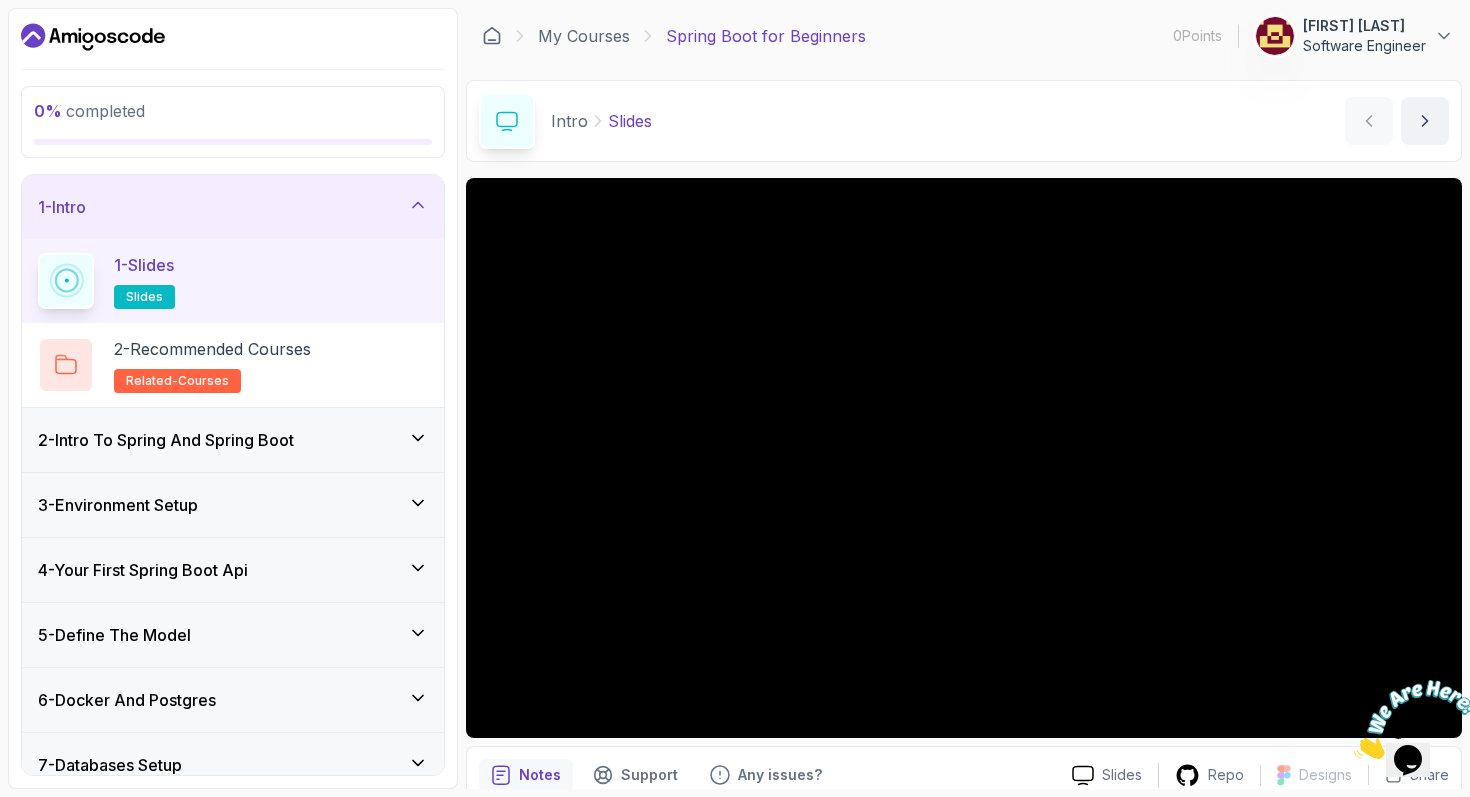 scroll, scrollTop: 88, scrollLeft: 0, axis: vertical 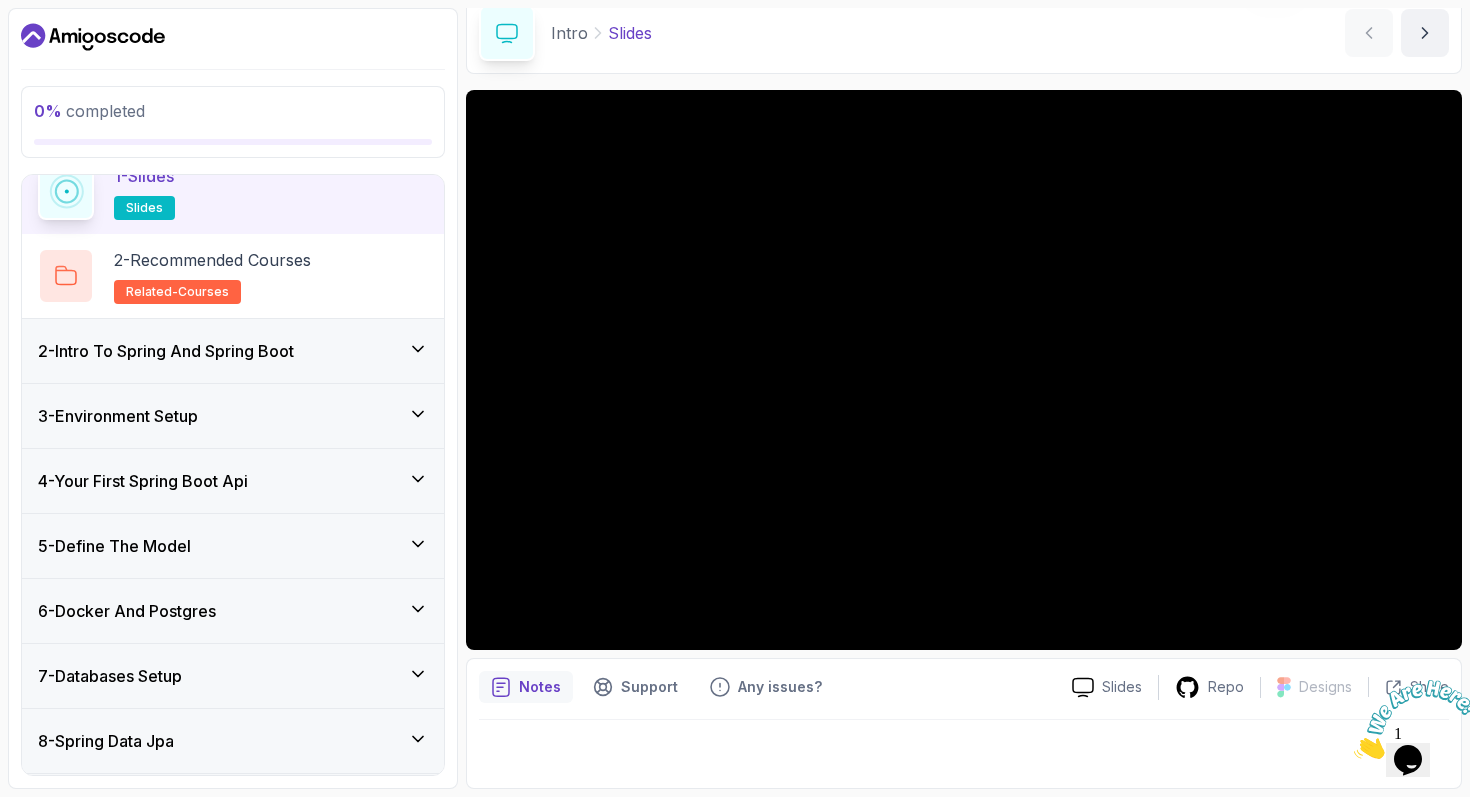 click on "2  -  Intro To Spring And Spring Boot" at bounding box center [233, 351] 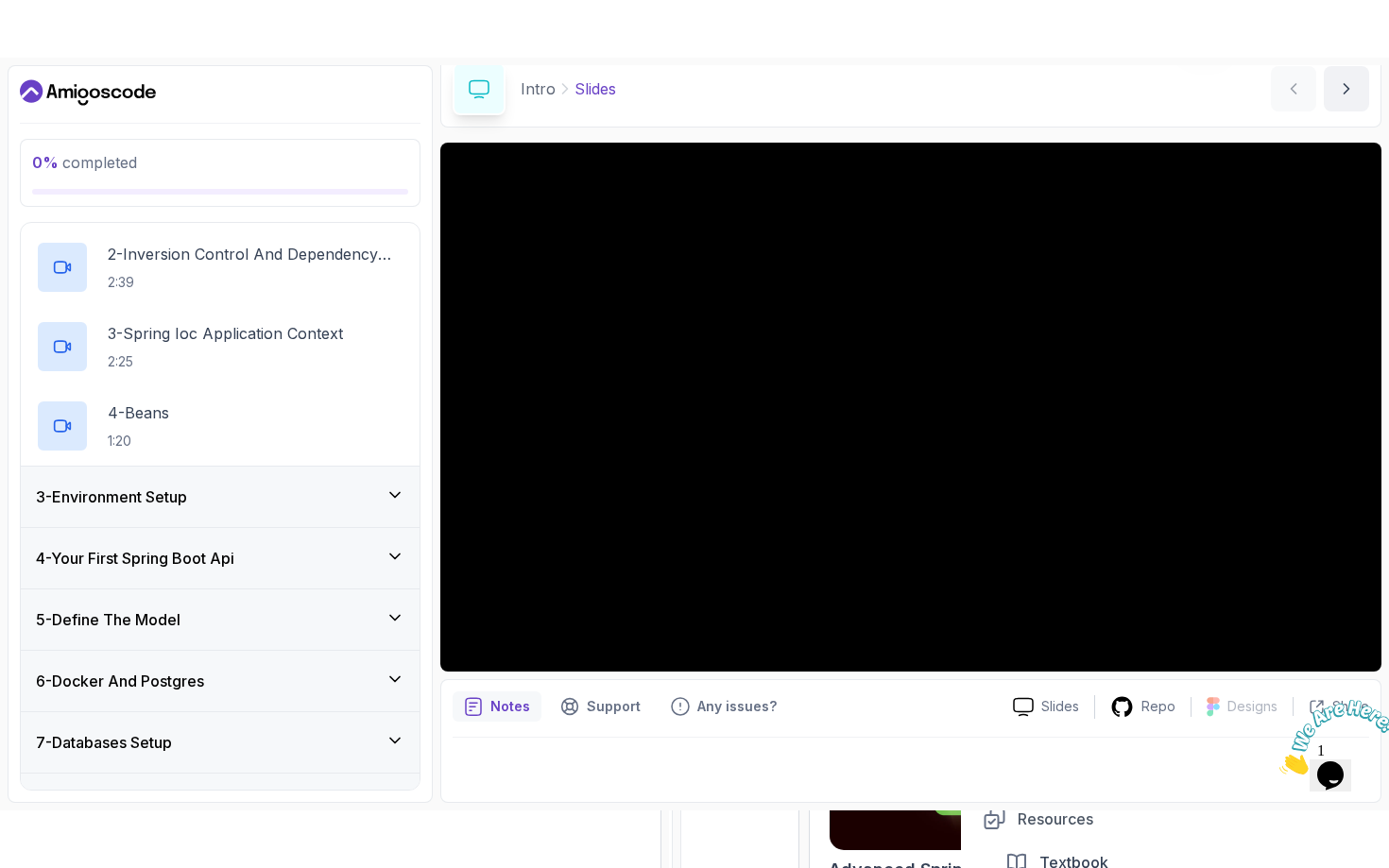 scroll, scrollTop: 0, scrollLeft: 0, axis: both 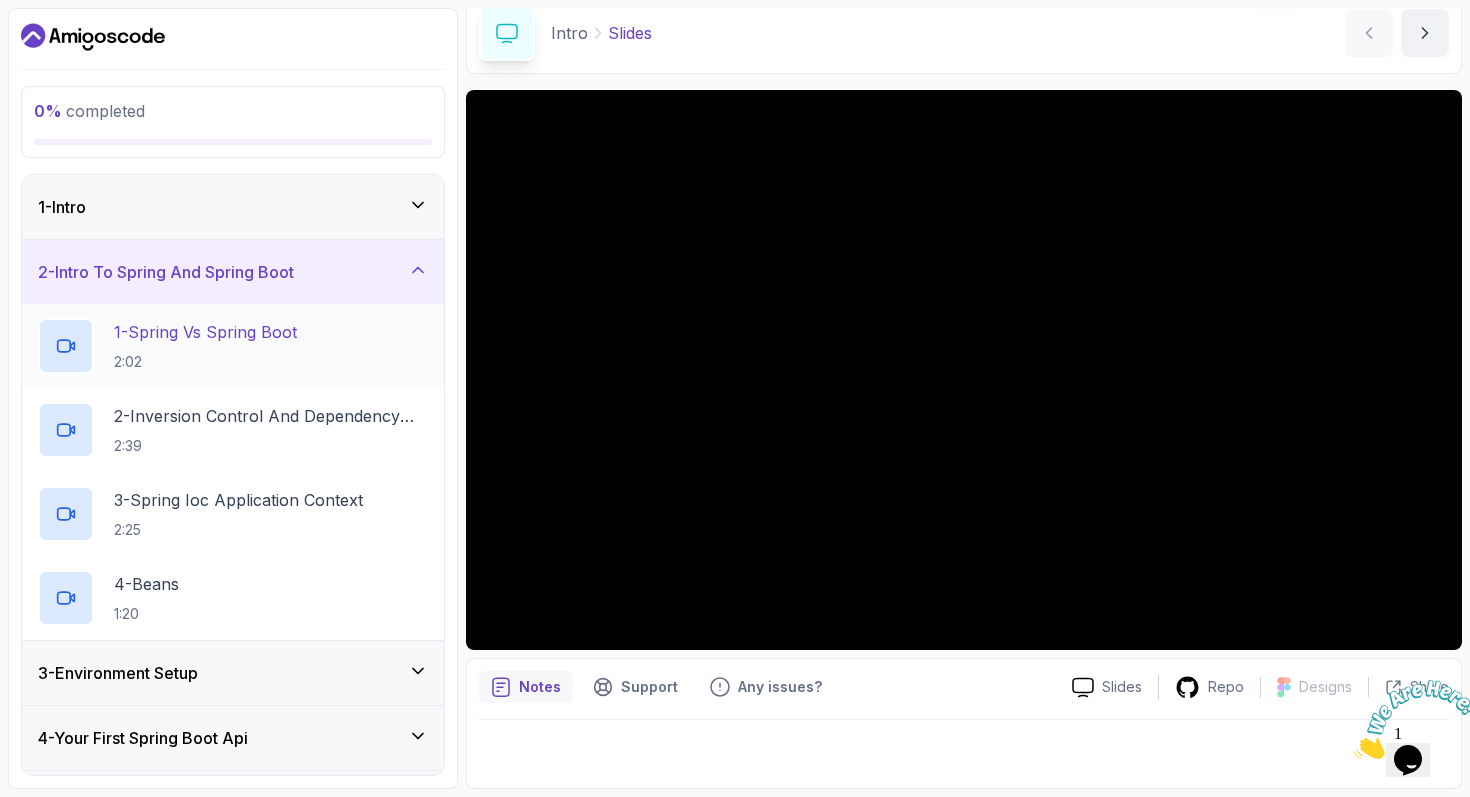 click on "1  -  Spring Vs Spring Boot" at bounding box center (205, 332) 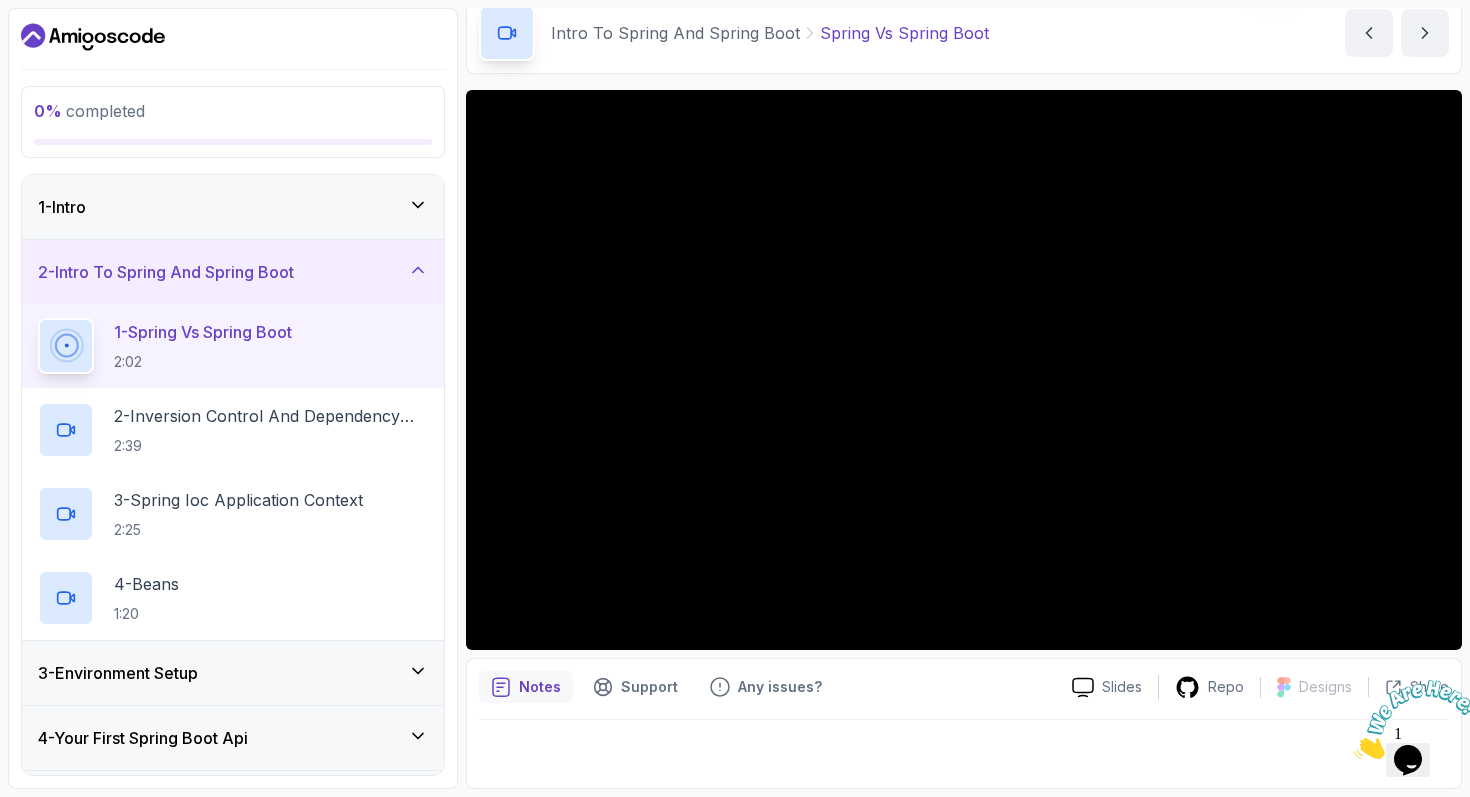scroll, scrollTop: 0, scrollLeft: 0, axis: both 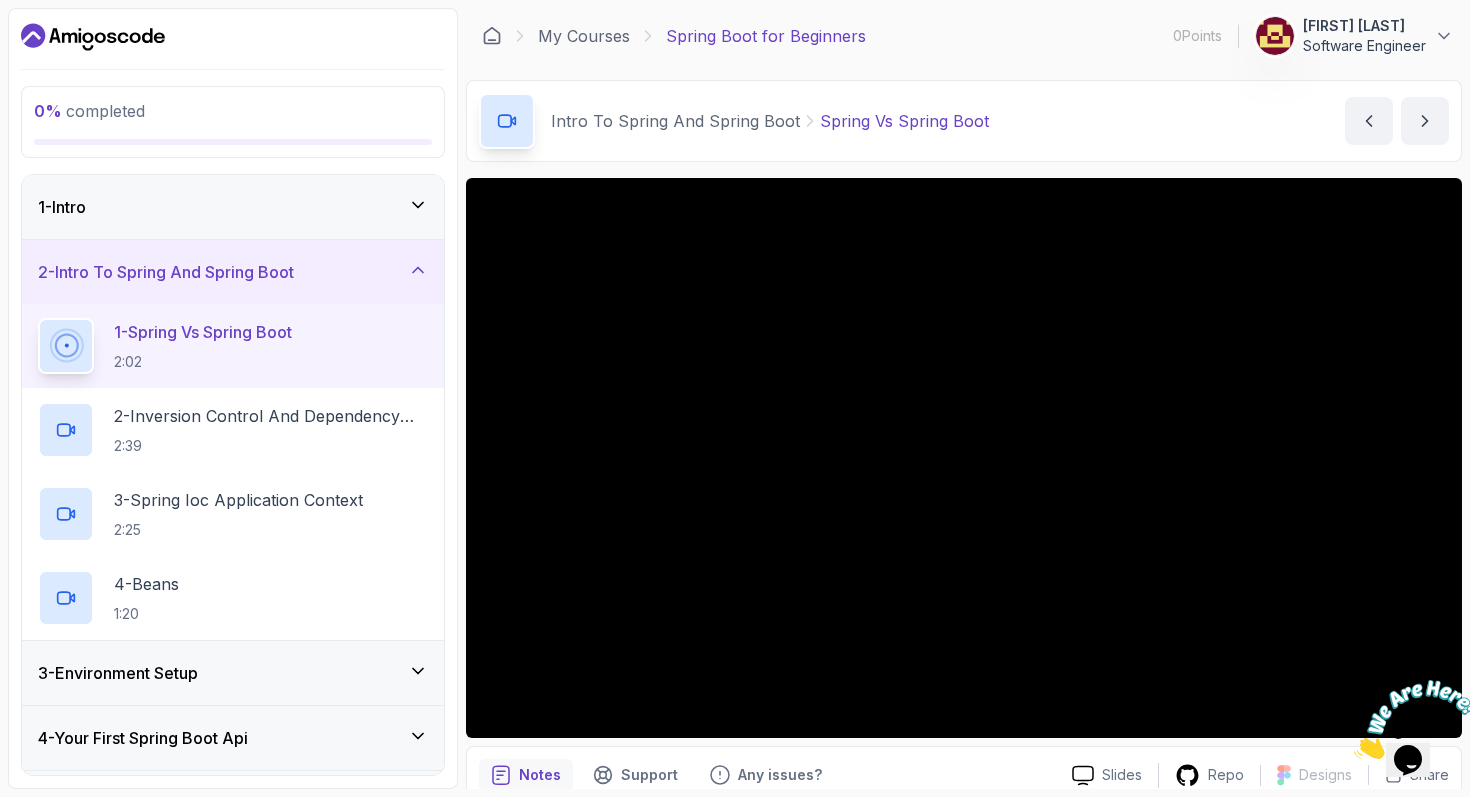 click at bounding box center [1416, 719] 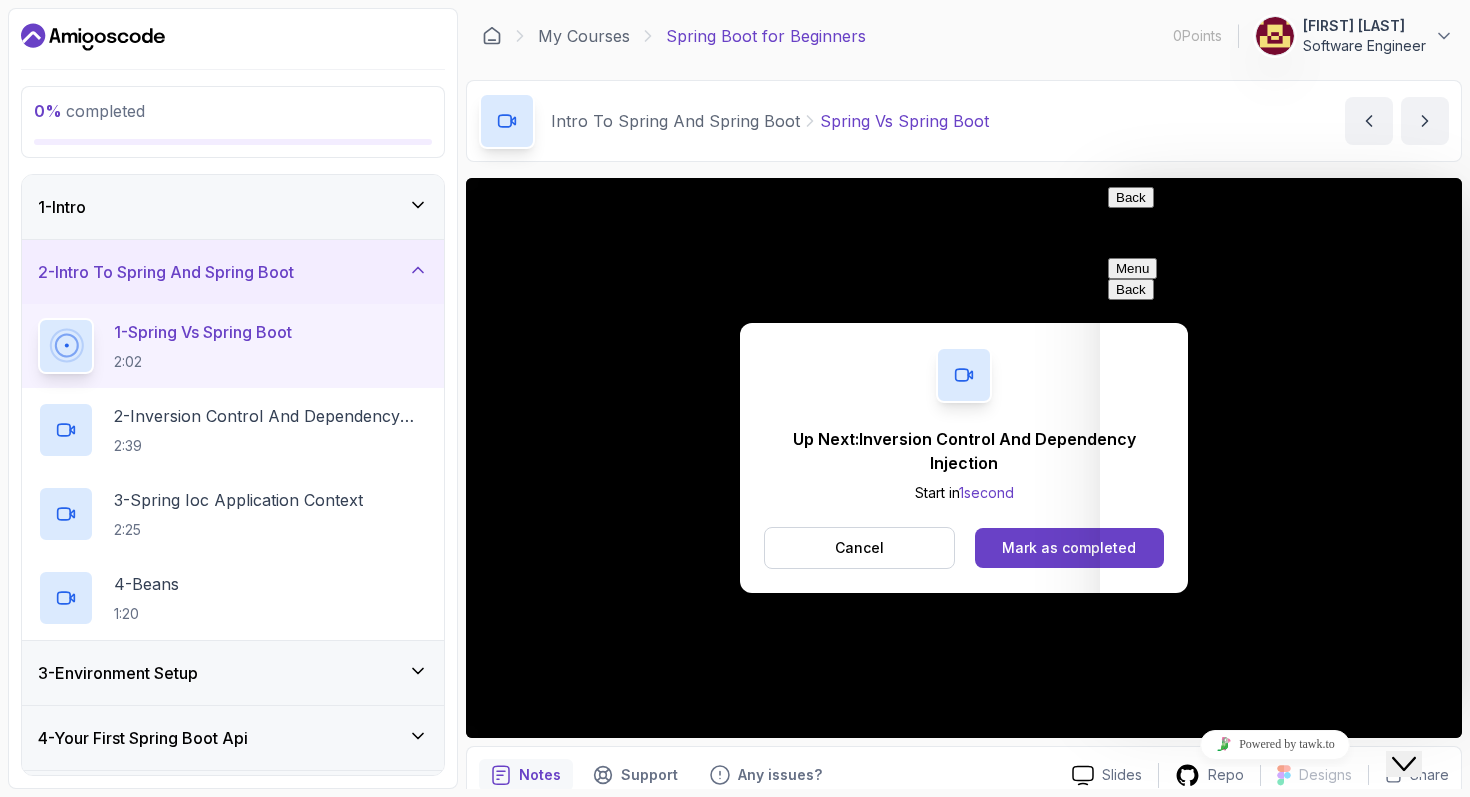 click on "Back" at bounding box center (1131, 197) 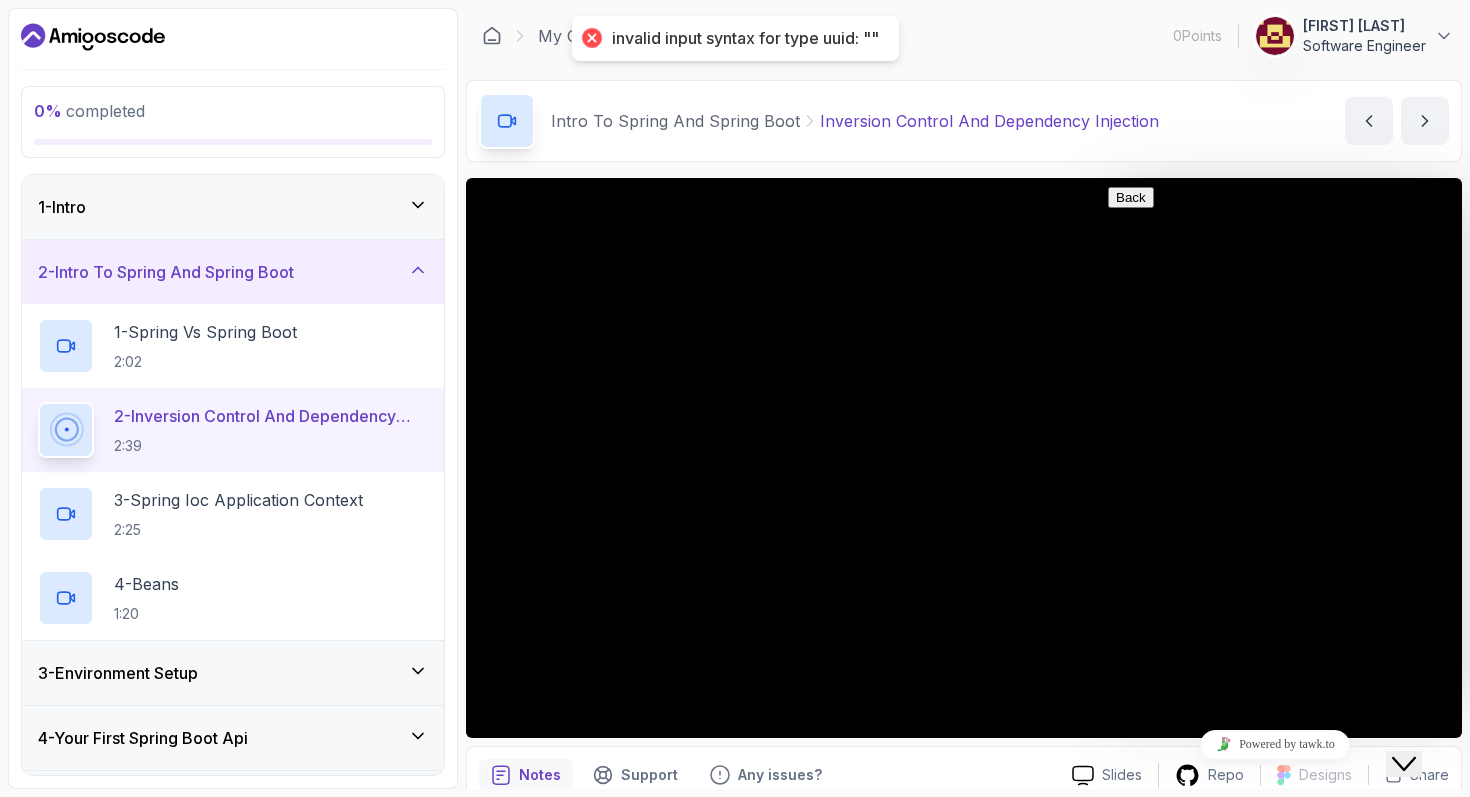 click 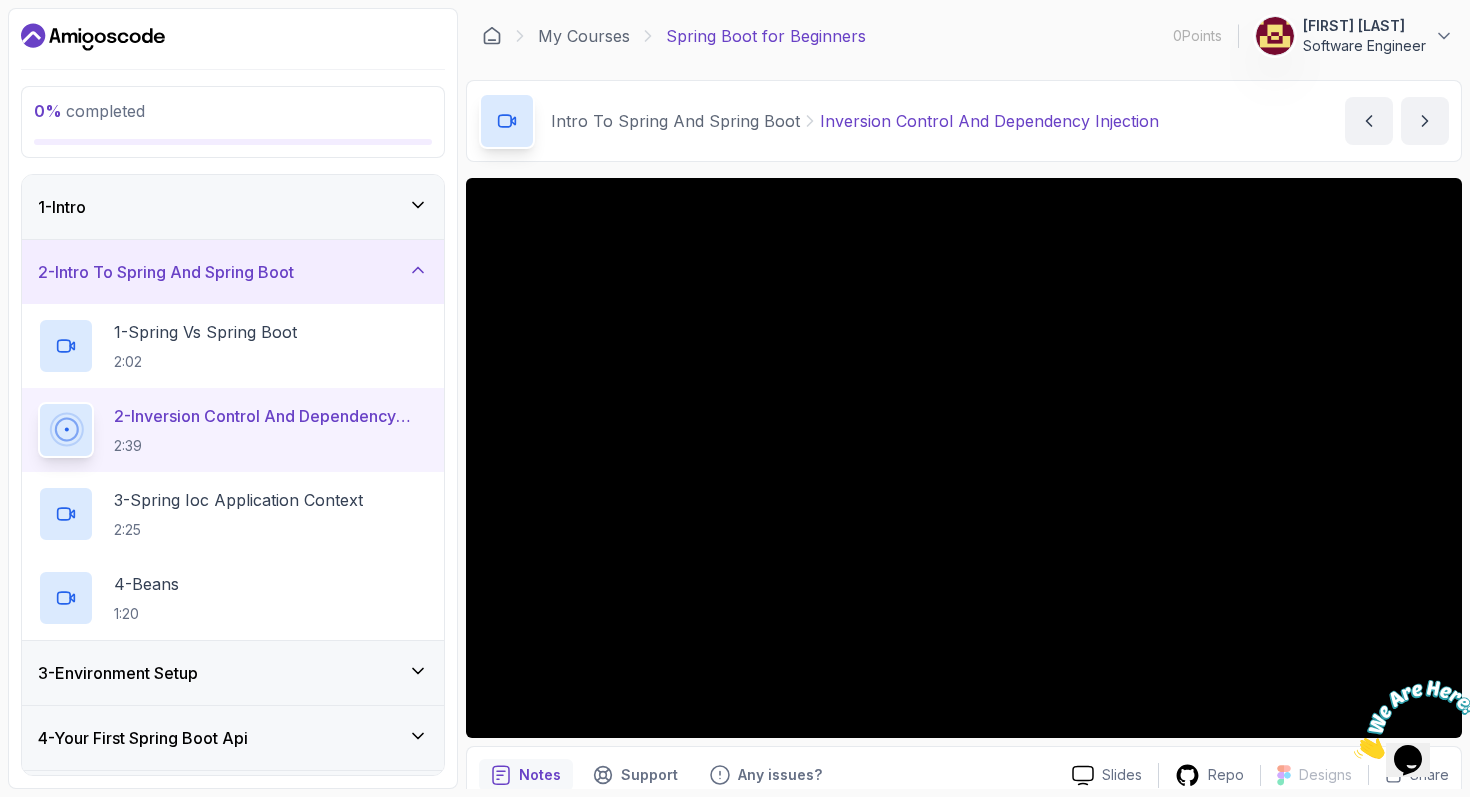 click at bounding box center (1416, 719) 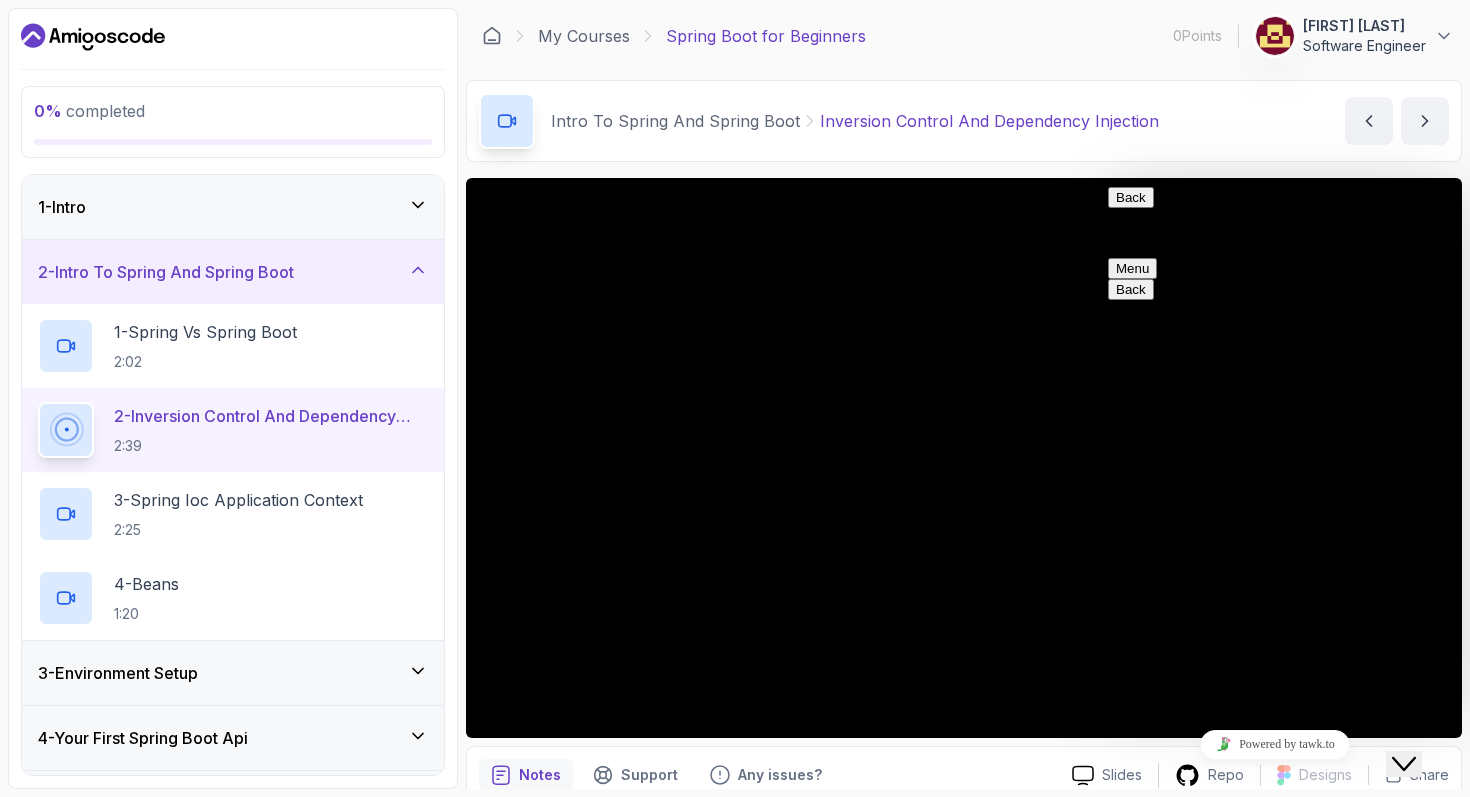 click on "Close Chat This icon closes the chat window." at bounding box center (1404, 764) 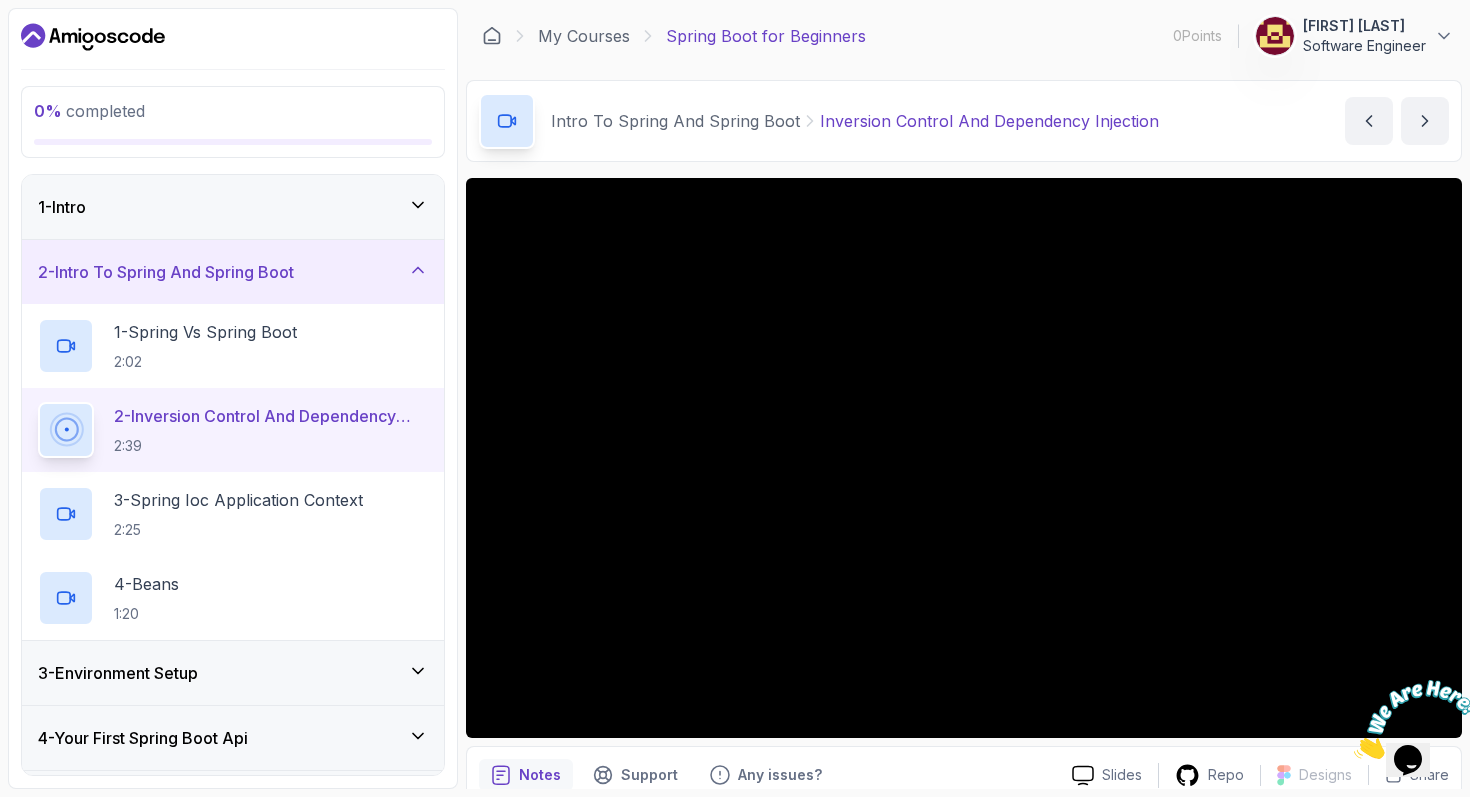 click at bounding box center (1354, 753) 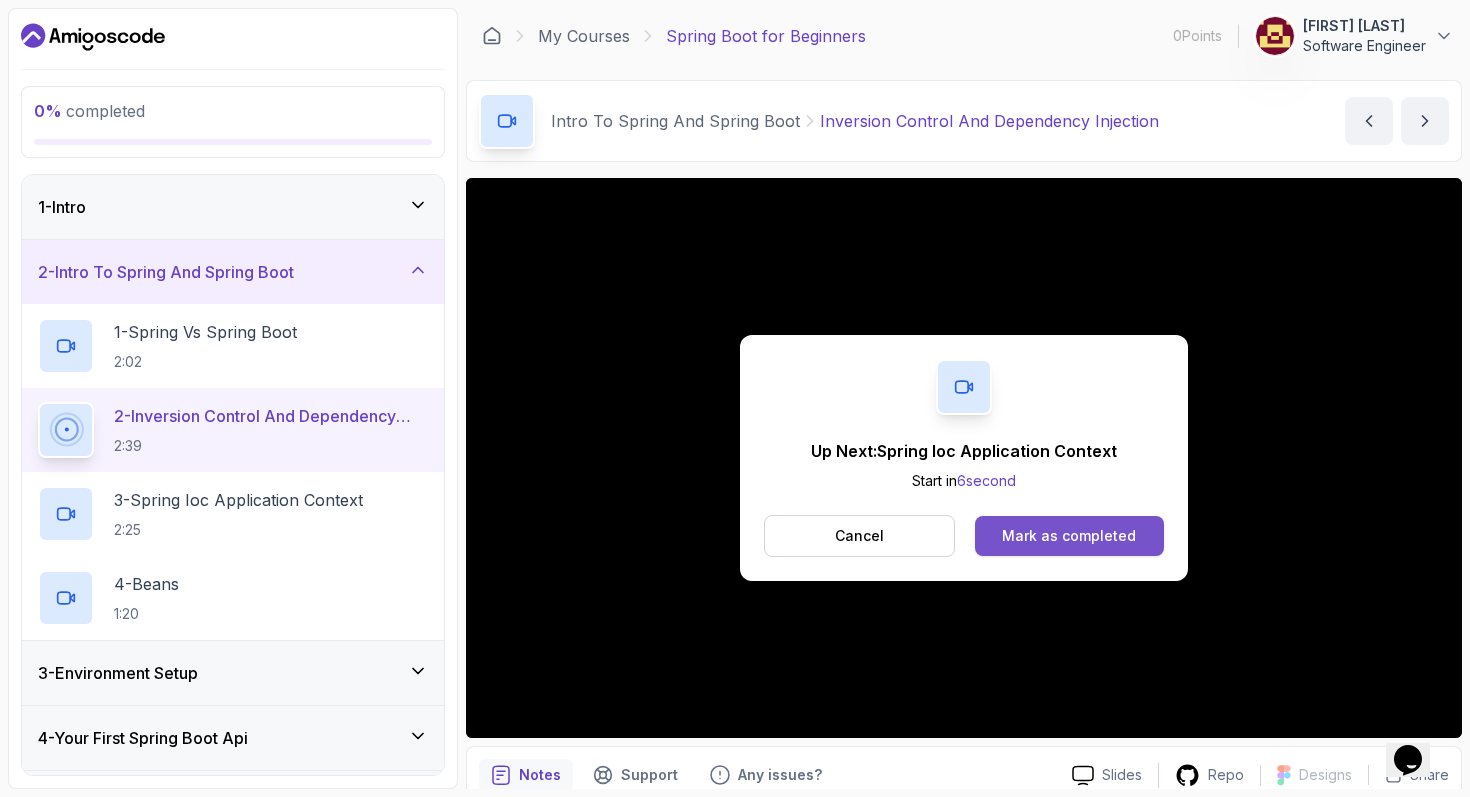 click on "Mark as completed" at bounding box center (1069, 536) 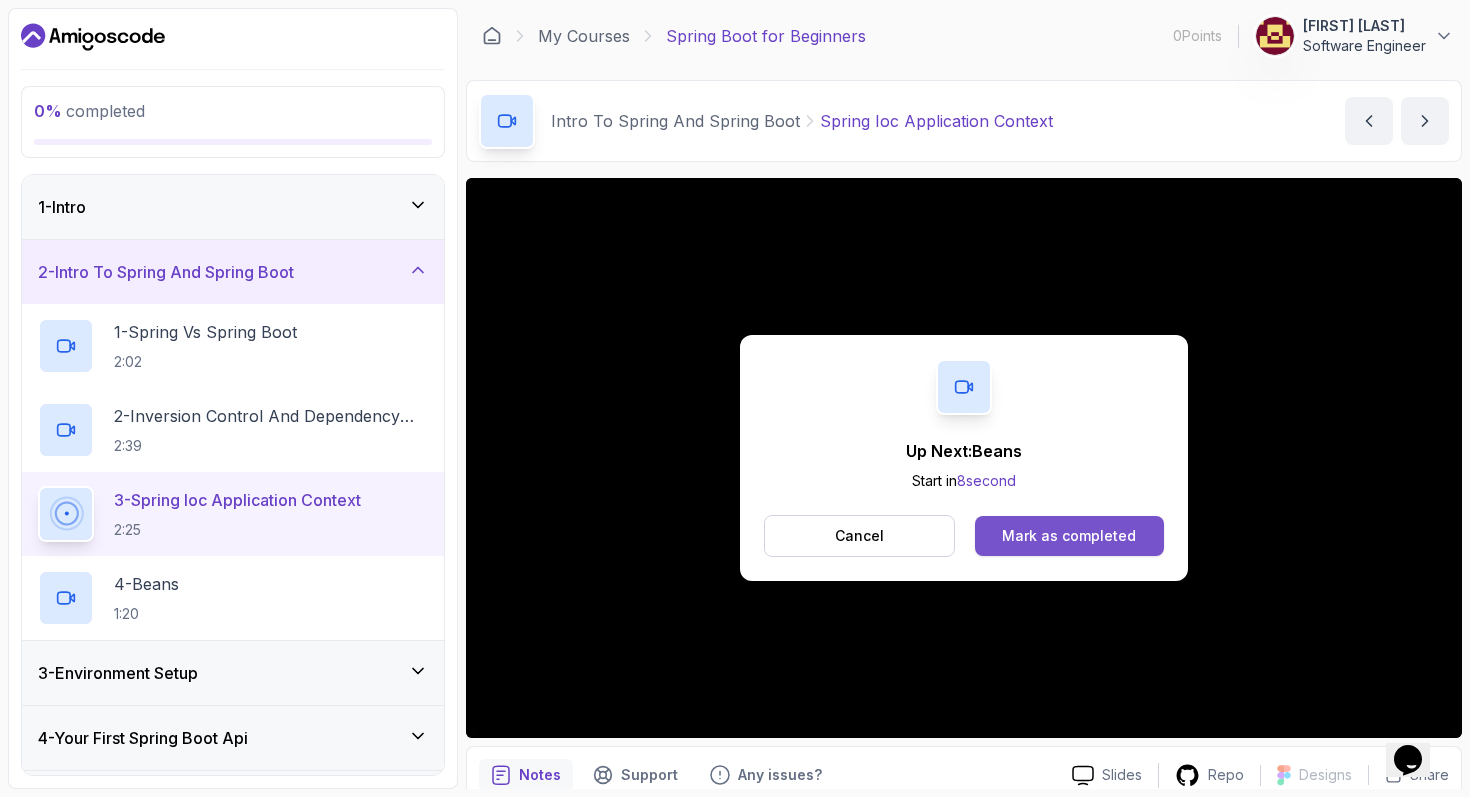 click on "Mark as completed" at bounding box center (1069, 536) 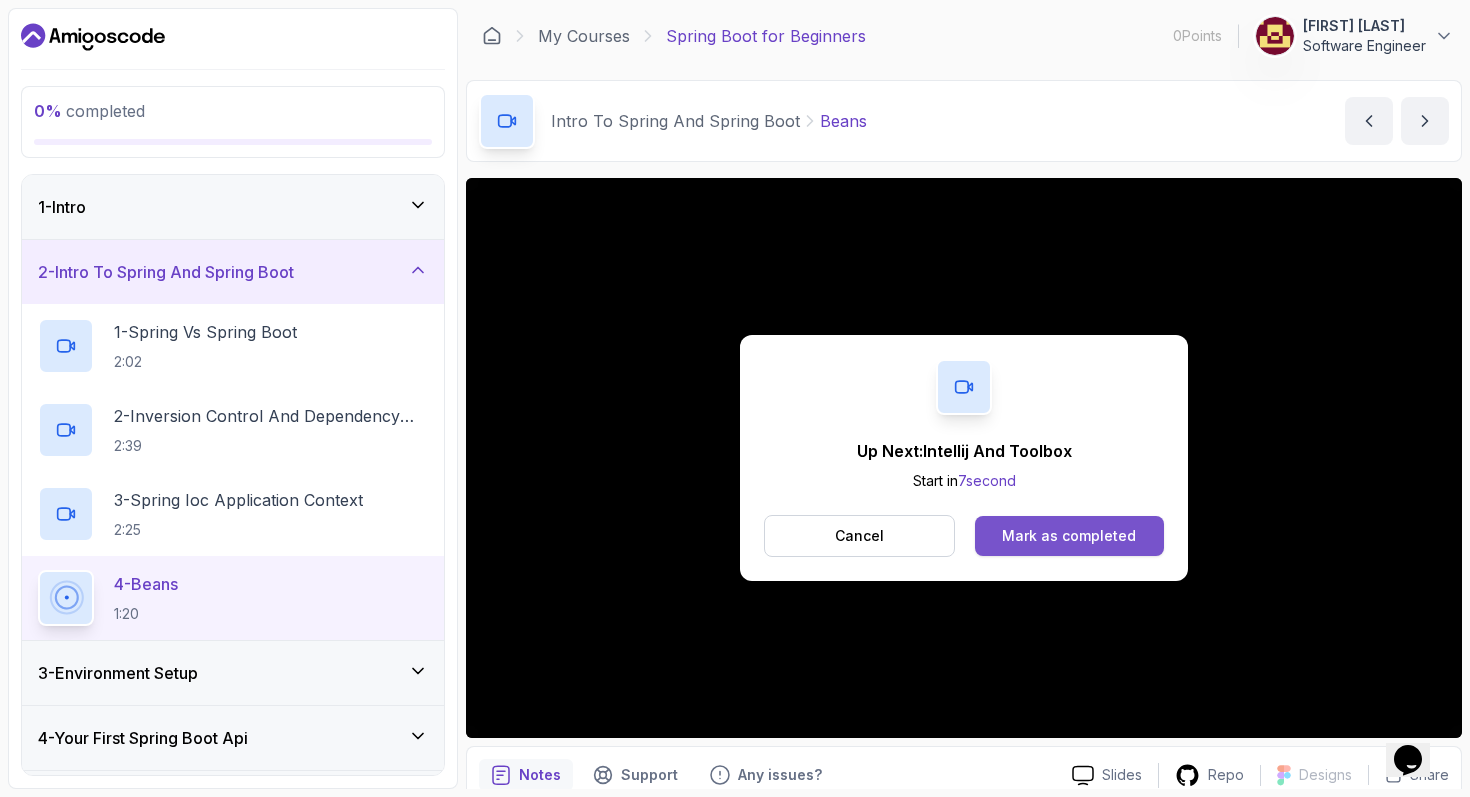click on "Mark as completed" at bounding box center (1069, 536) 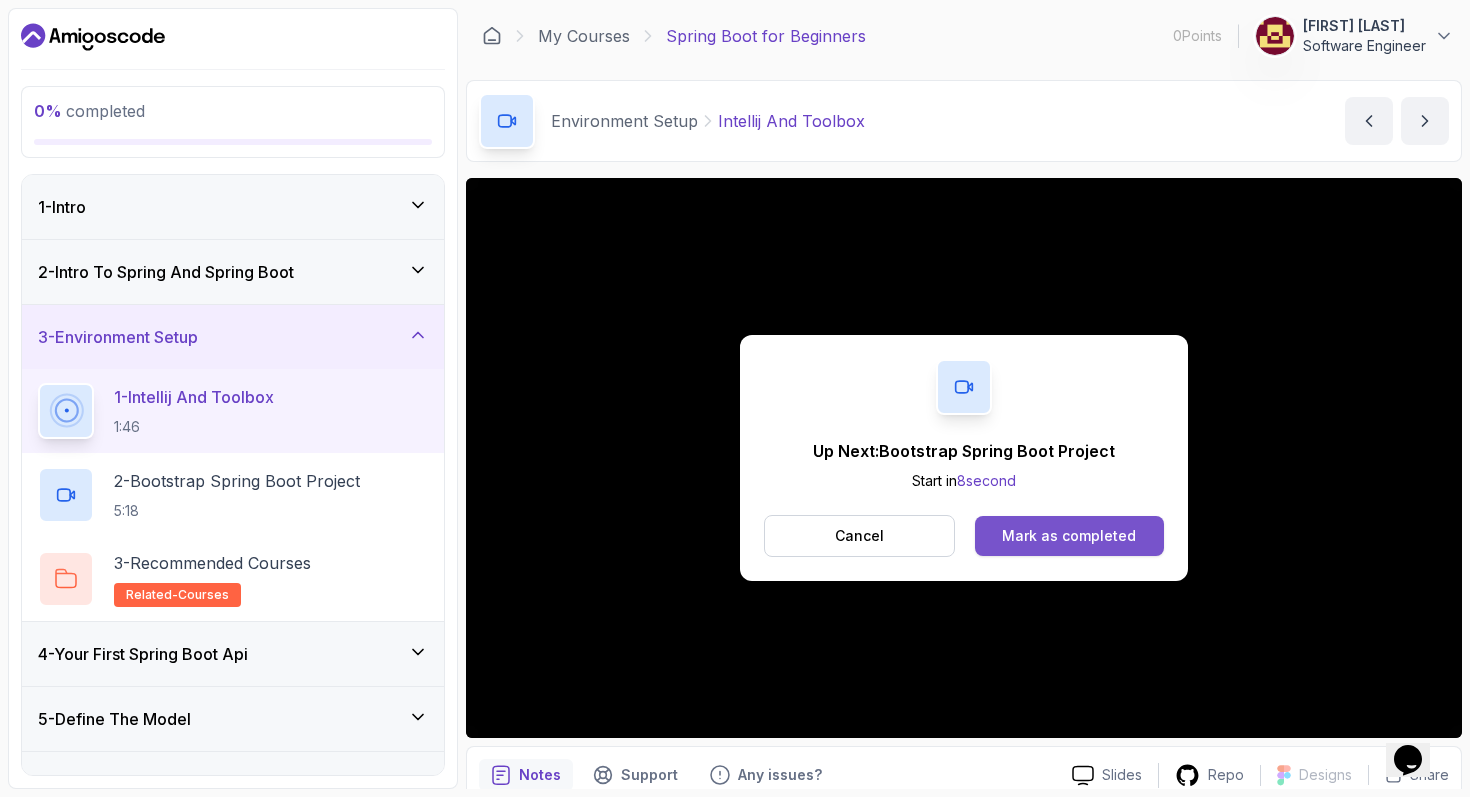 click on "Mark as completed" at bounding box center [1069, 536] 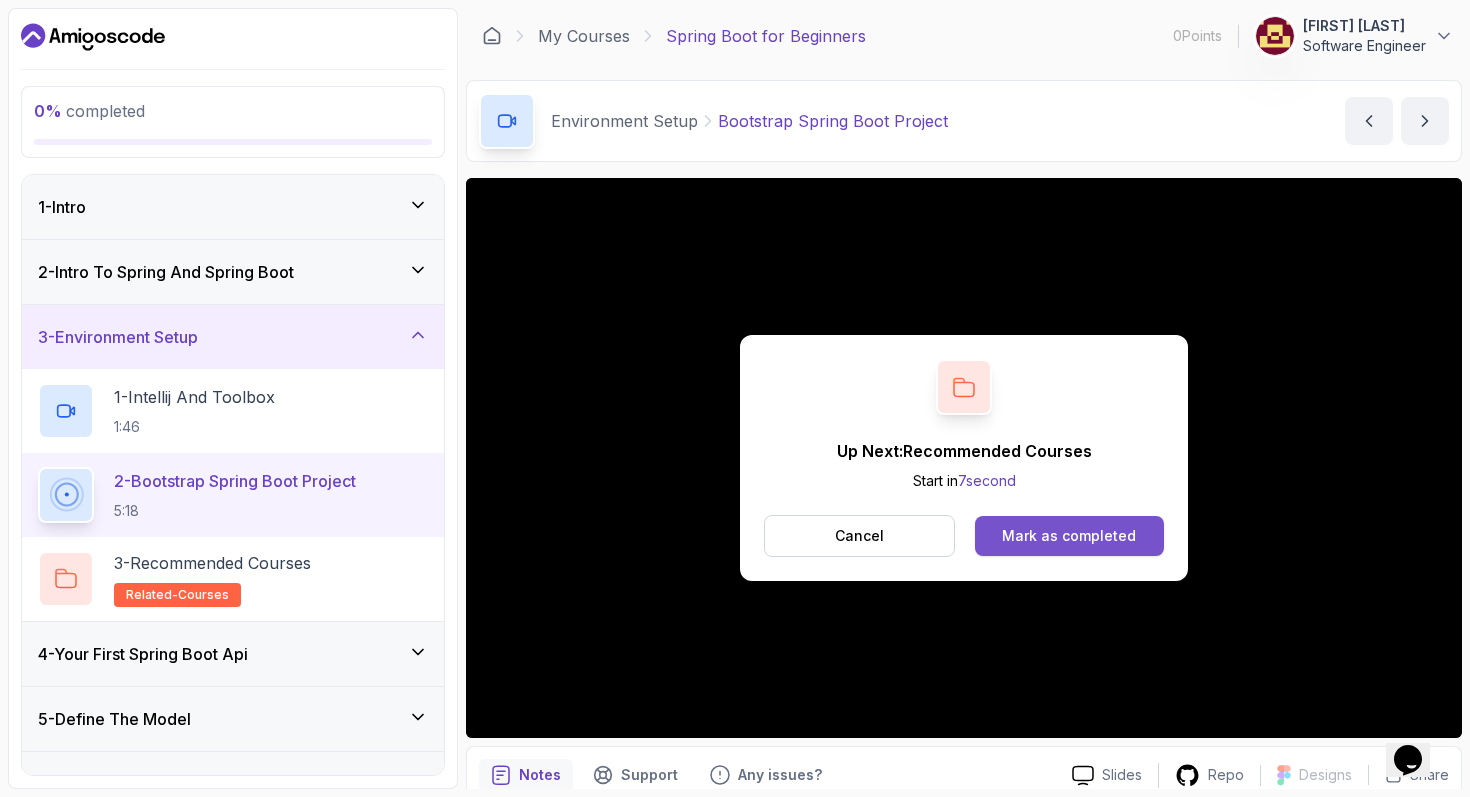 click on "Mark as completed" at bounding box center [1069, 536] 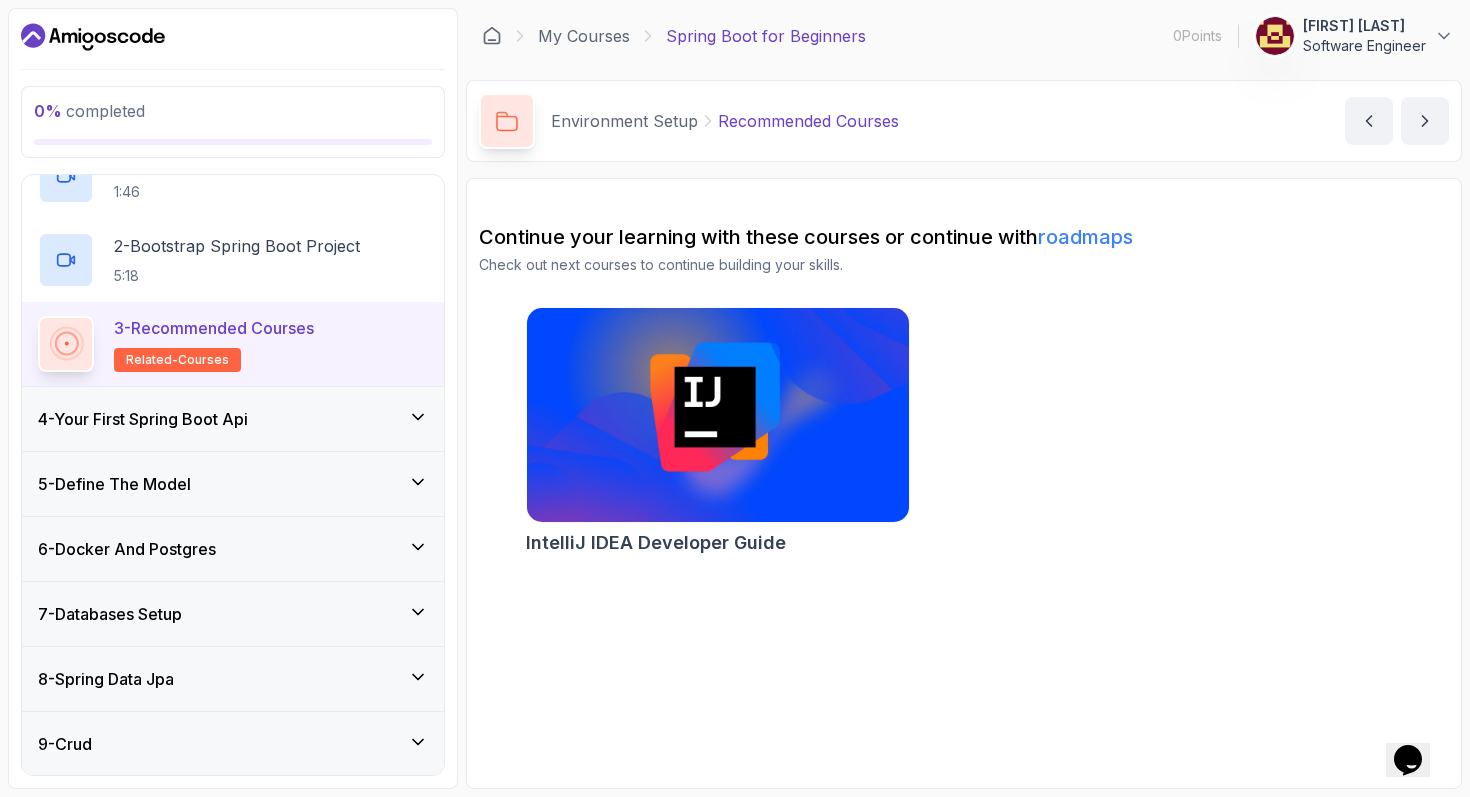 scroll, scrollTop: 430, scrollLeft: 0, axis: vertical 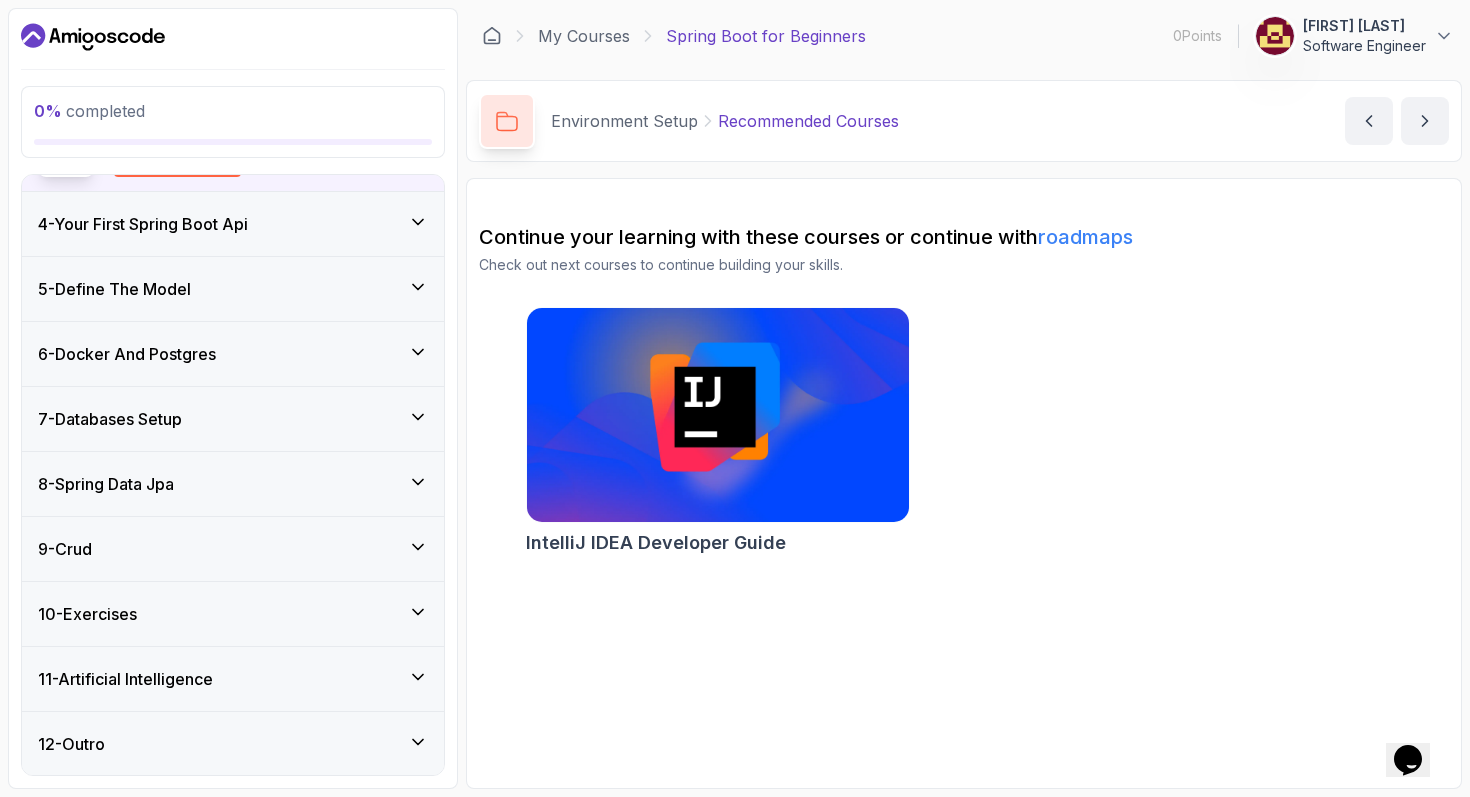 click on "4  -  Your First Spring Boot Api" at bounding box center (233, 224) 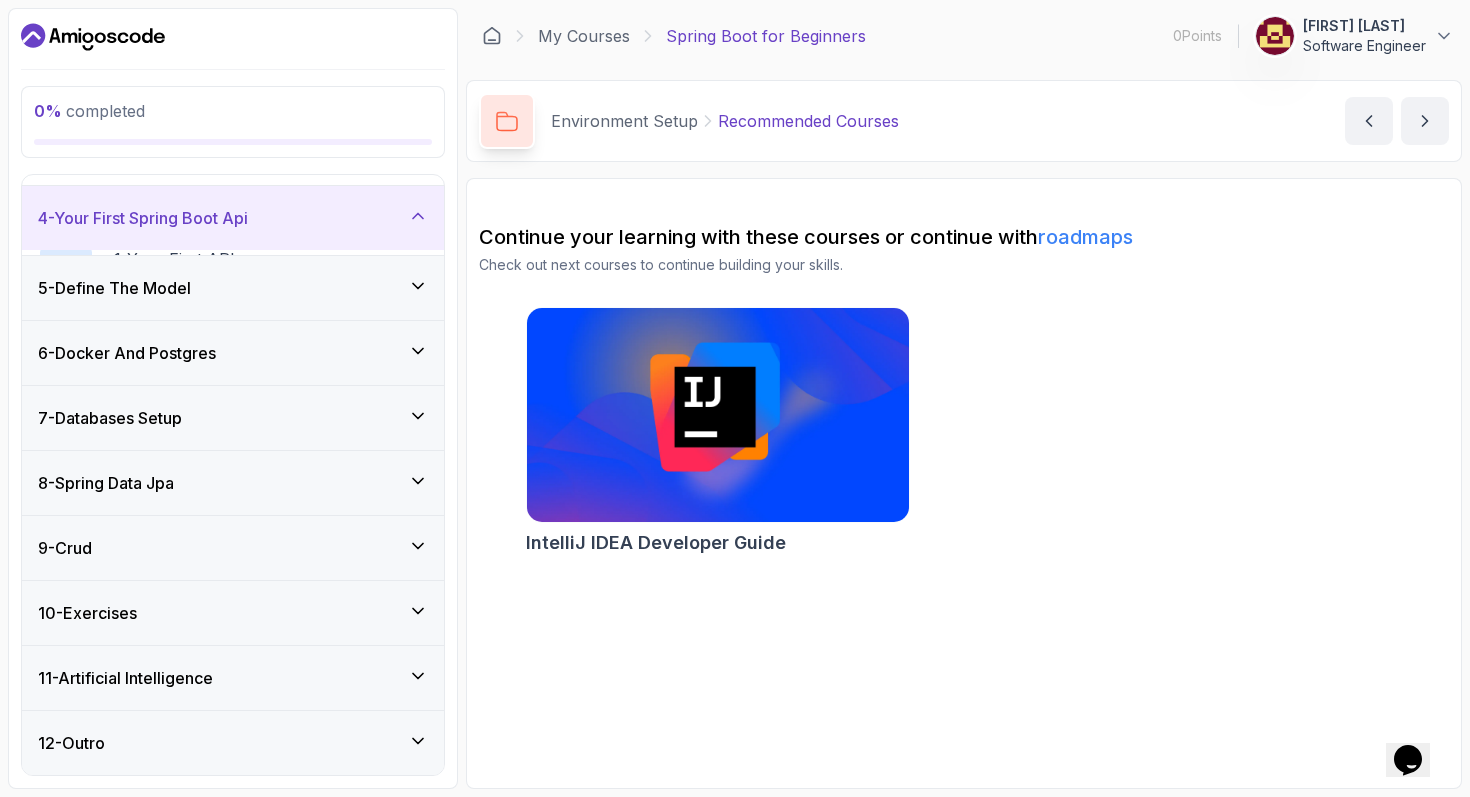 scroll, scrollTop: 179, scrollLeft: 0, axis: vertical 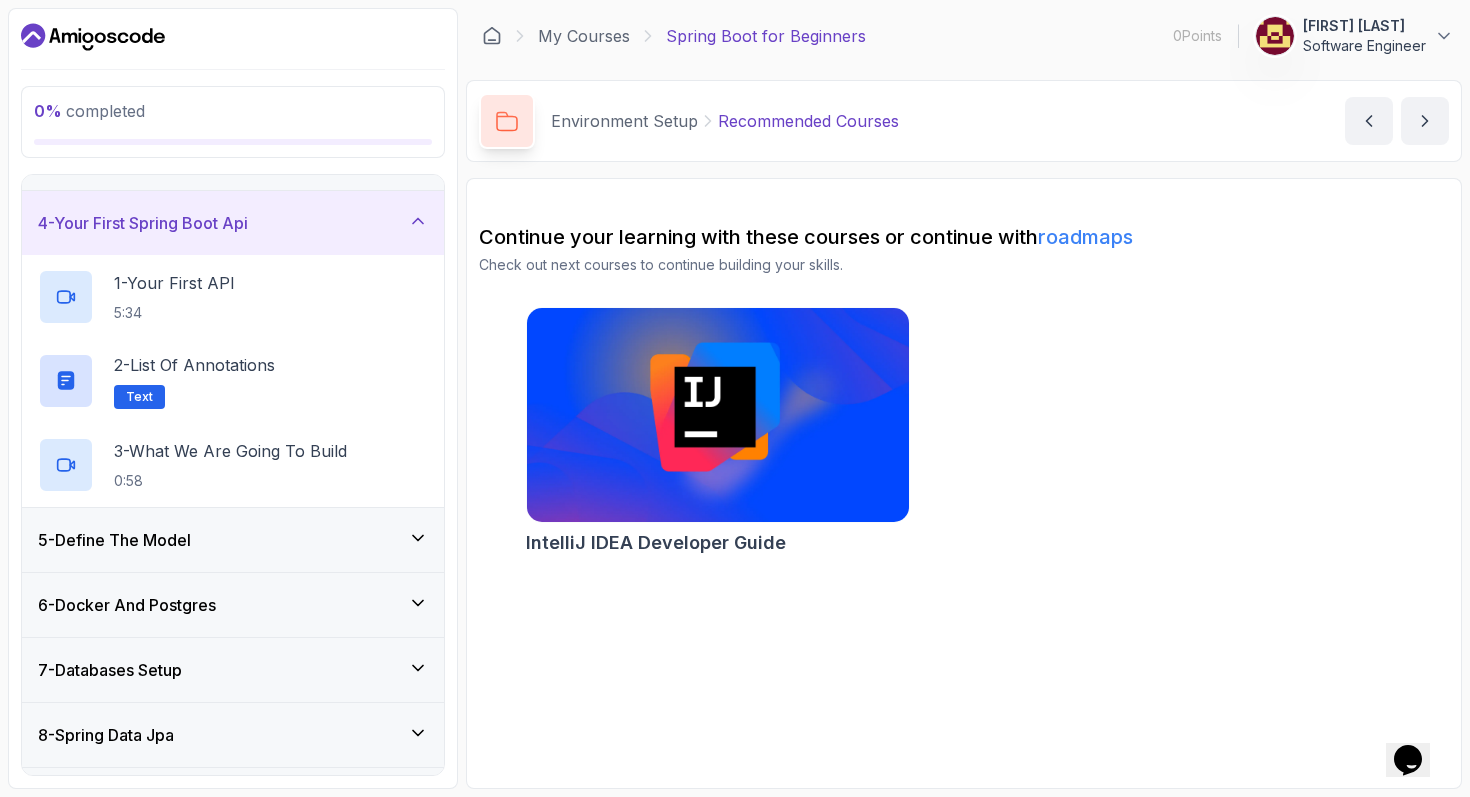 type 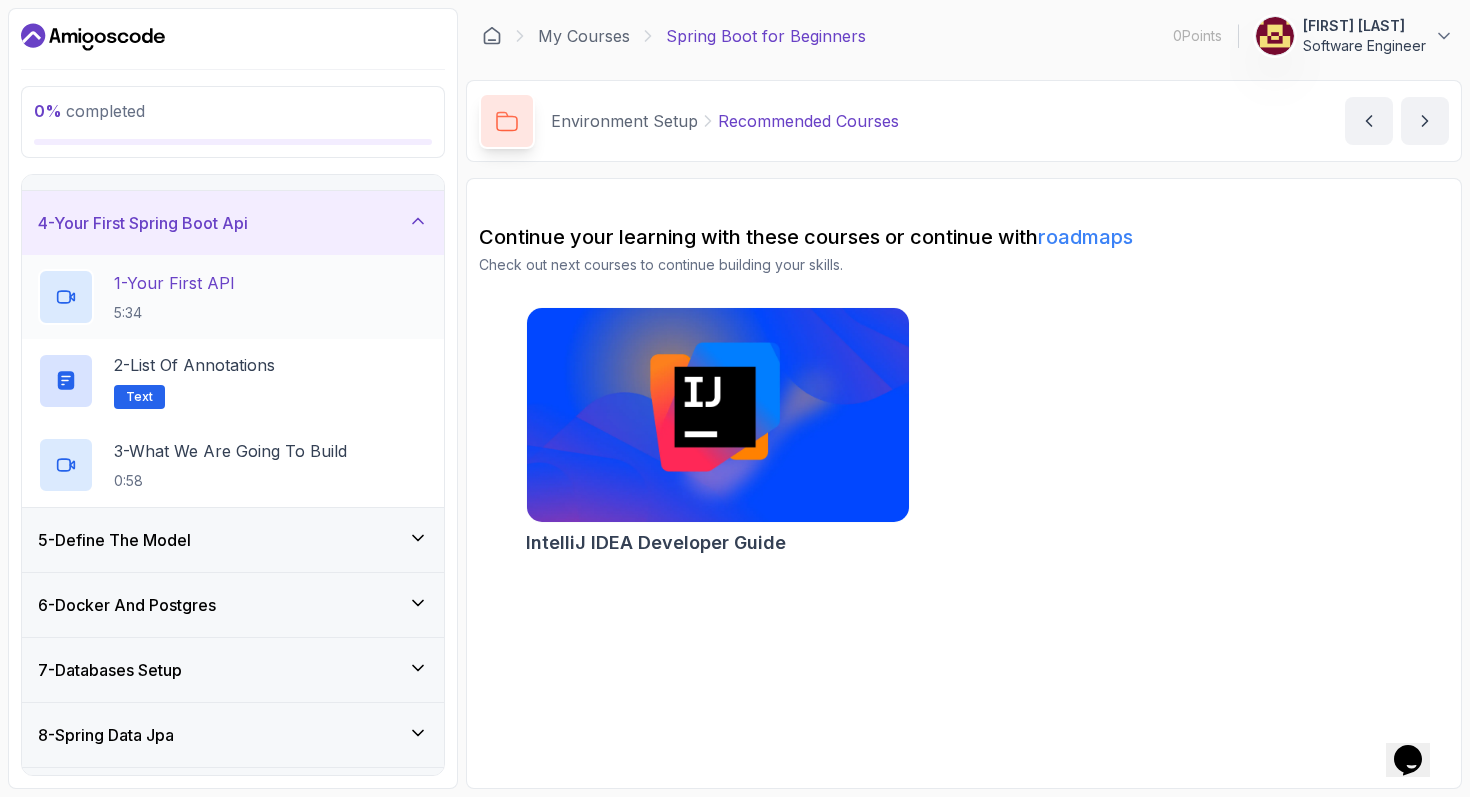 click on "1  -  Your First API" at bounding box center [174, 283] 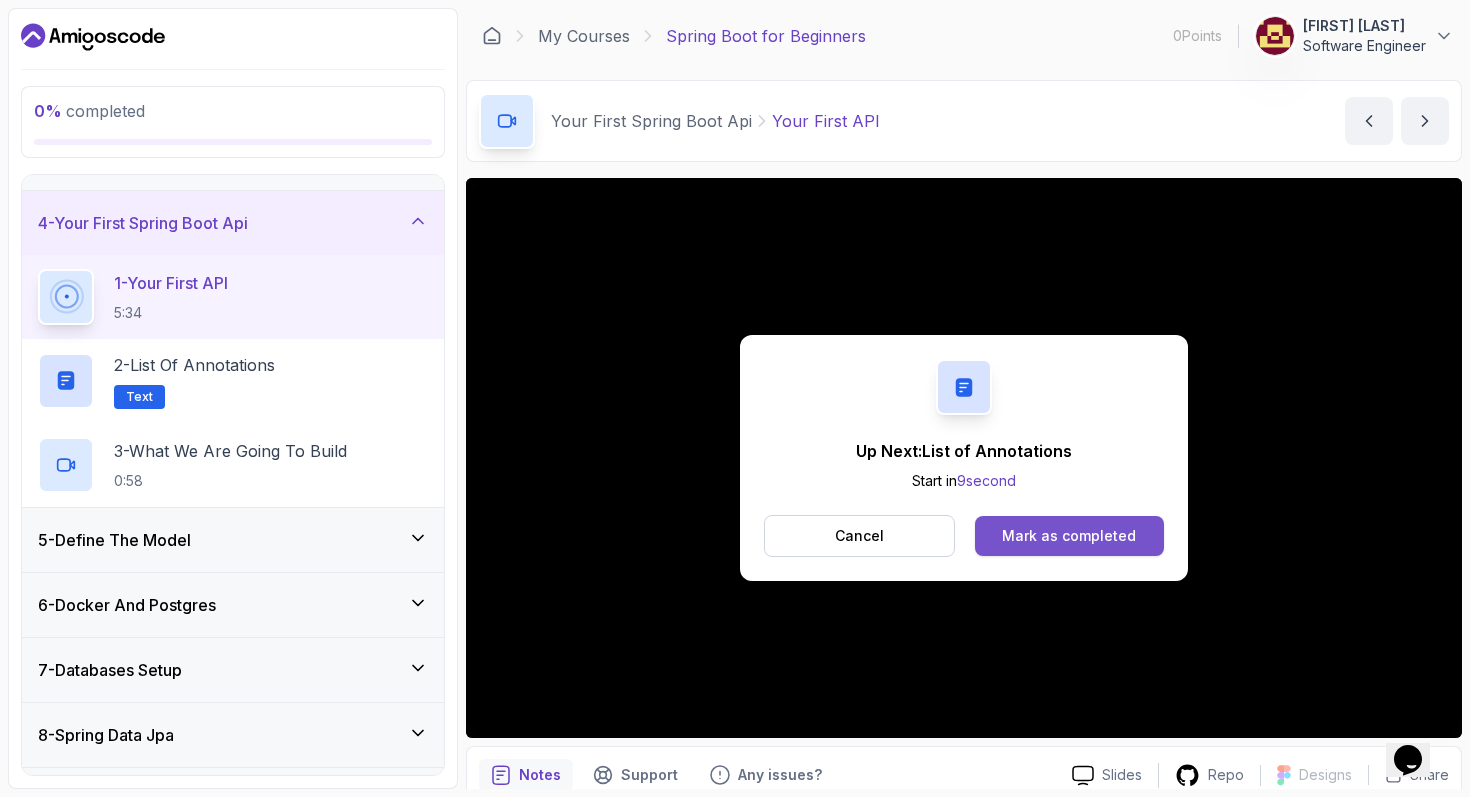 click on "Mark as completed" at bounding box center [1069, 536] 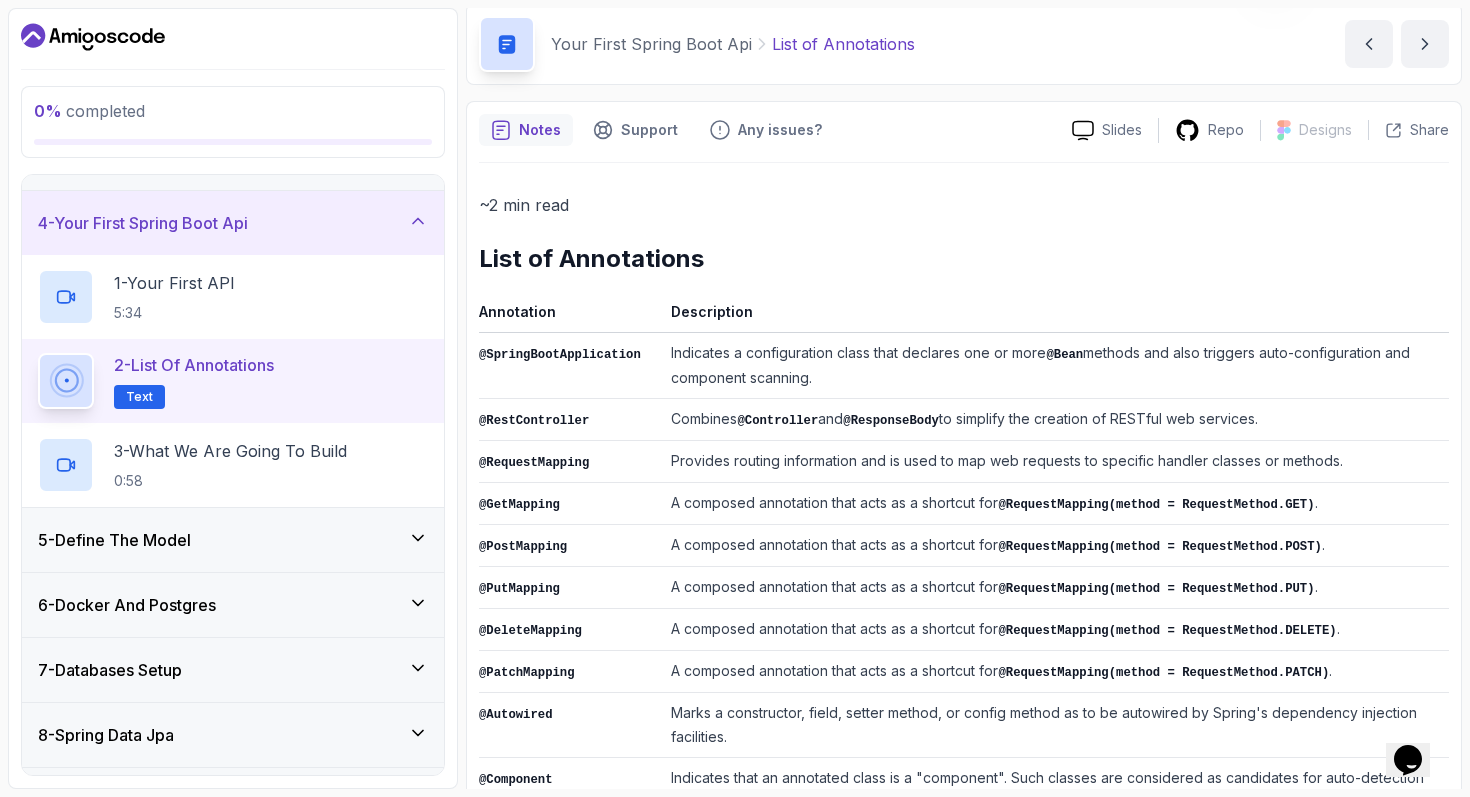 scroll, scrollTop: 78, scrollLeft: 0, axis: vertical 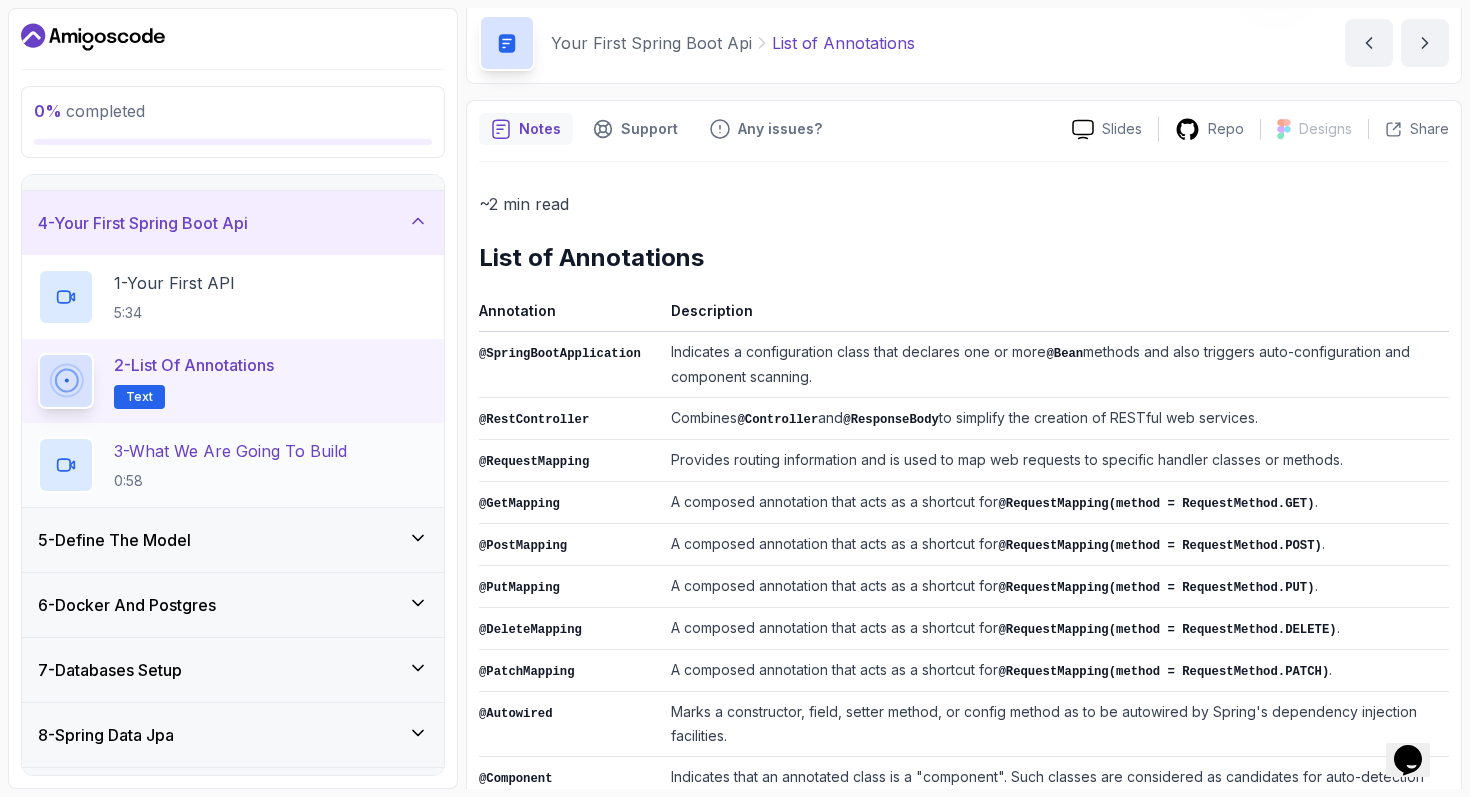click on "3  -  What We Are Going To Build" at bounding box center [230, 451] 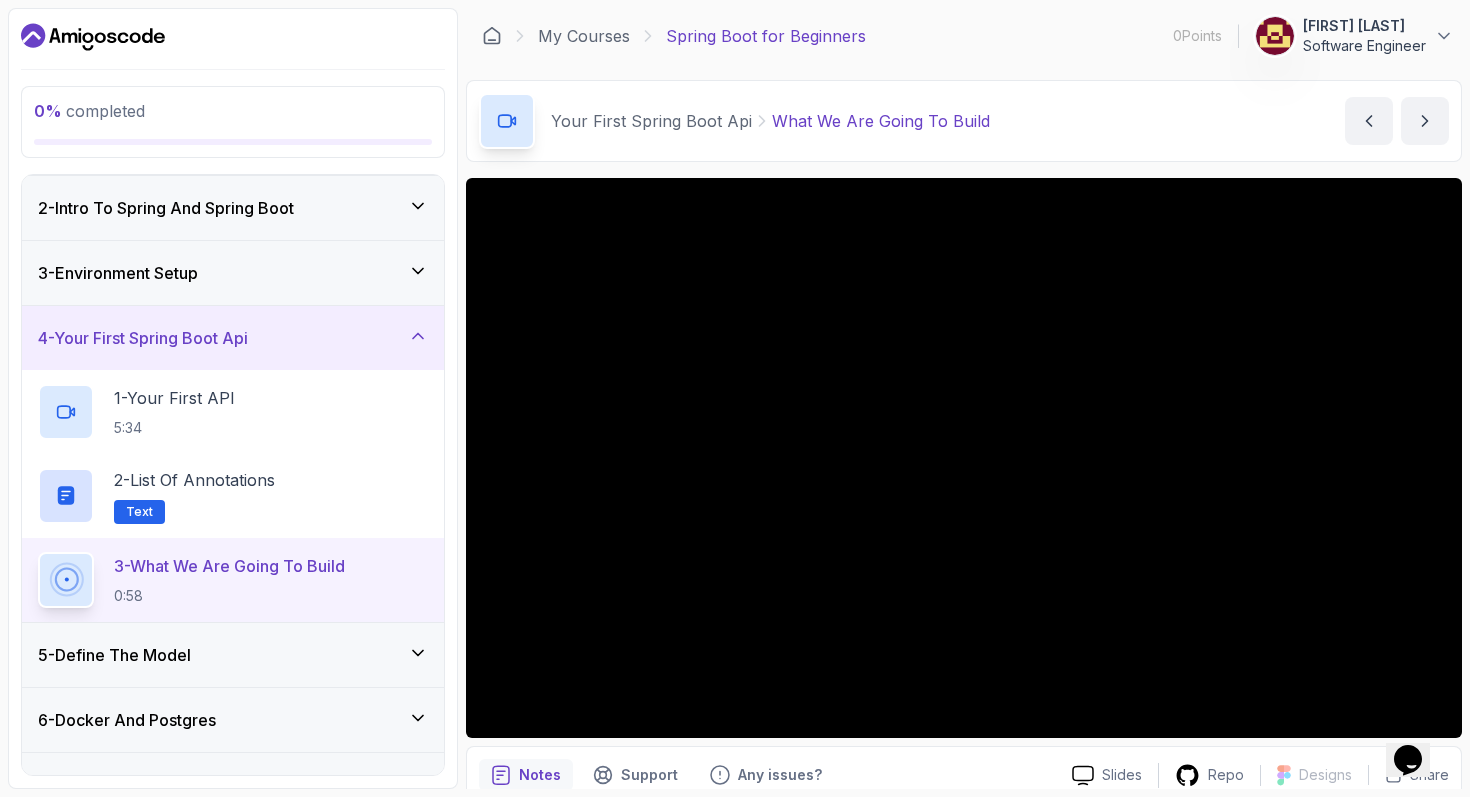 scroll, scrollTop: 0, scrollLeft: 0, axis: both 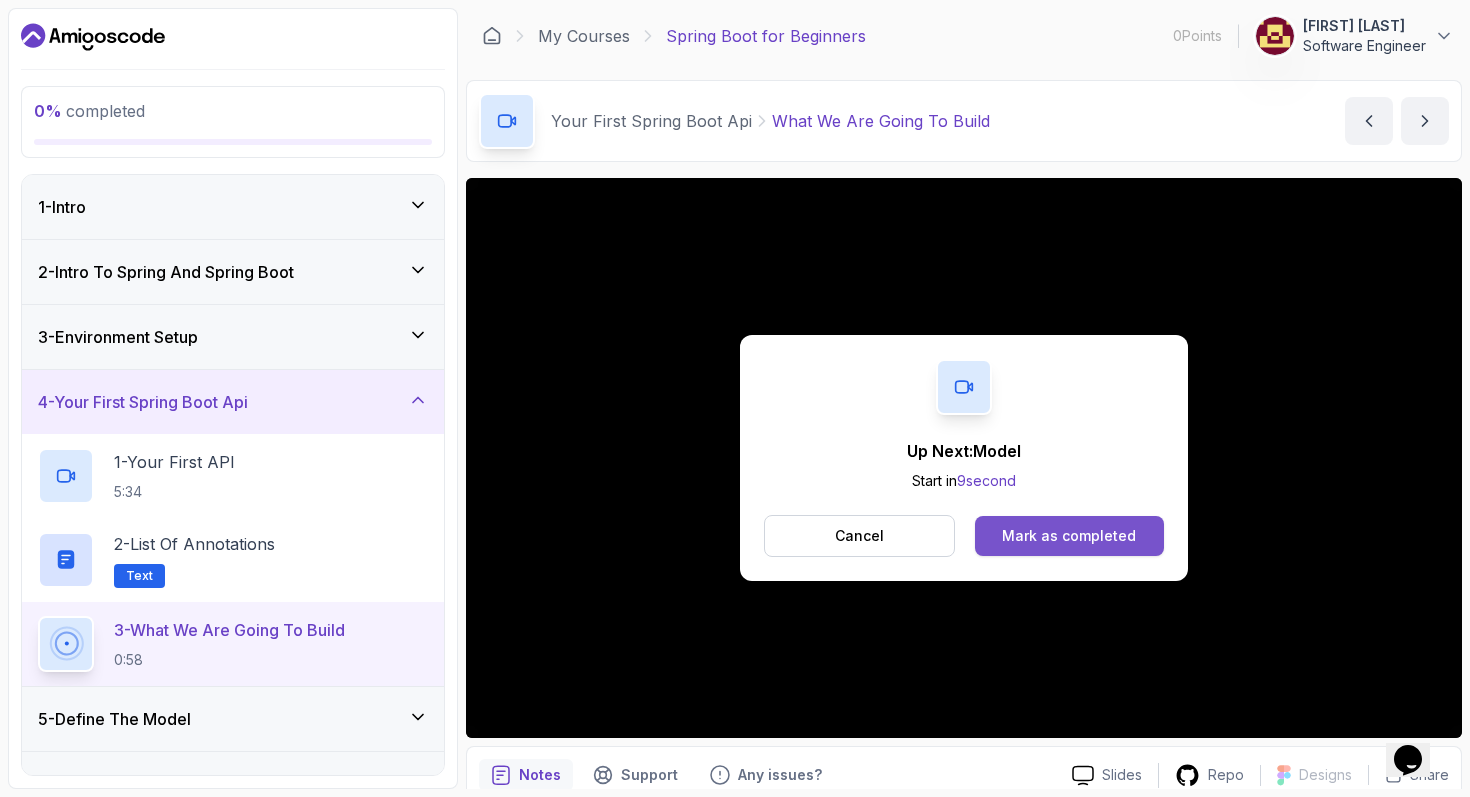 click on "Mark as completed" at bounding box center [1069, 536] 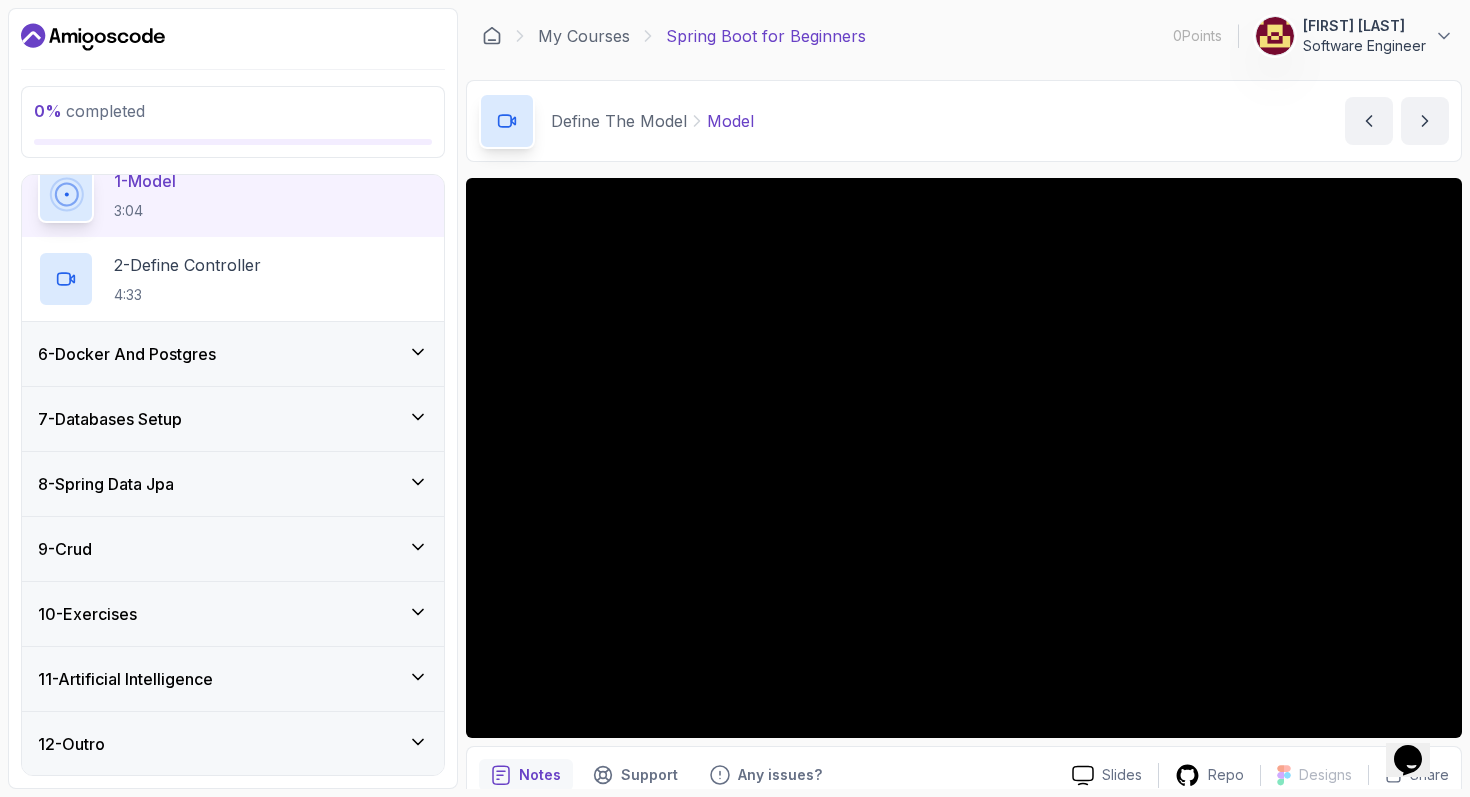 scroll, scrollTop: 0, scrollLeft: 0, axis: both 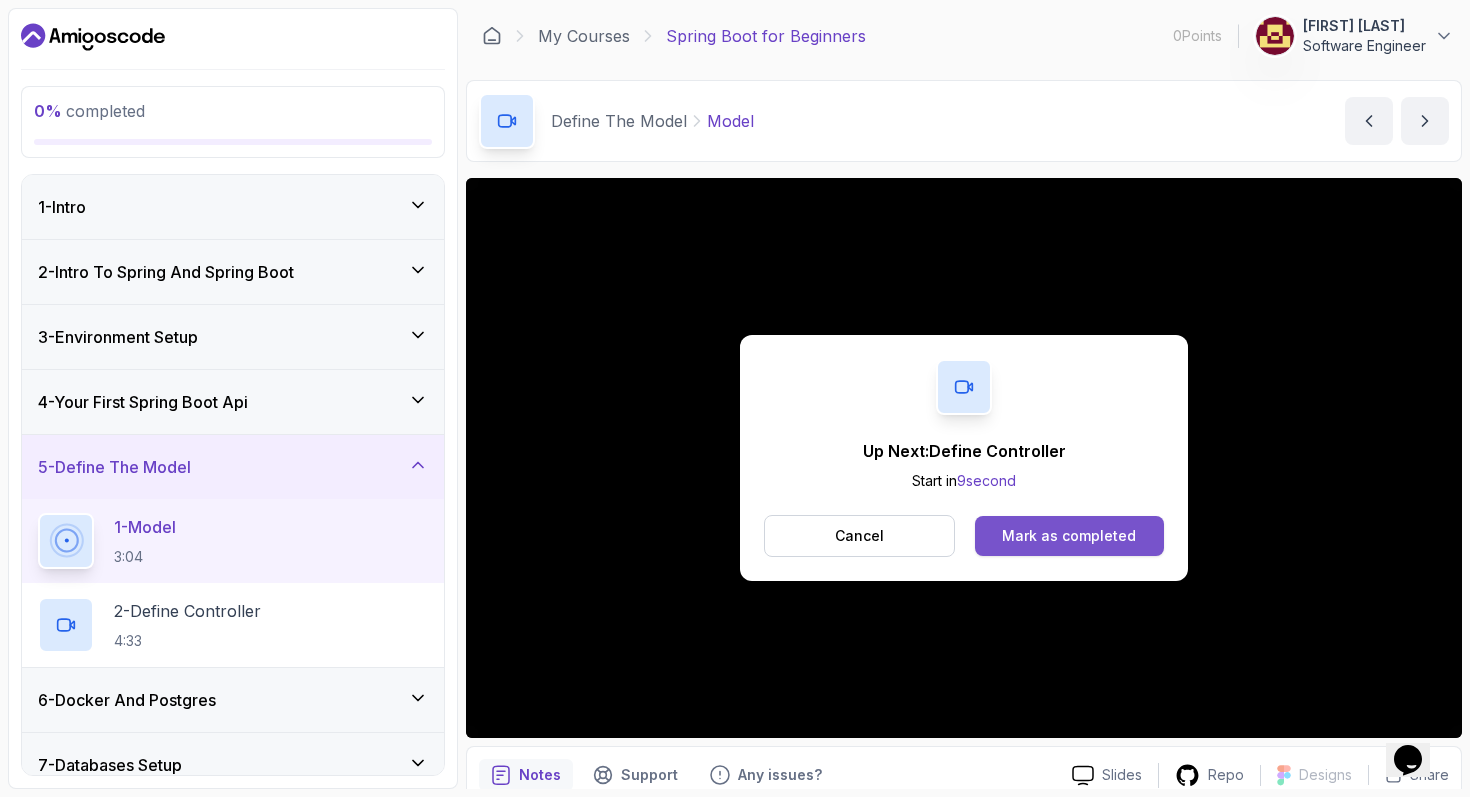 click on "Mark as completed" at bounding box center [1069, 536] 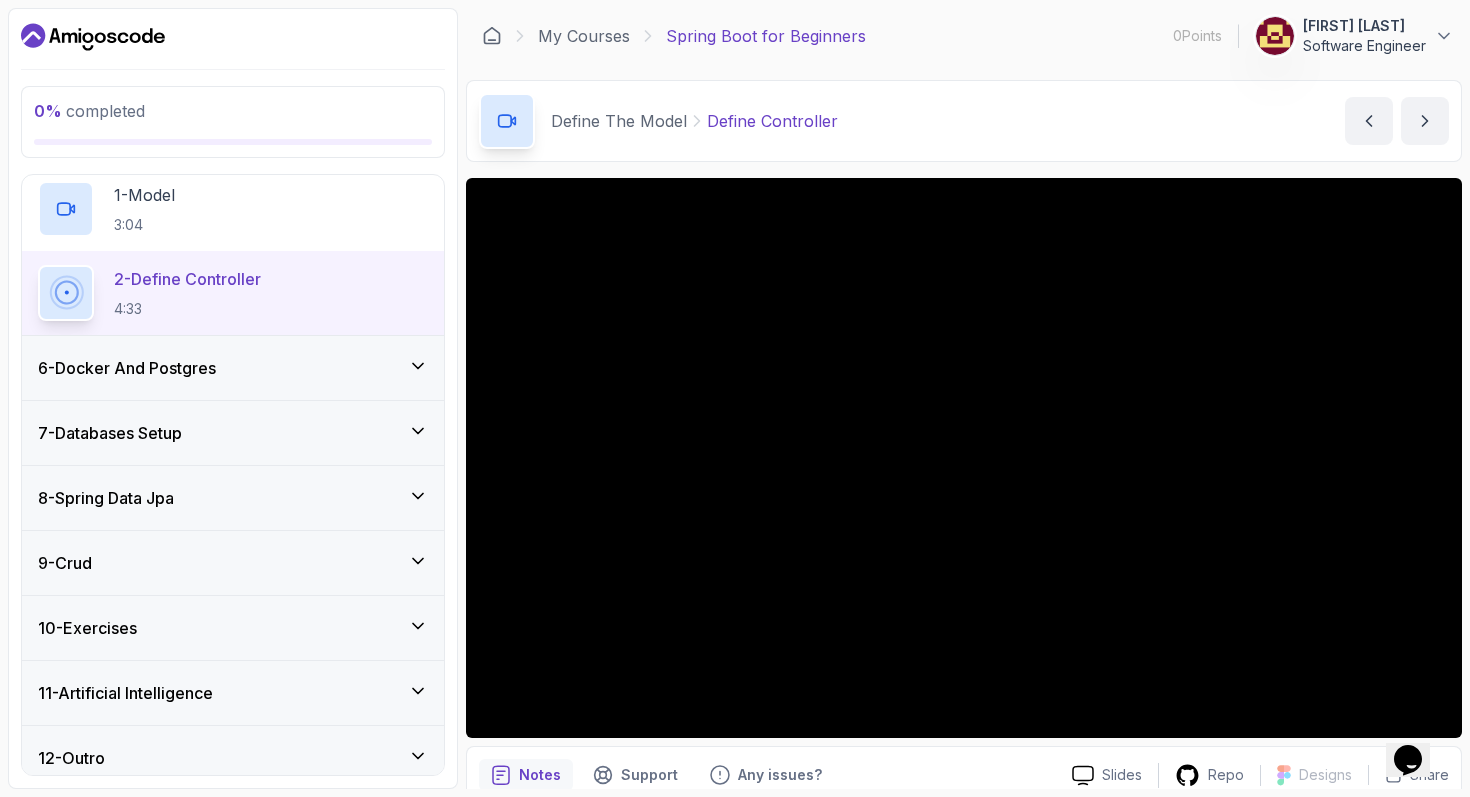 scroll, scrollTop: 346, scrollLeft: 0, axis: vertical 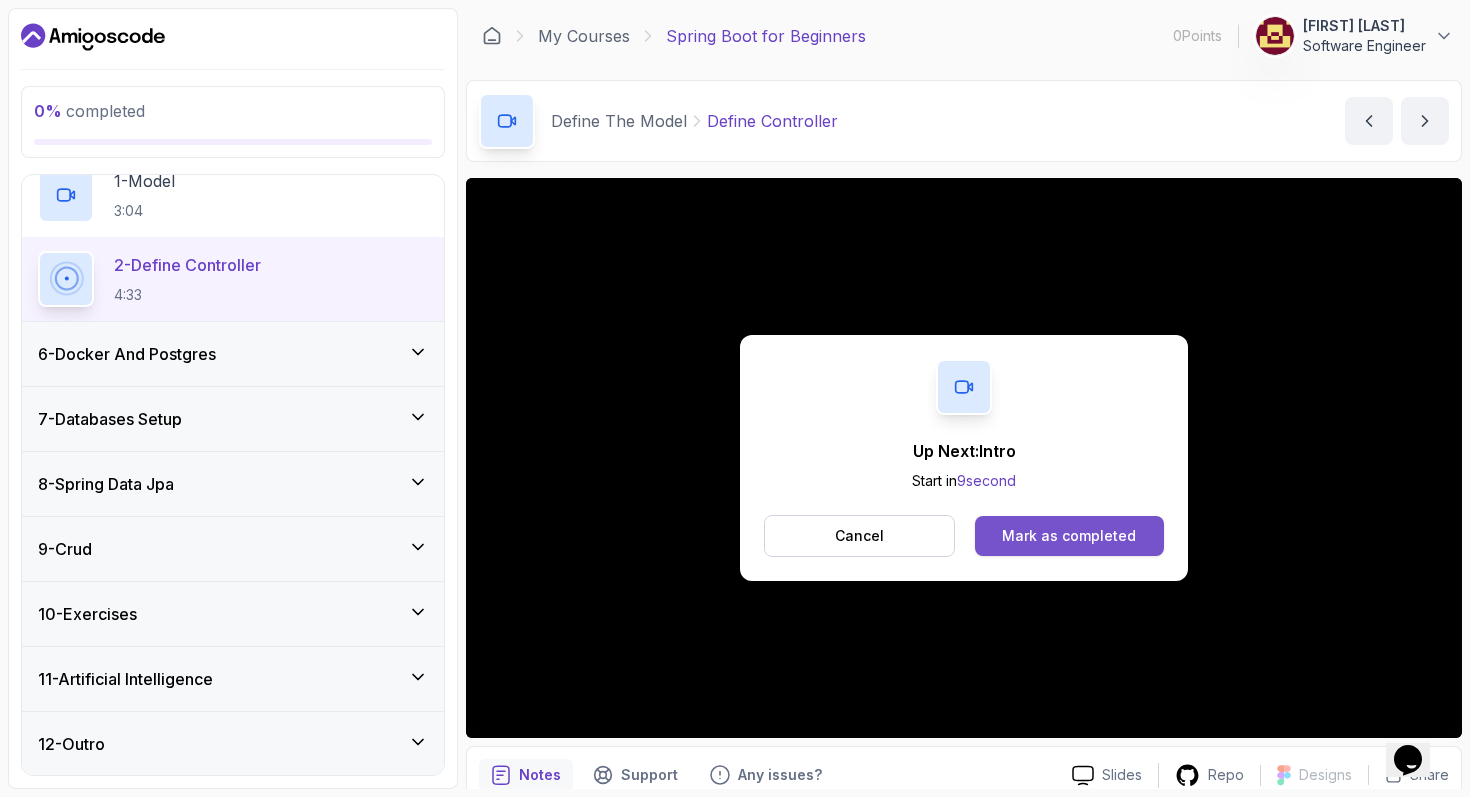 click on "Mark as completed" at bounding box center (1069, 536) 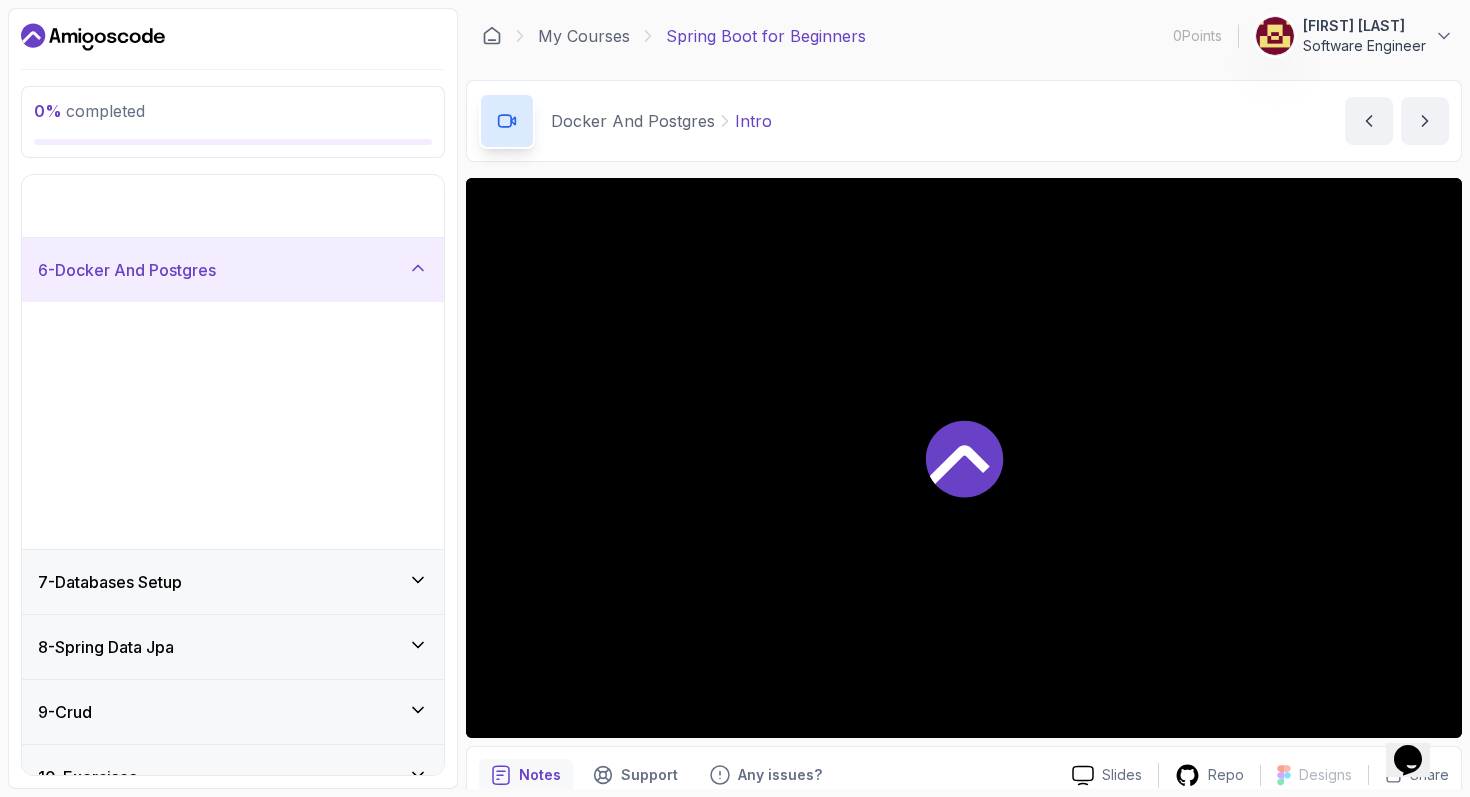 scroll, scrollTop: 179, scrollLeft: 0, axis: vertical 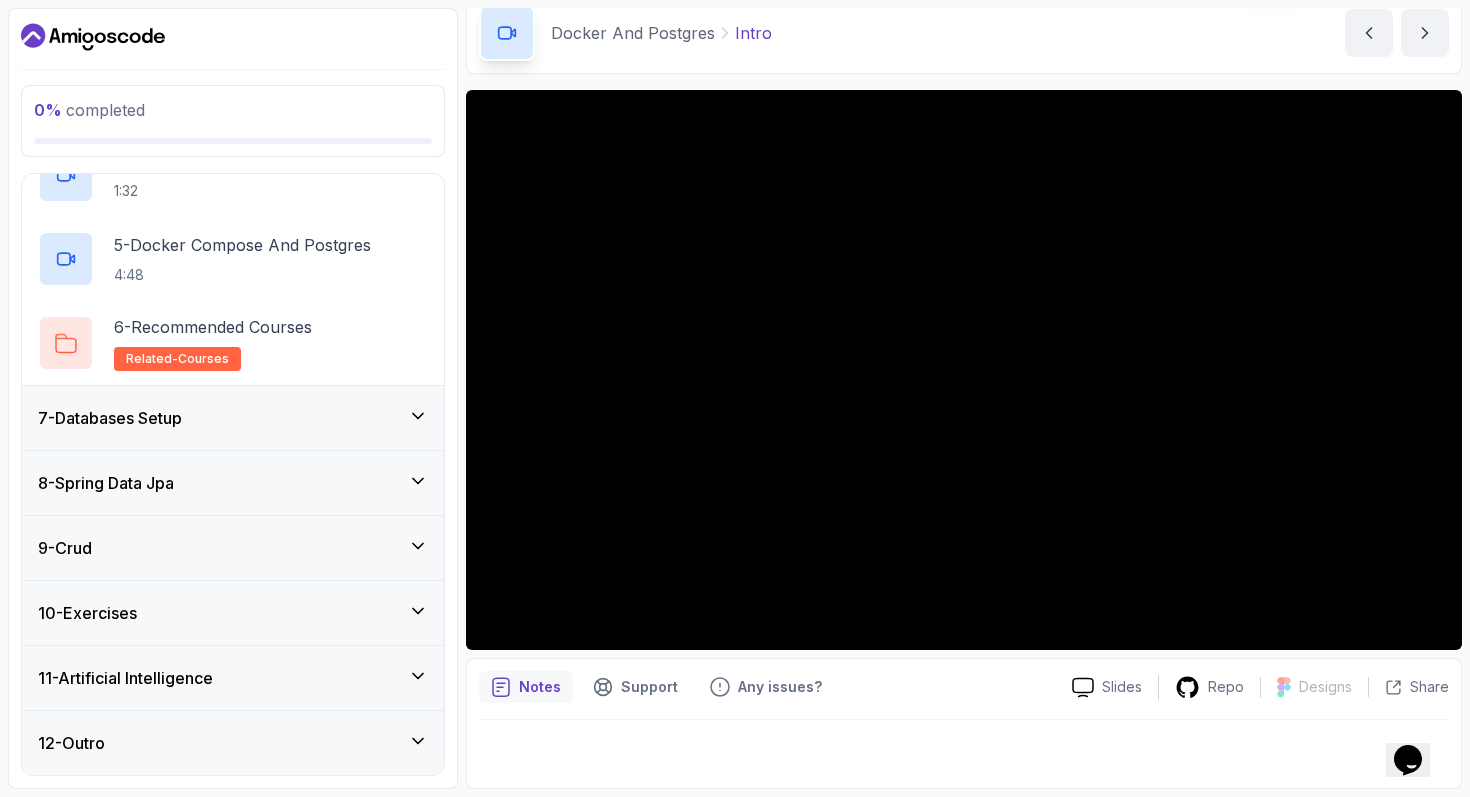 click on "11  -  Artificial Intelligence" at bounding box center (233, 678) 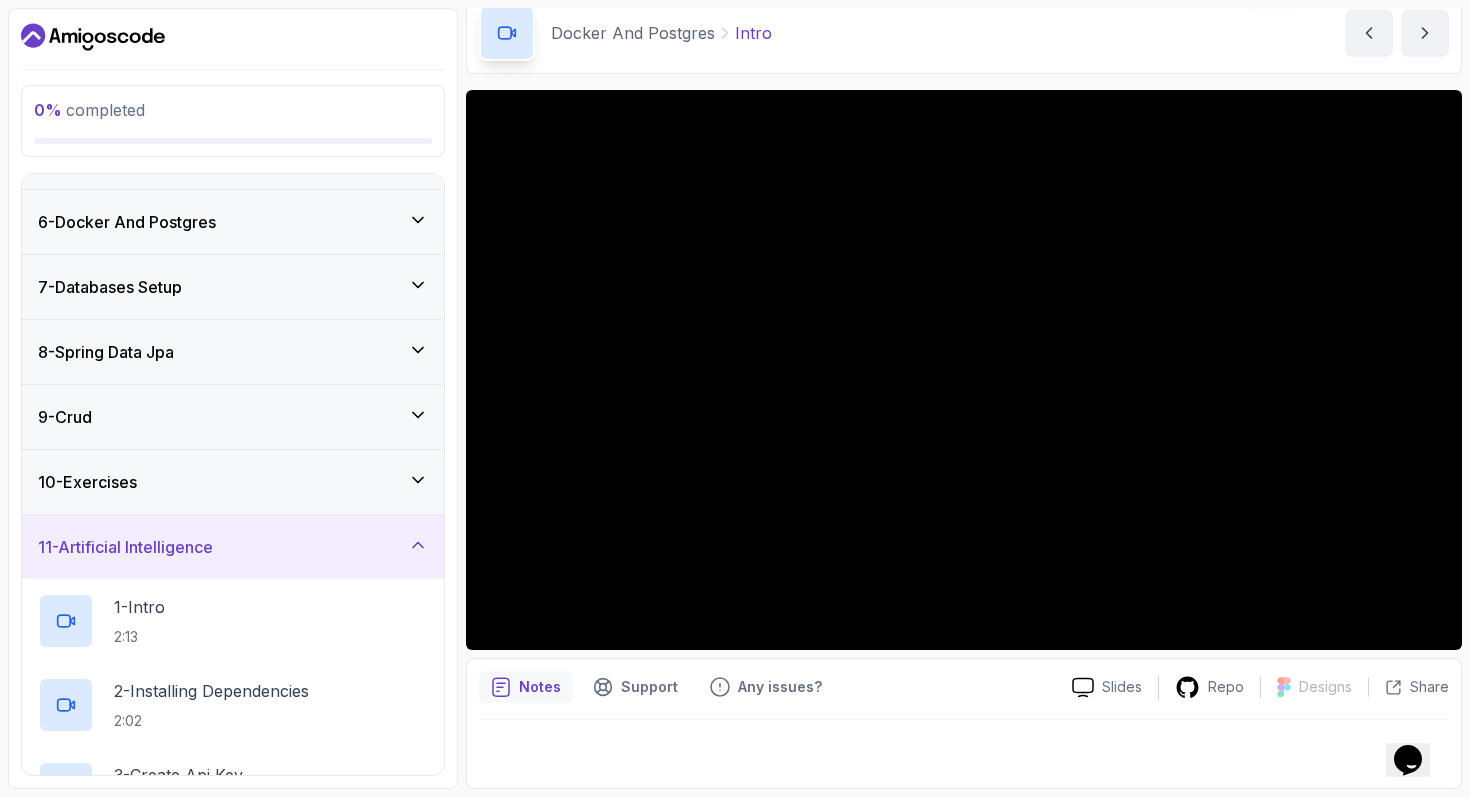 scroll, scrollTop: 282, scrollLeft: 0, axis: vertical 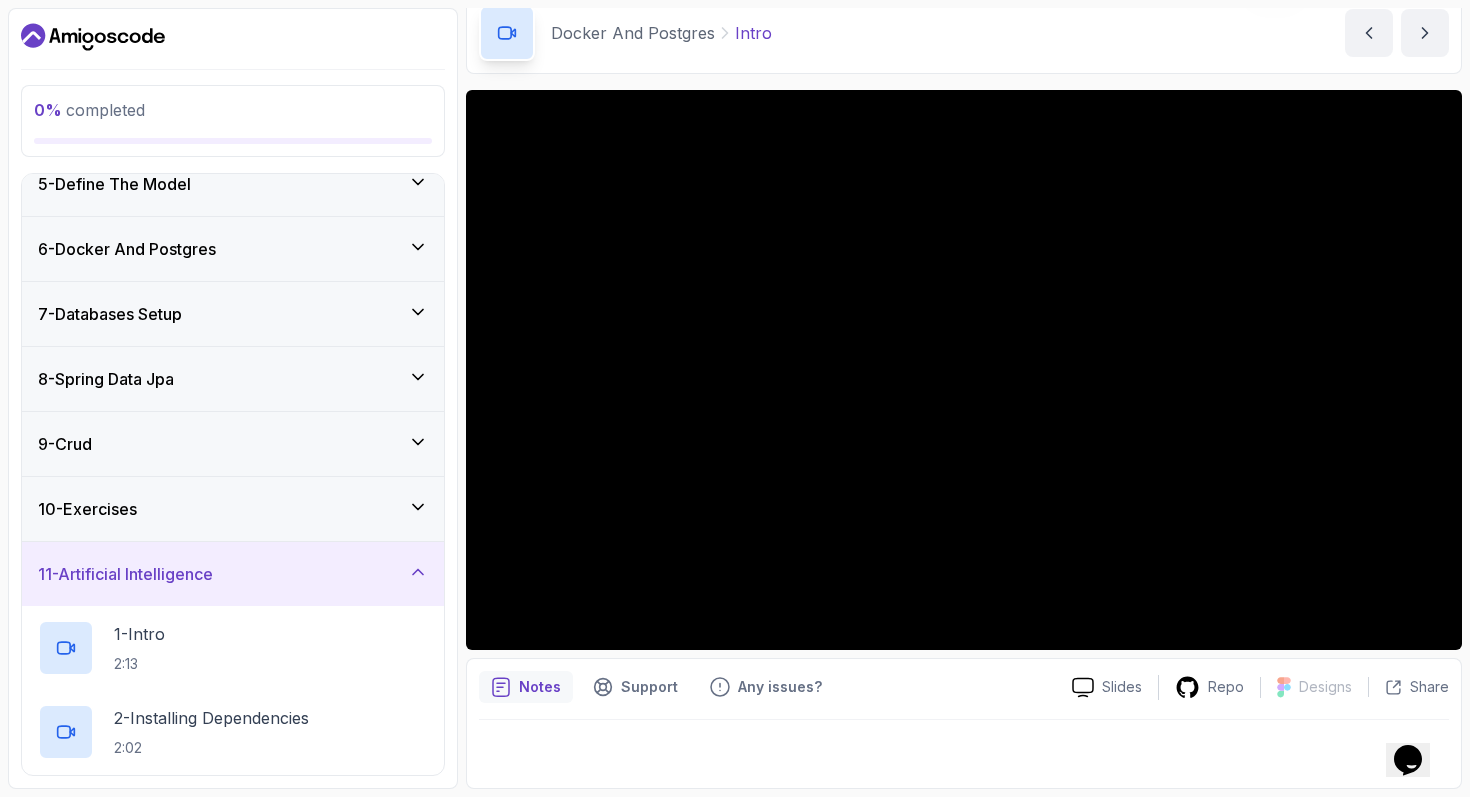 type 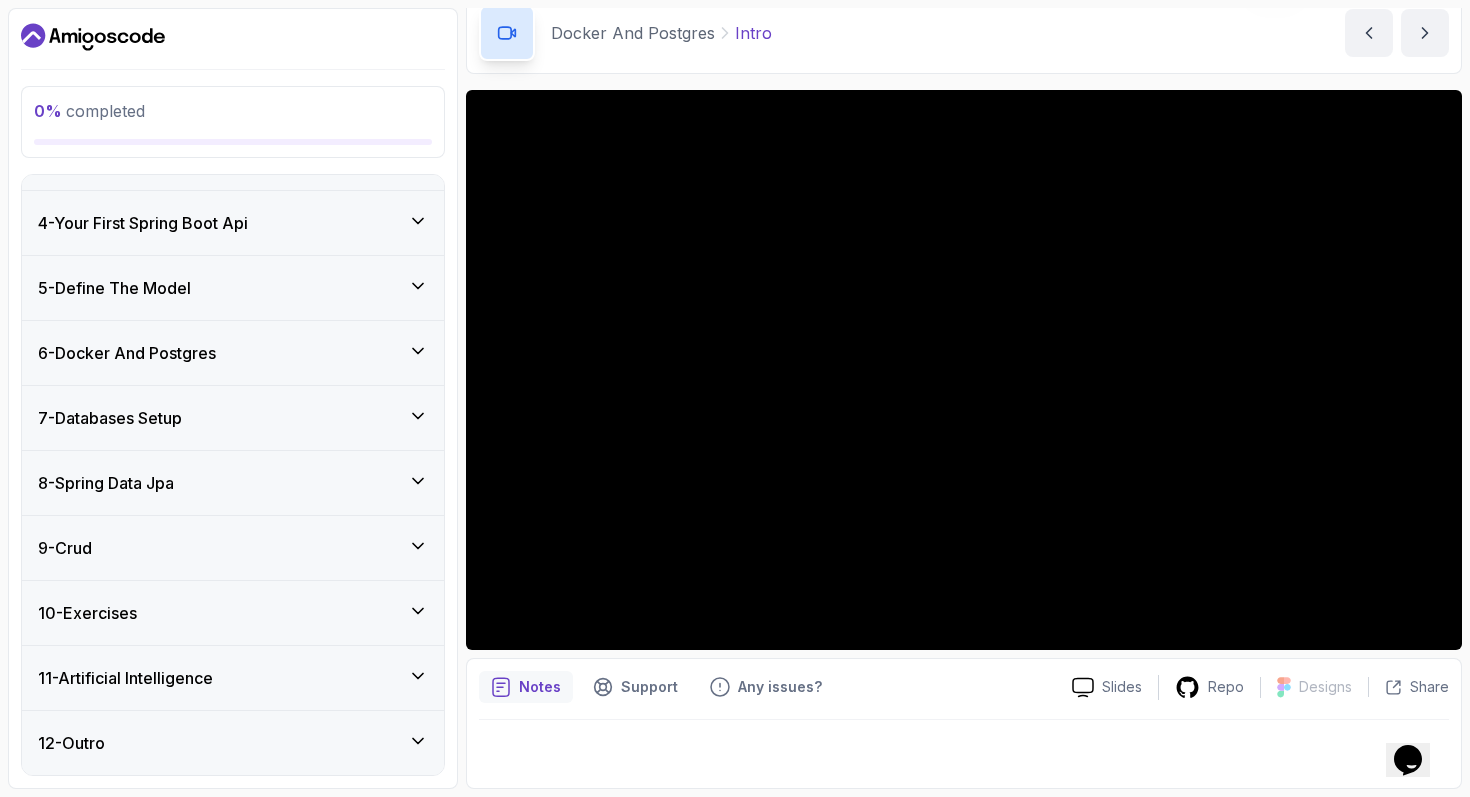 scroll, scrollTop: 179, scrollLeft: 0, axis: vertical 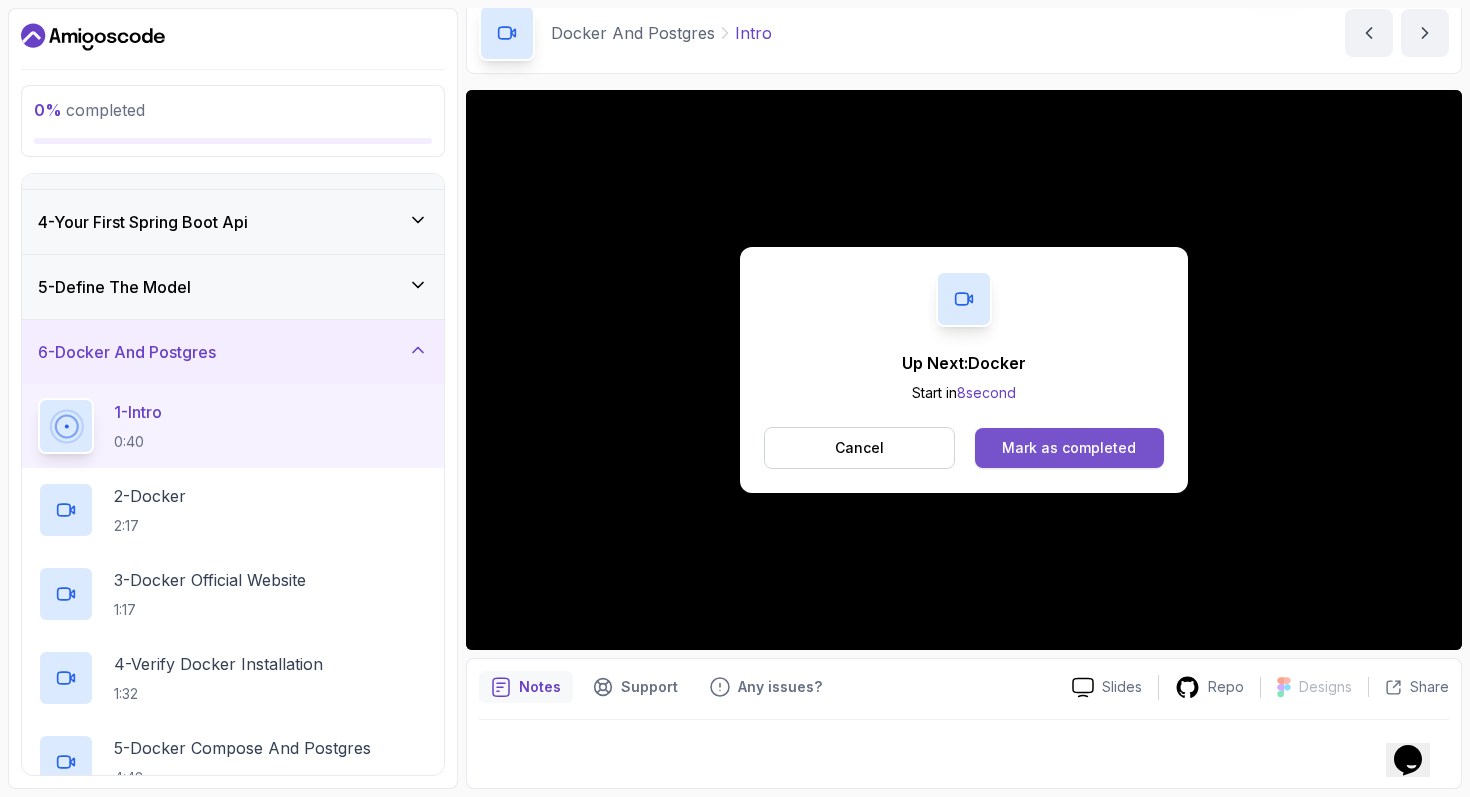 click on "Mark as completed" at bounding box center [1069, 448] 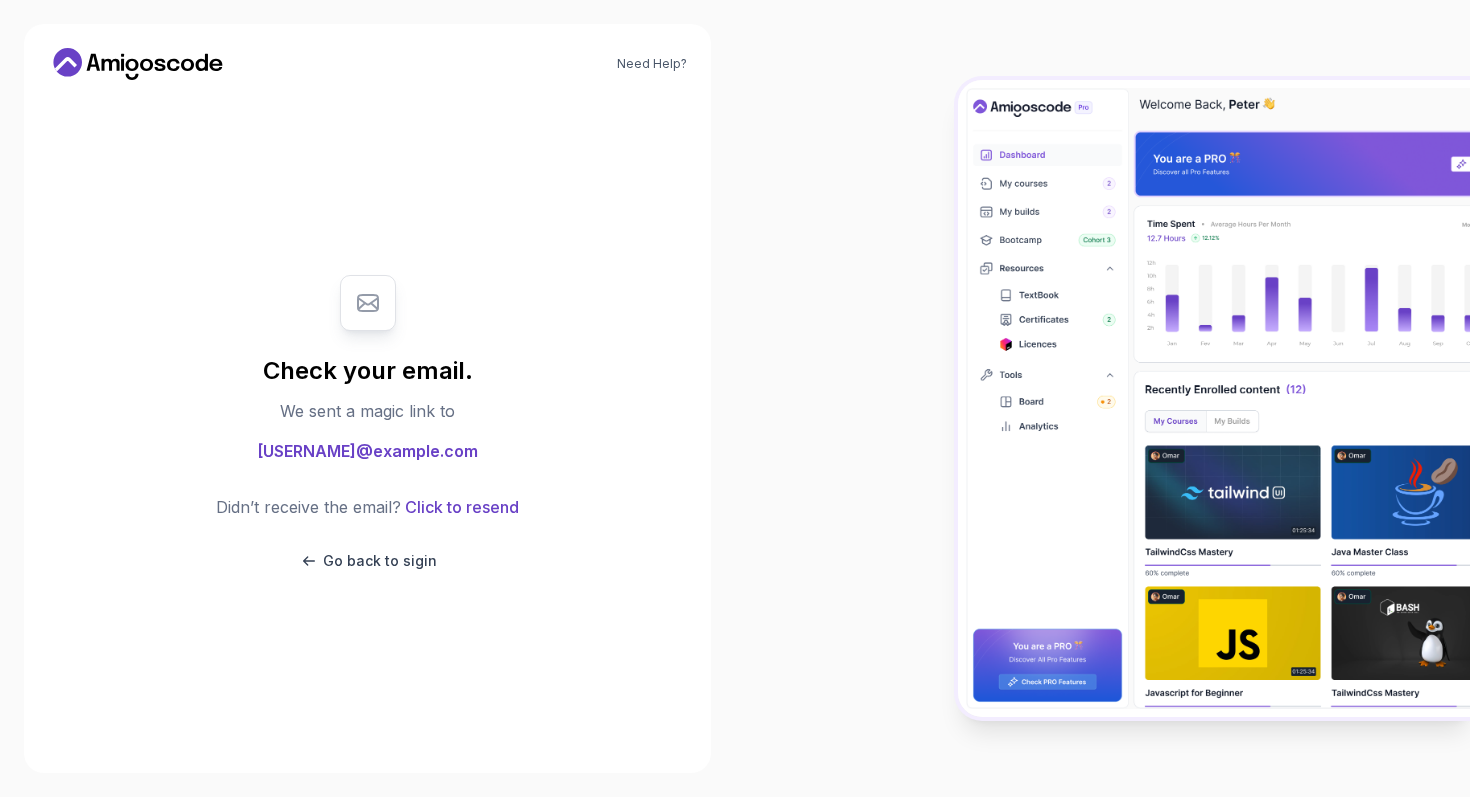 scroll, scrollTop: 0, scrollLeft: 0, axis: both 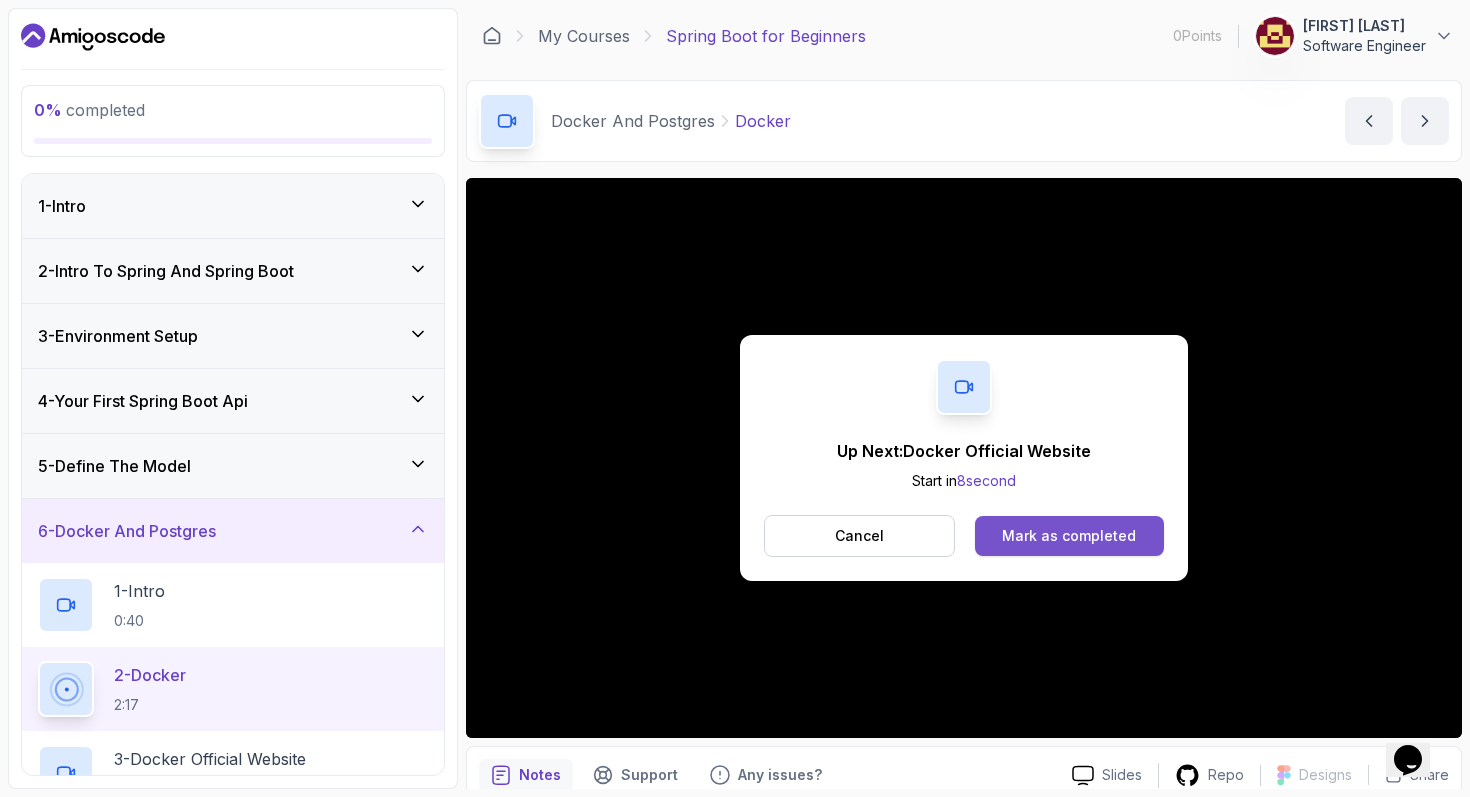 click on "Mark as completed" at bounding box center [1069, 536] 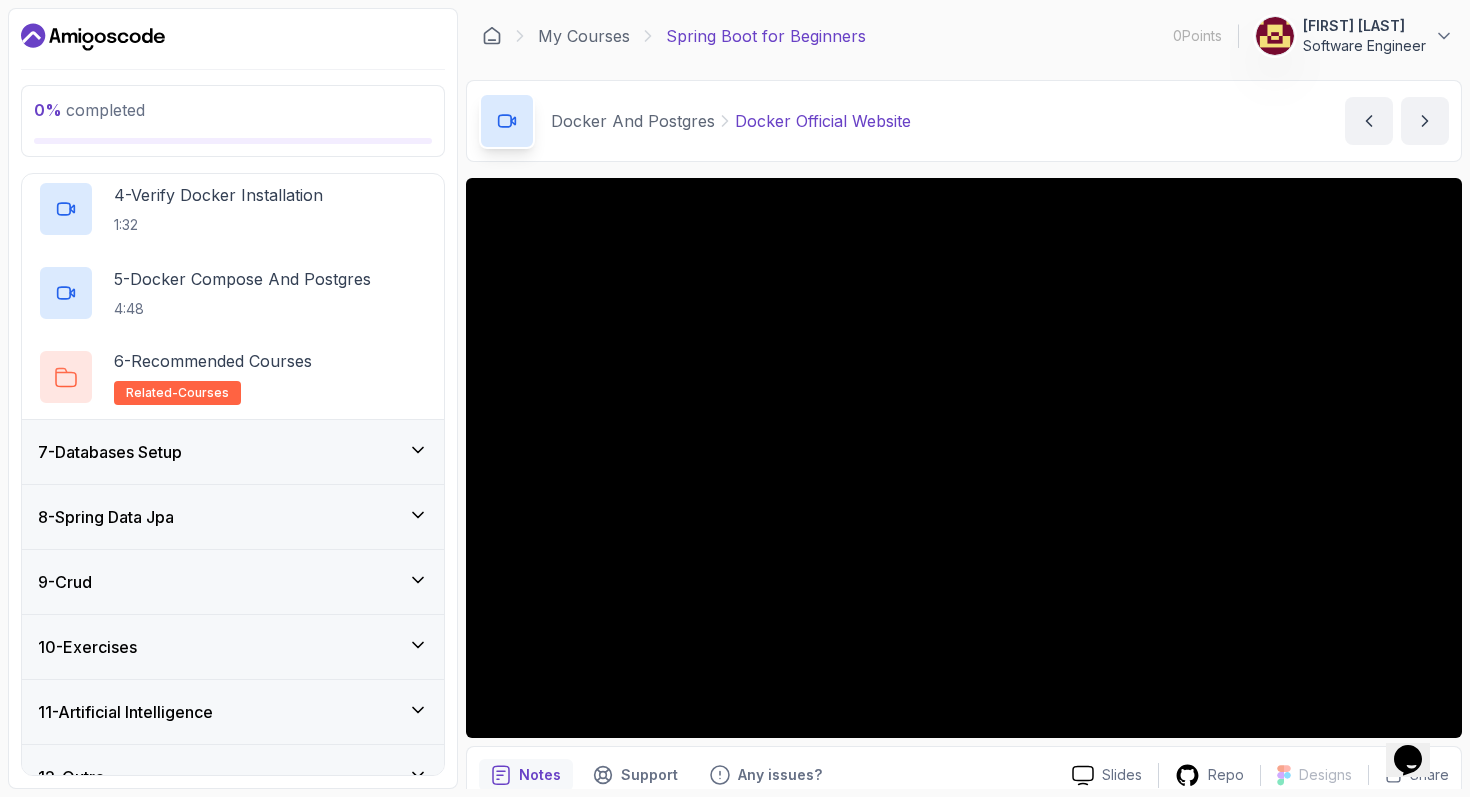 scroll, scrollTop: 682, scrollLeft: 0, axis: vertical 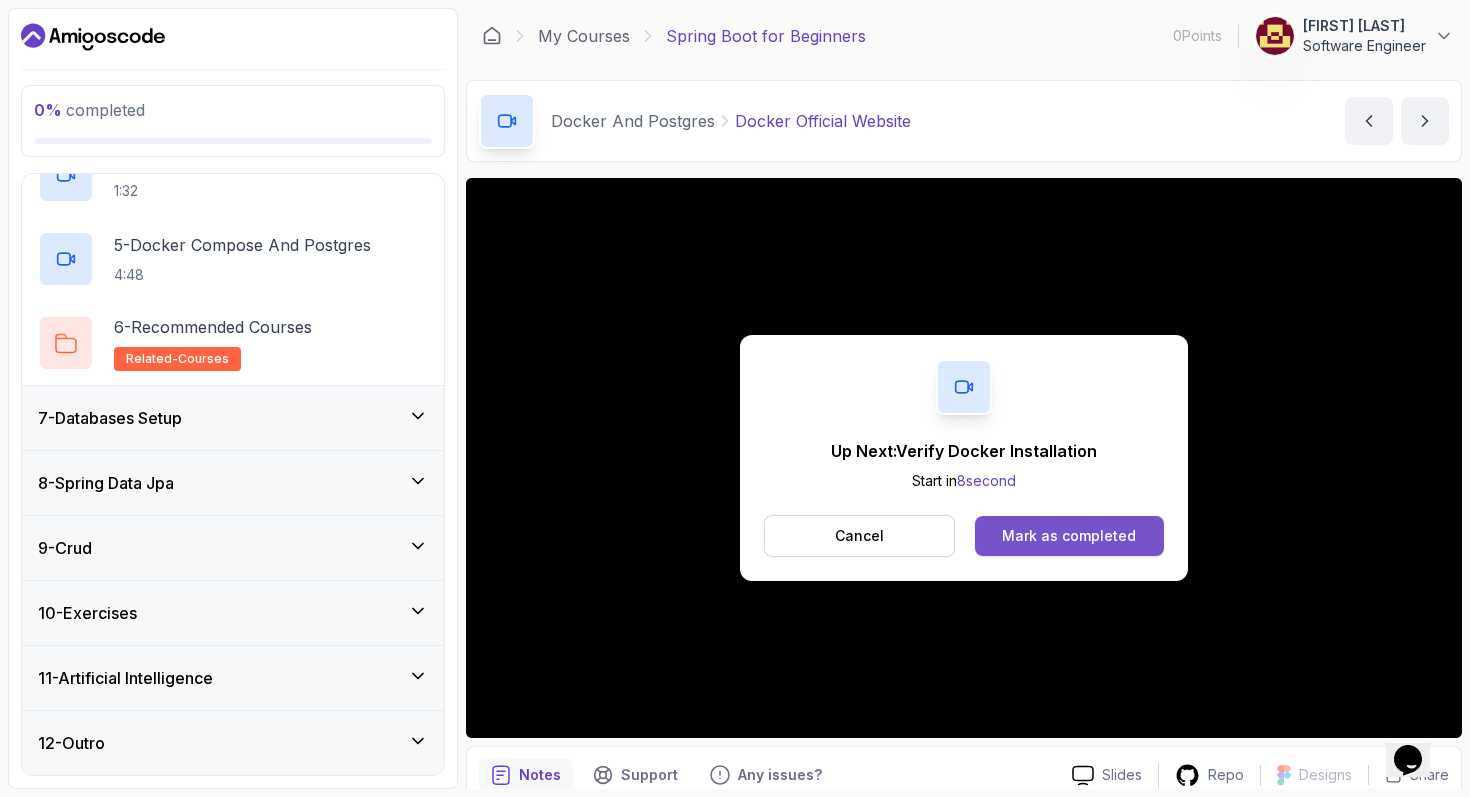click on "Mark as completed" at bounding box center (1069, 536) 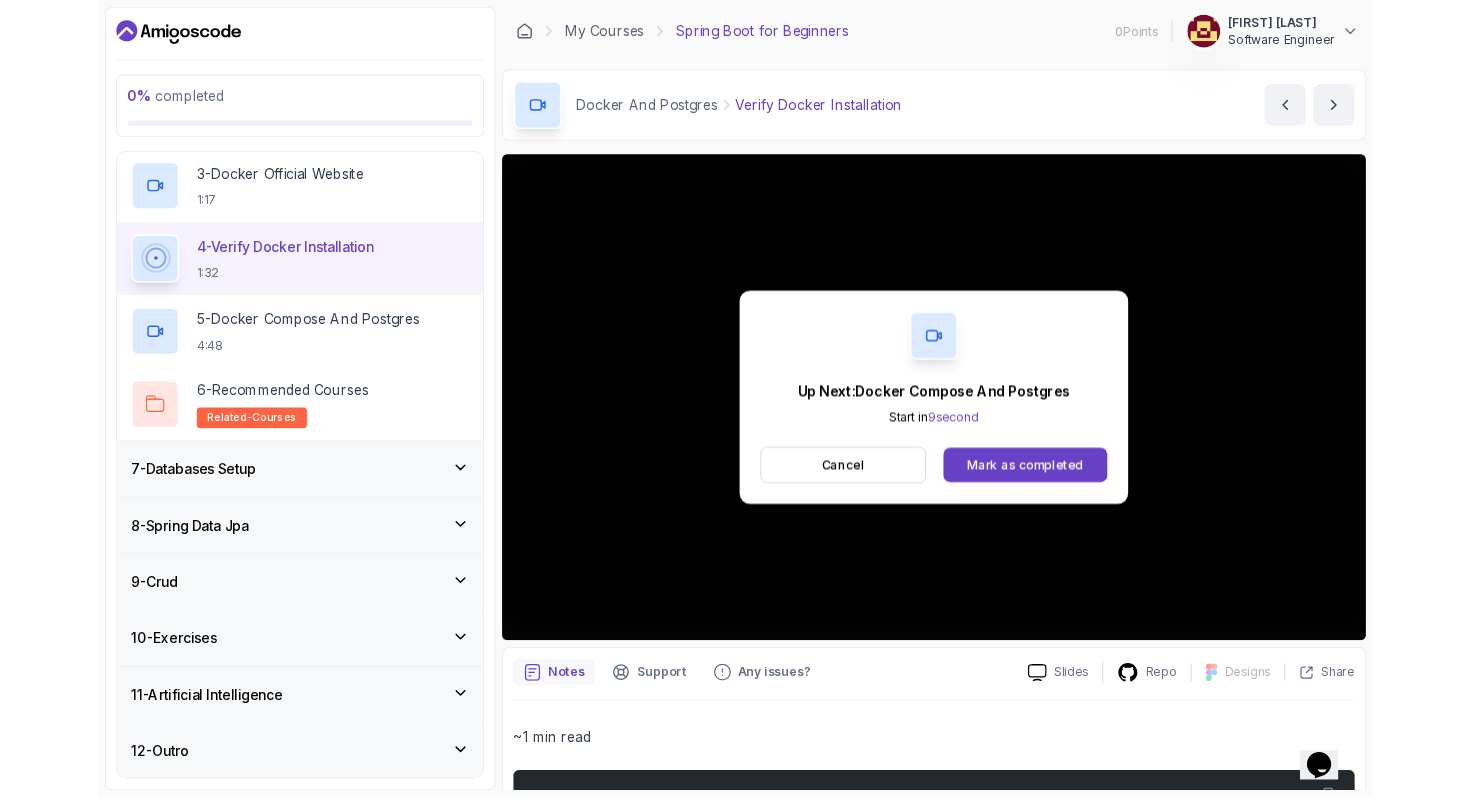 scroll, scrollTop: 669, scrollLeft: 0, axis: vertical 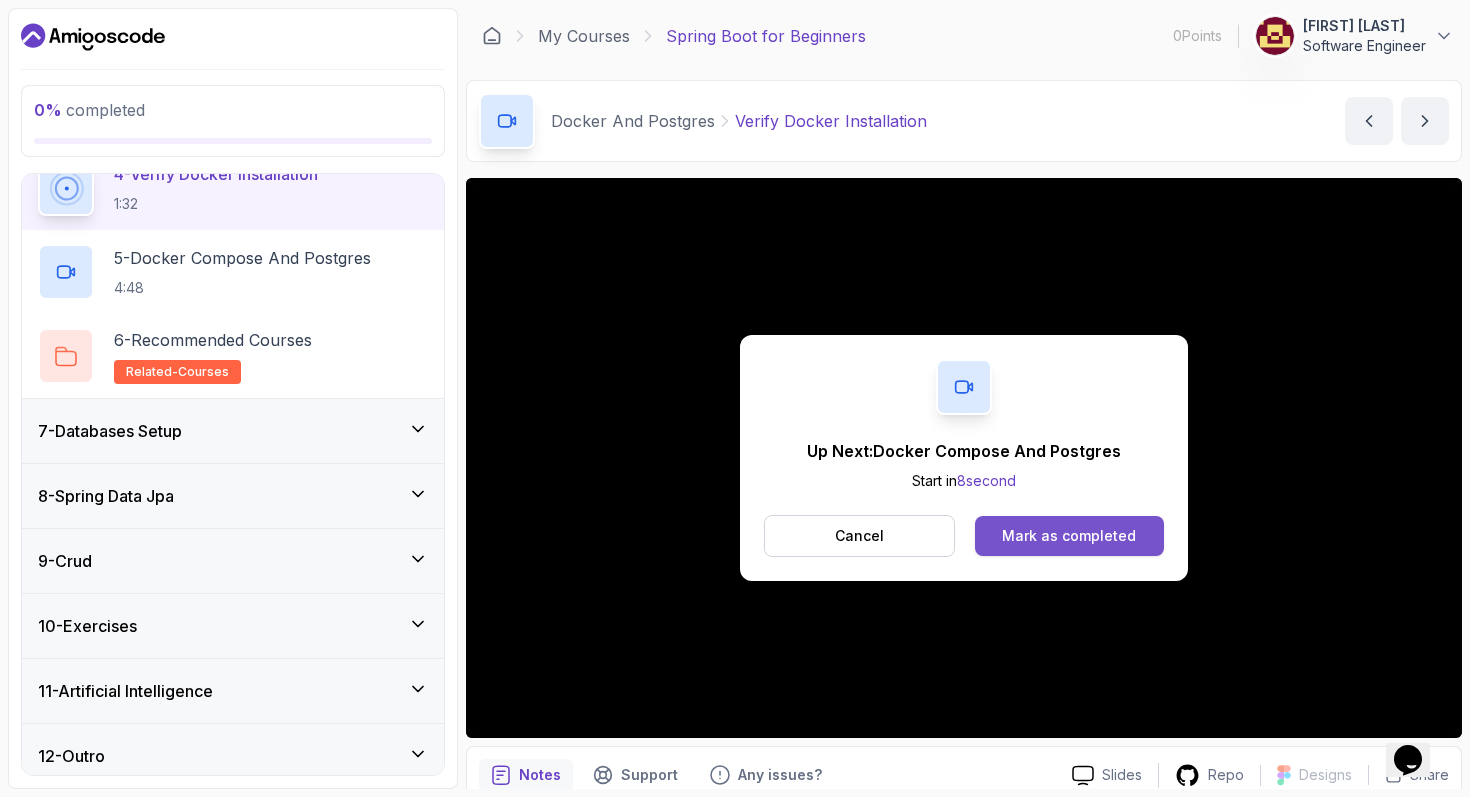 click on "Mark as completed" at bounding box center [1069, 536] 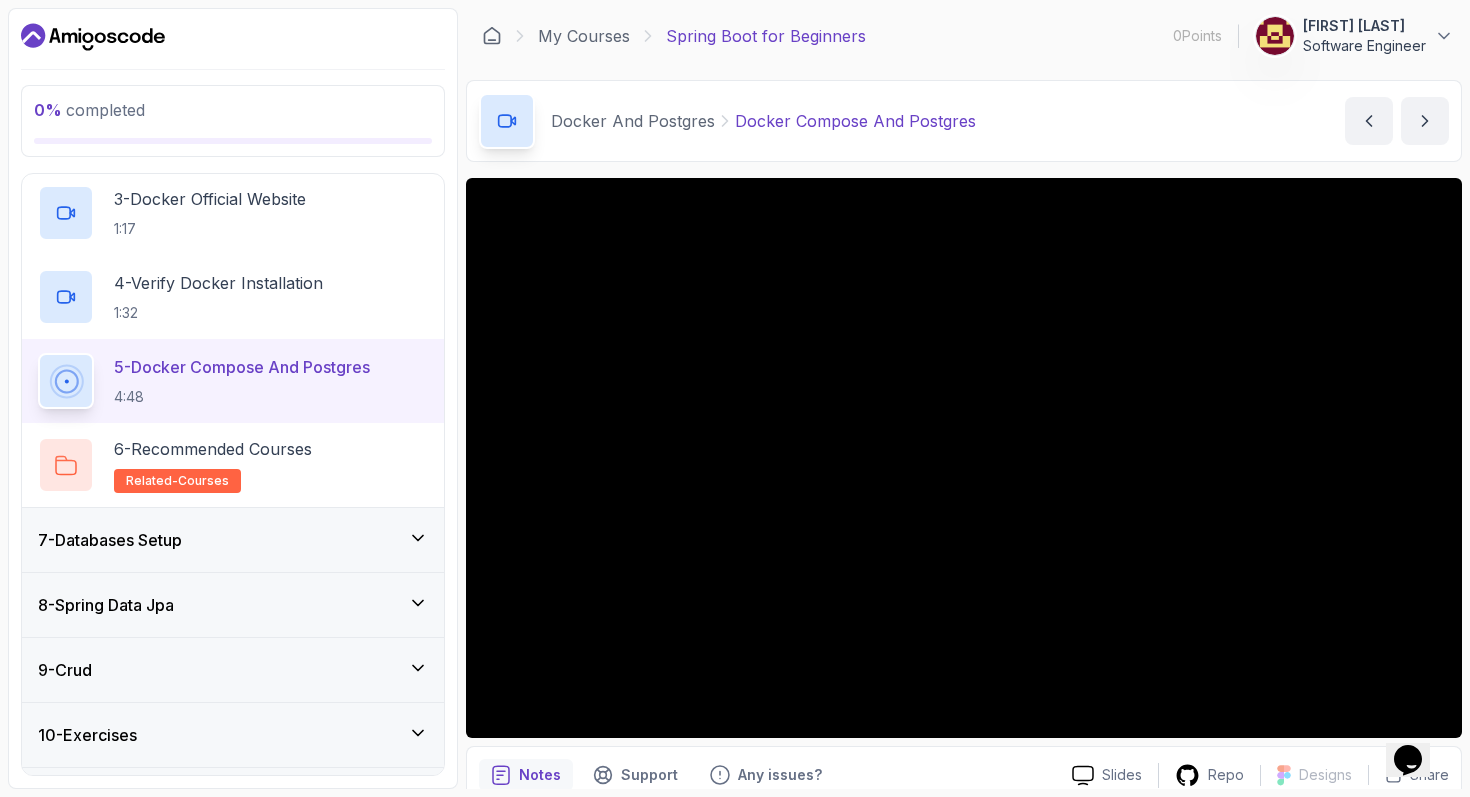 scroll, scrollTop: 682, scrollLeft: 0, axis: vertical 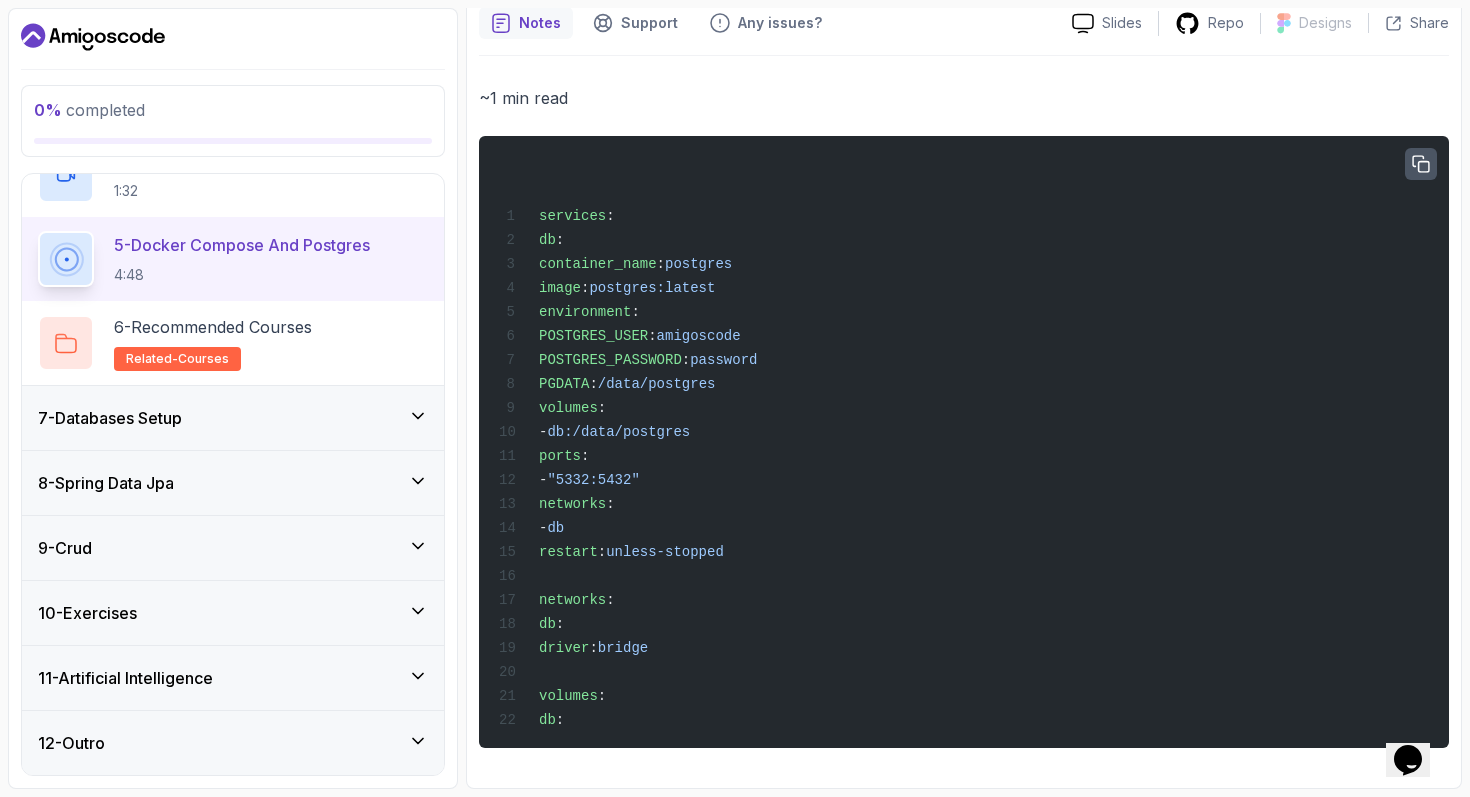 click 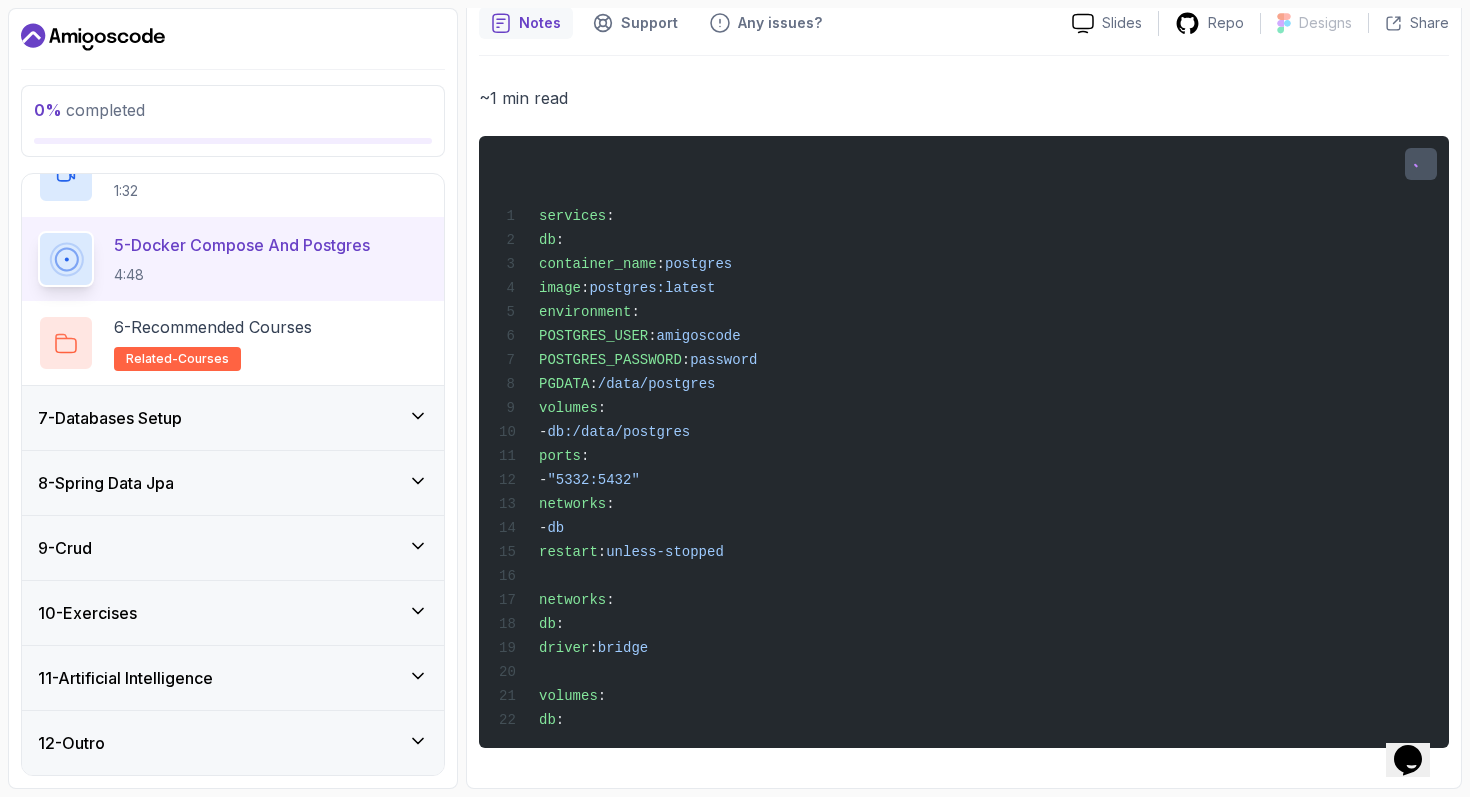 type 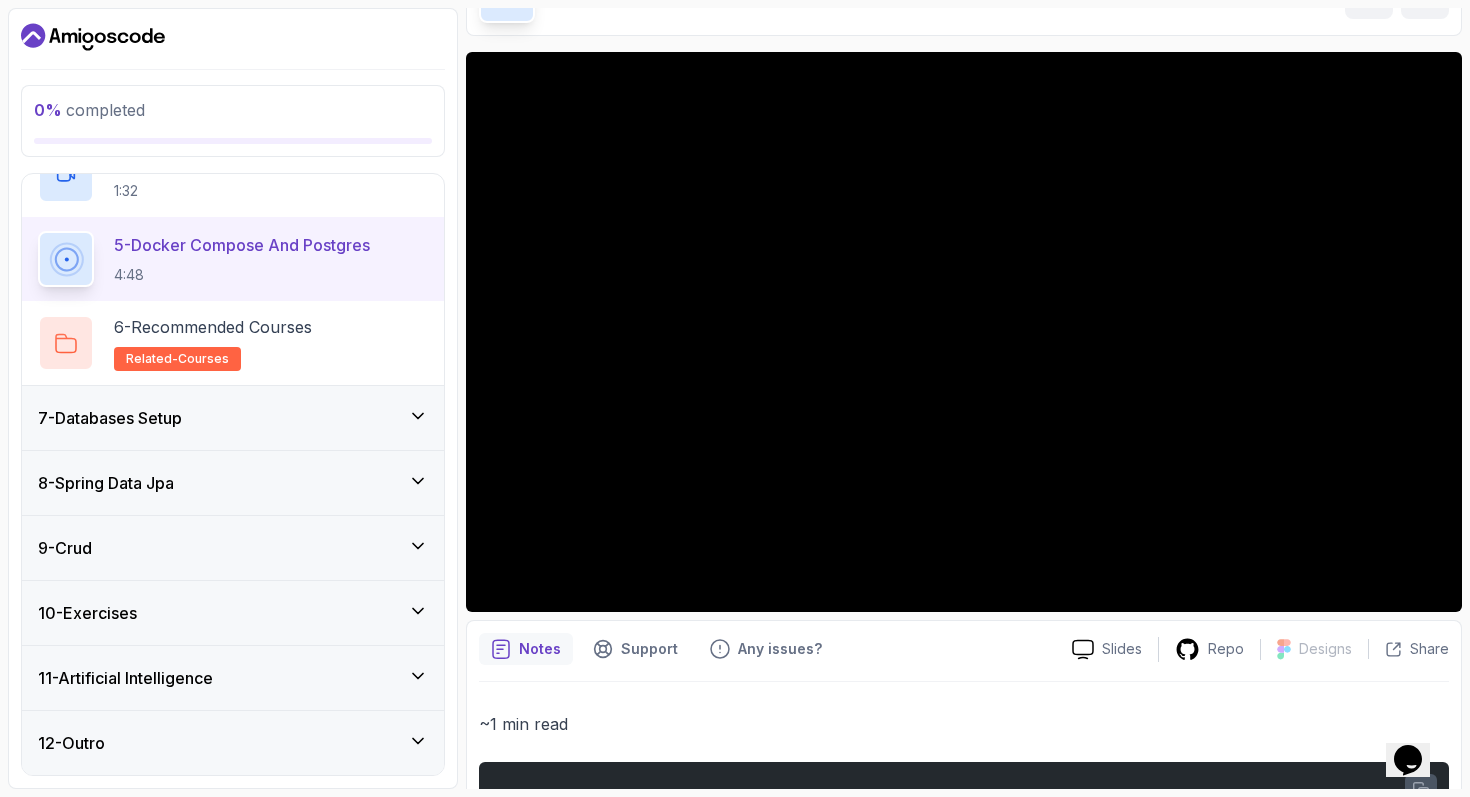 scroll, scrollTop: 158, scrollLeft: 0, axis: vertical 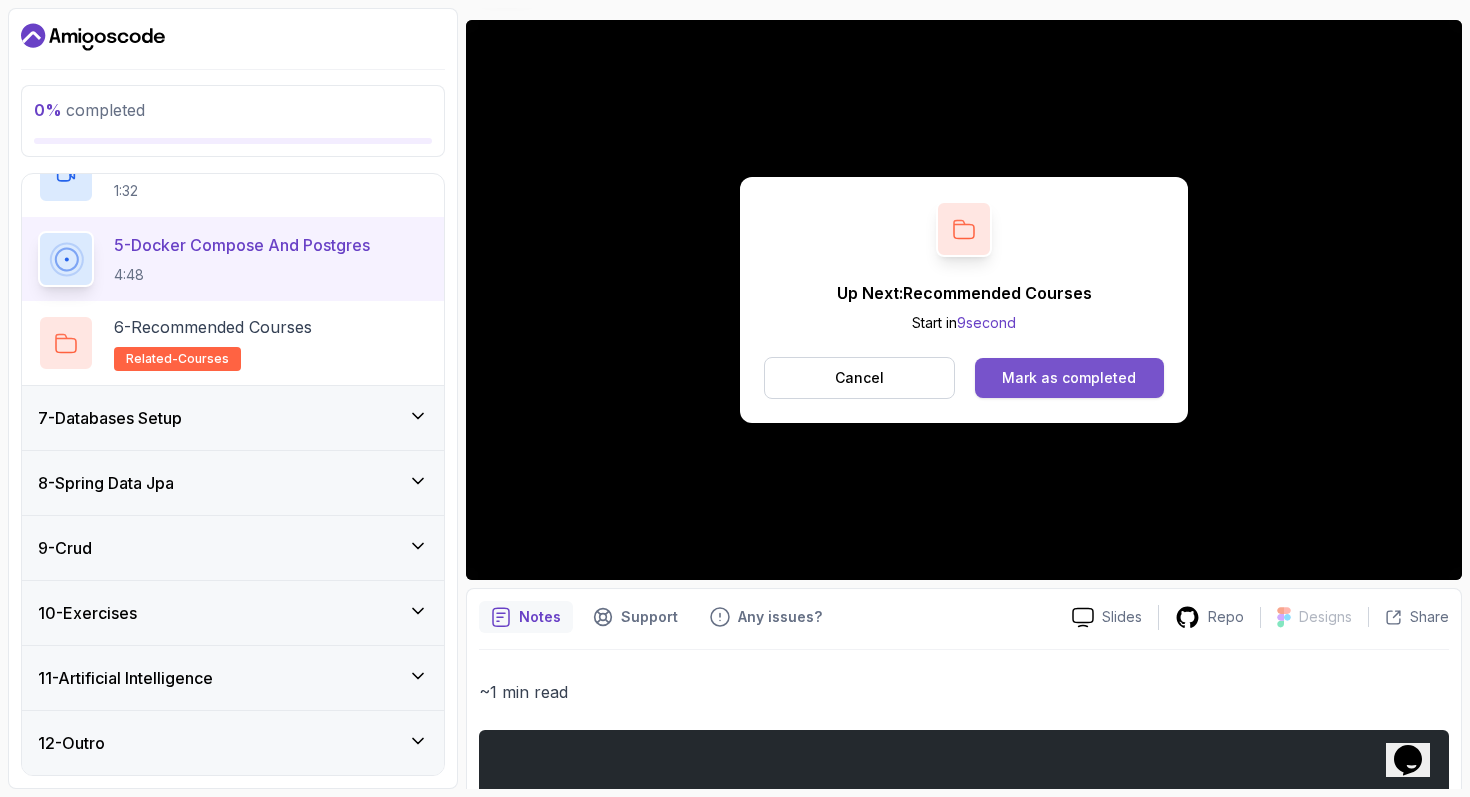 click on "Mark as completed" at bounding box center [1069, 378] 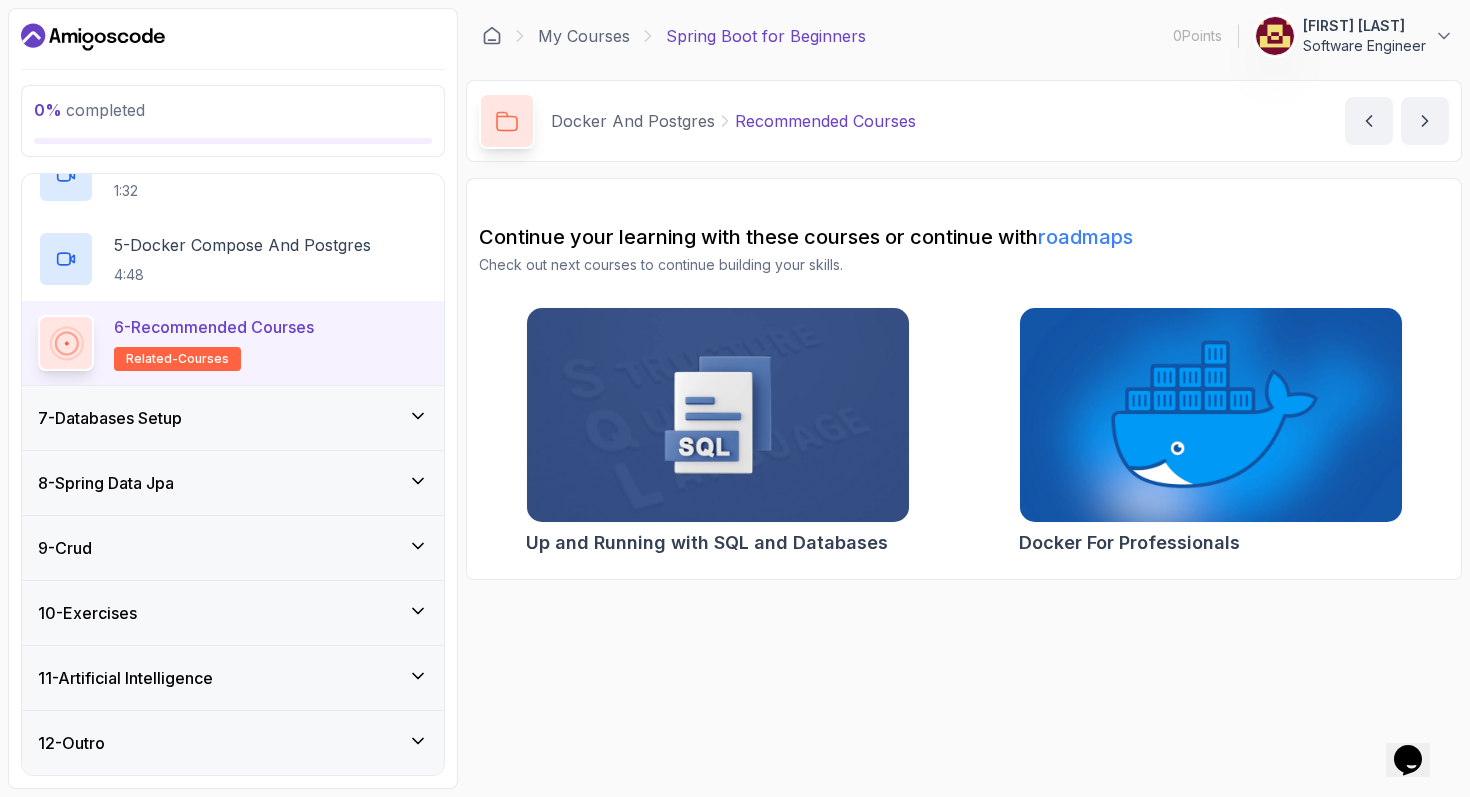 scroll, scrollTop: 0, scrollLeft: 0, axis: both 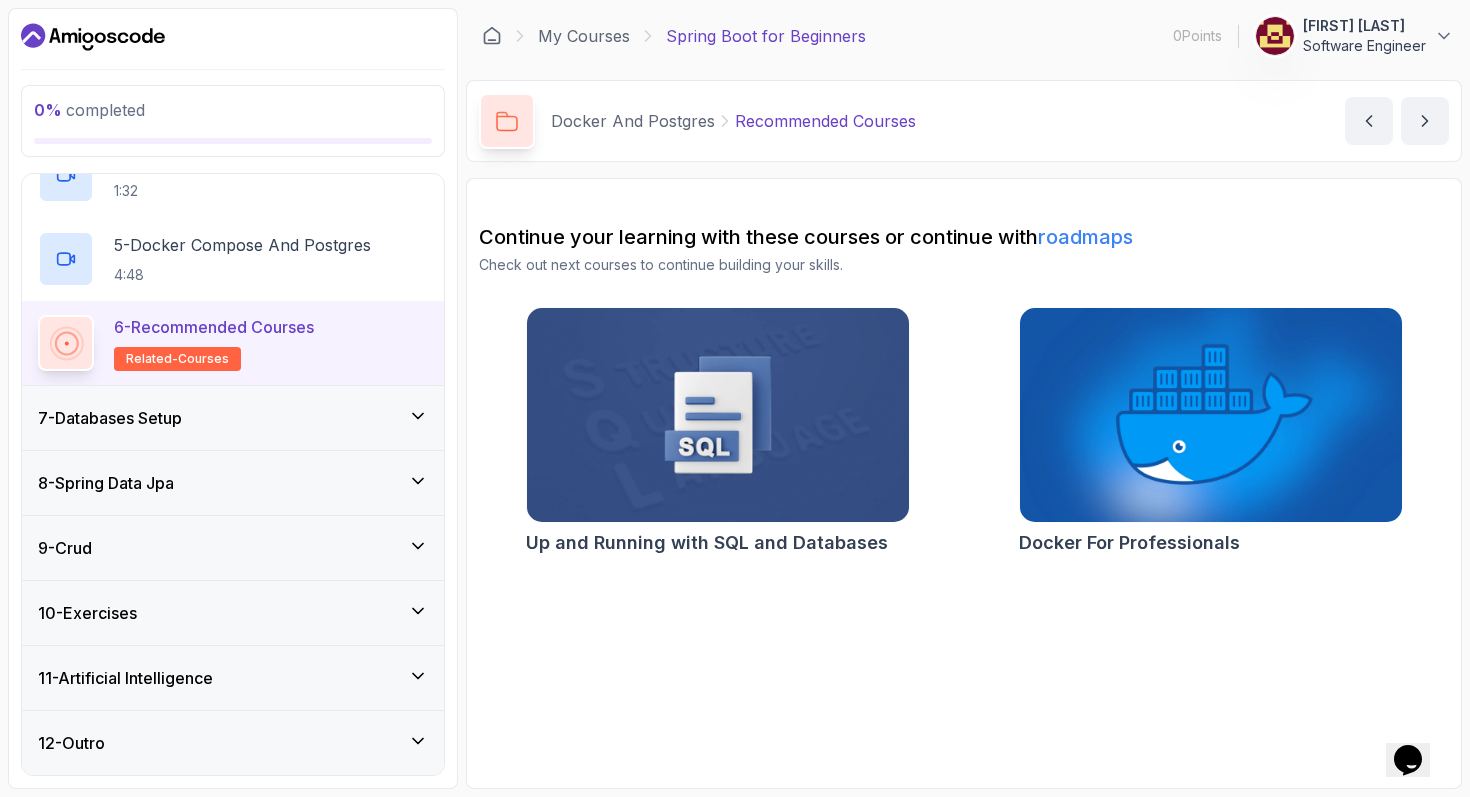 click on "7  -  Databases Setup" at bounding box center [233, 418] 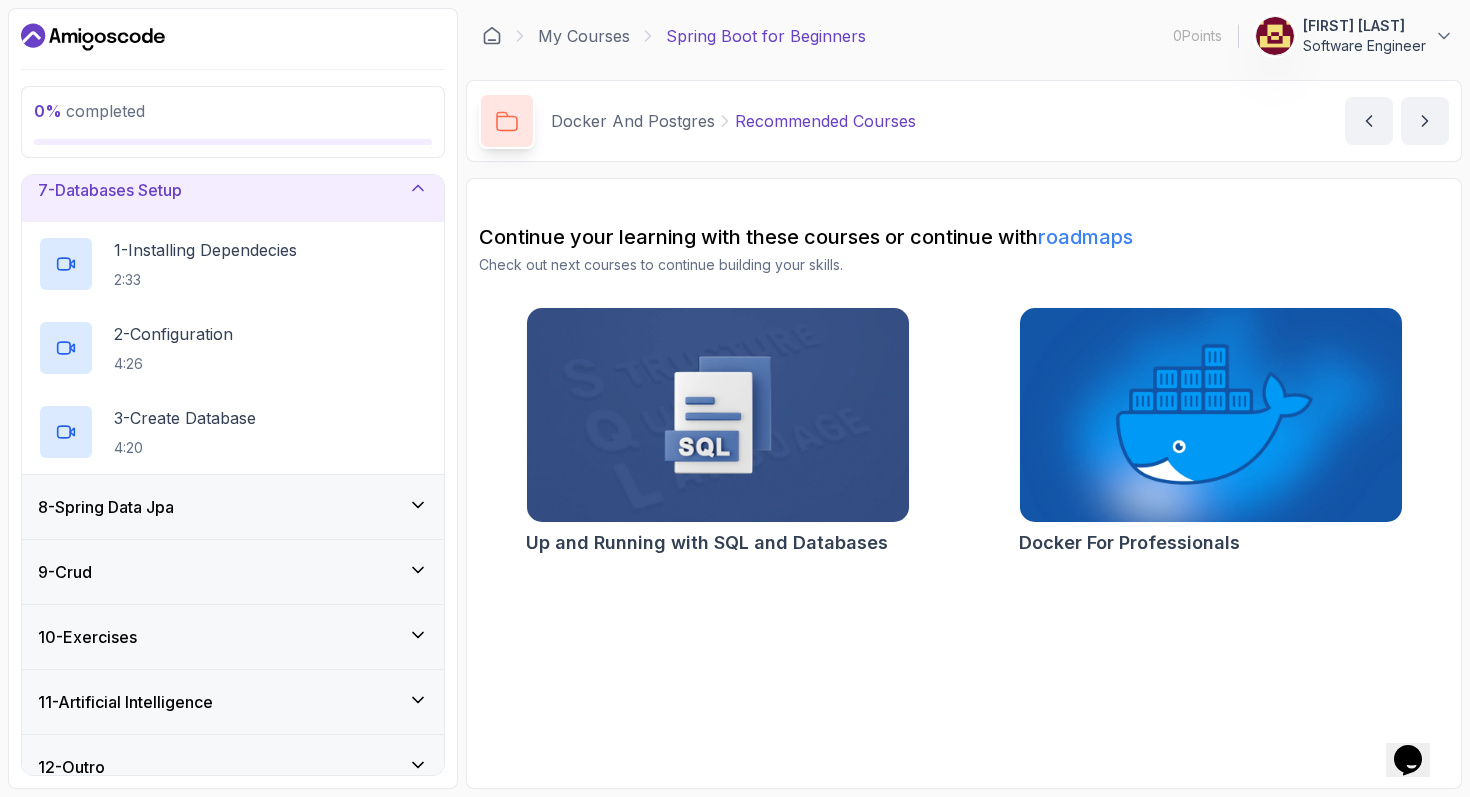 scroll, scrollTop: 408, scrollLeft: 0, axis: vertical 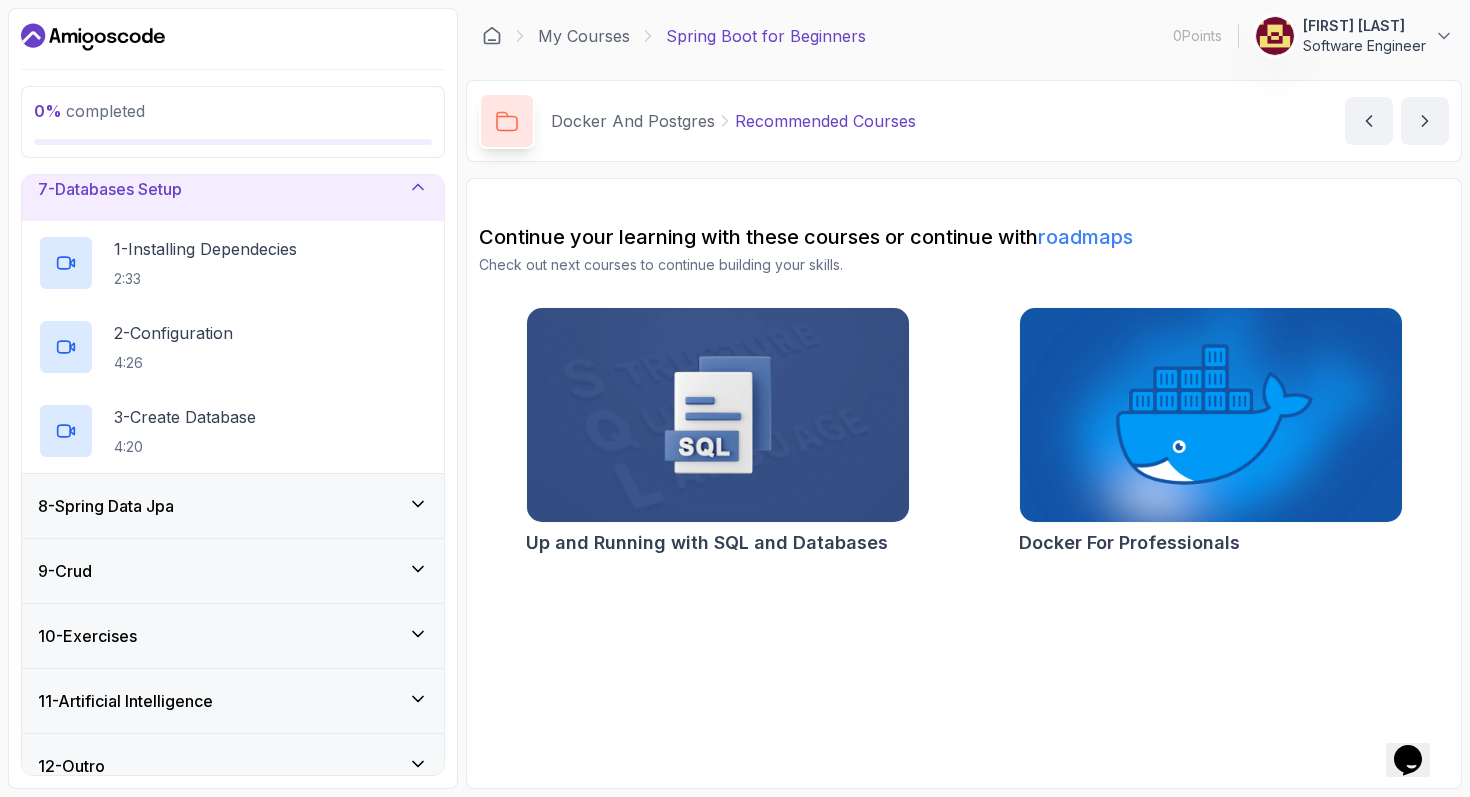 click on "8  -  Spring Data Jpa" at bounding box center (233, 506) 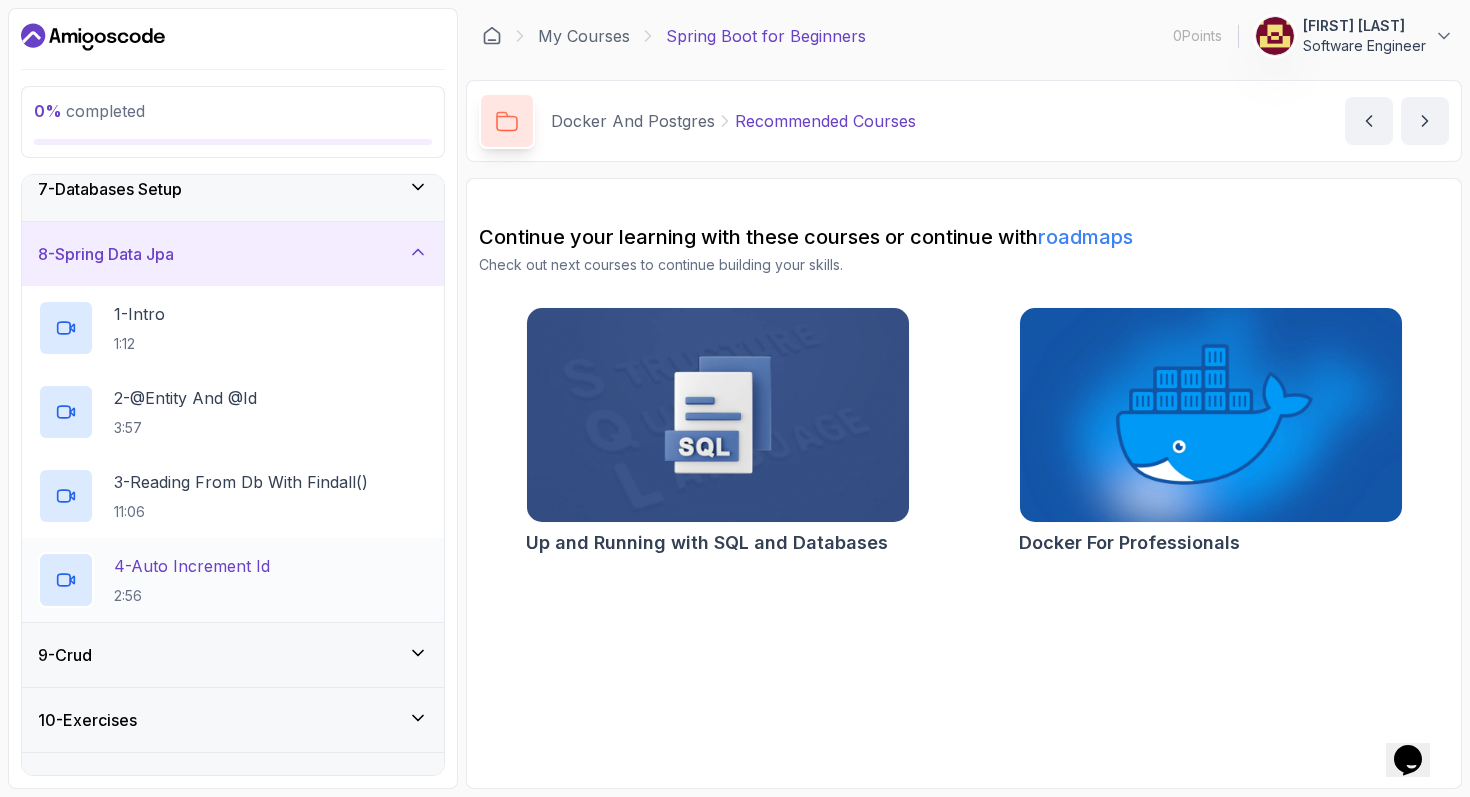 click on "4  -  Auto Increment Id 2:56" at bounding box center [233, 580] 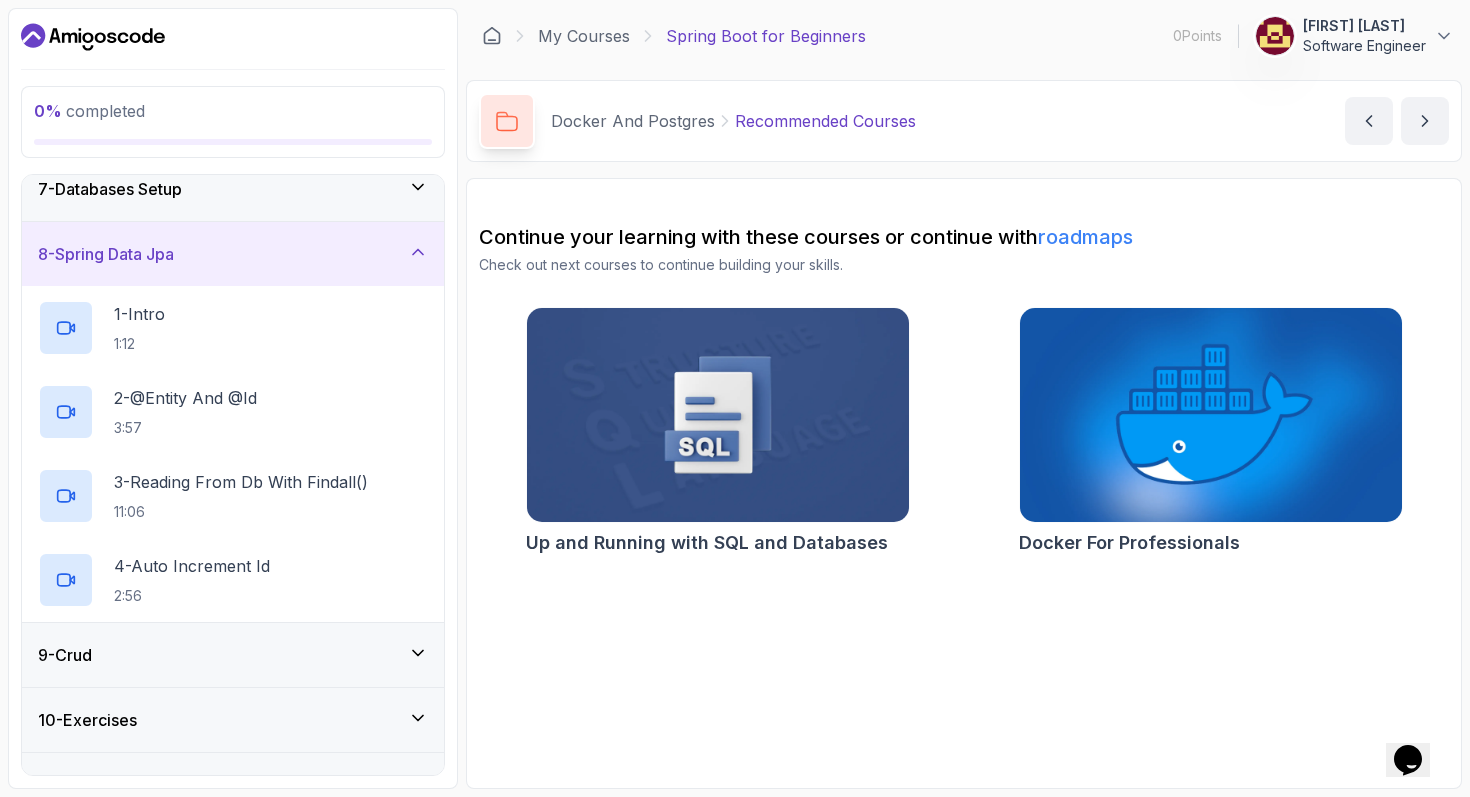 click on "9  -  Crud" at bounding box center (233, 655) 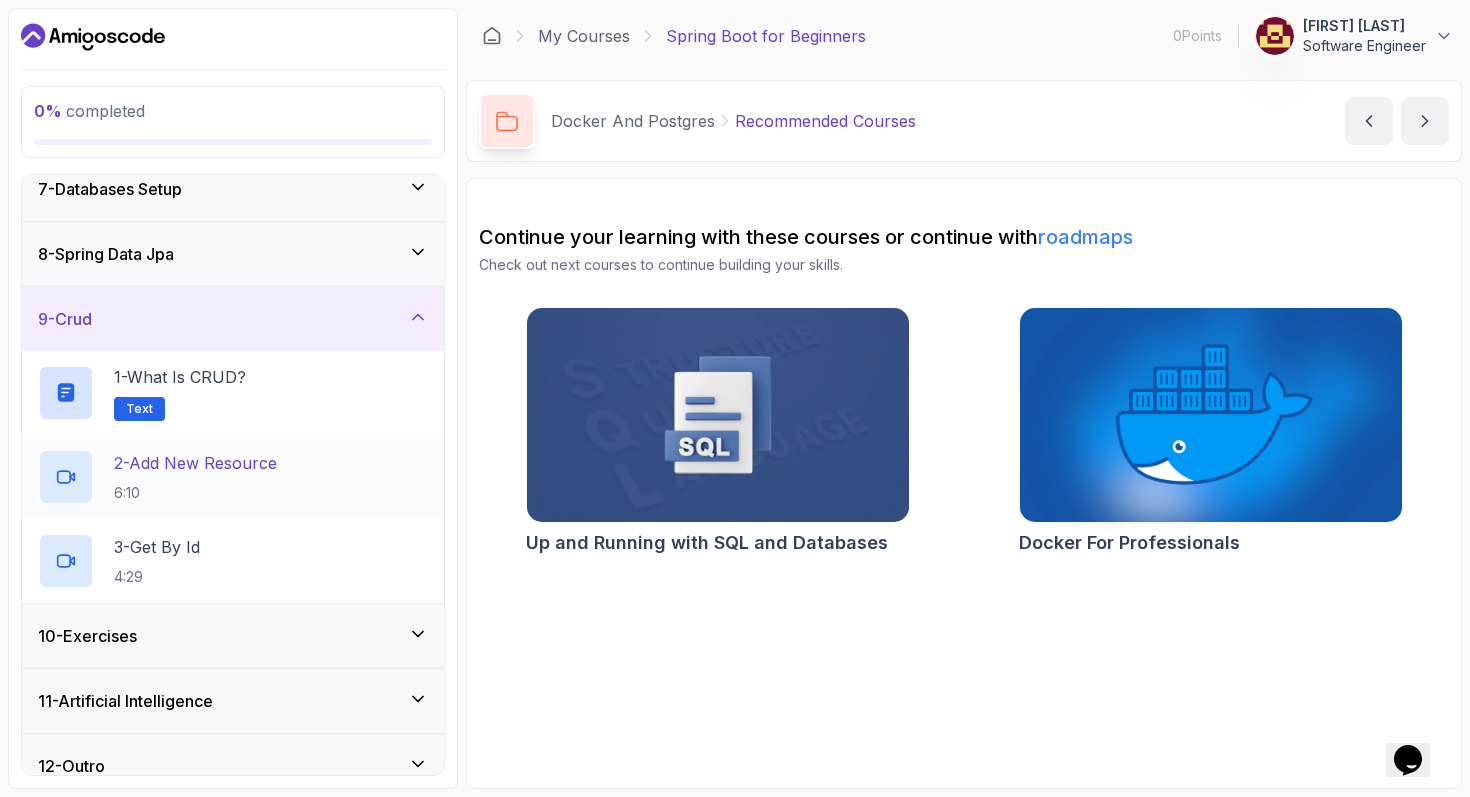 scroll, scrollTop: 430, scrollLeft: 0, axis: vertical 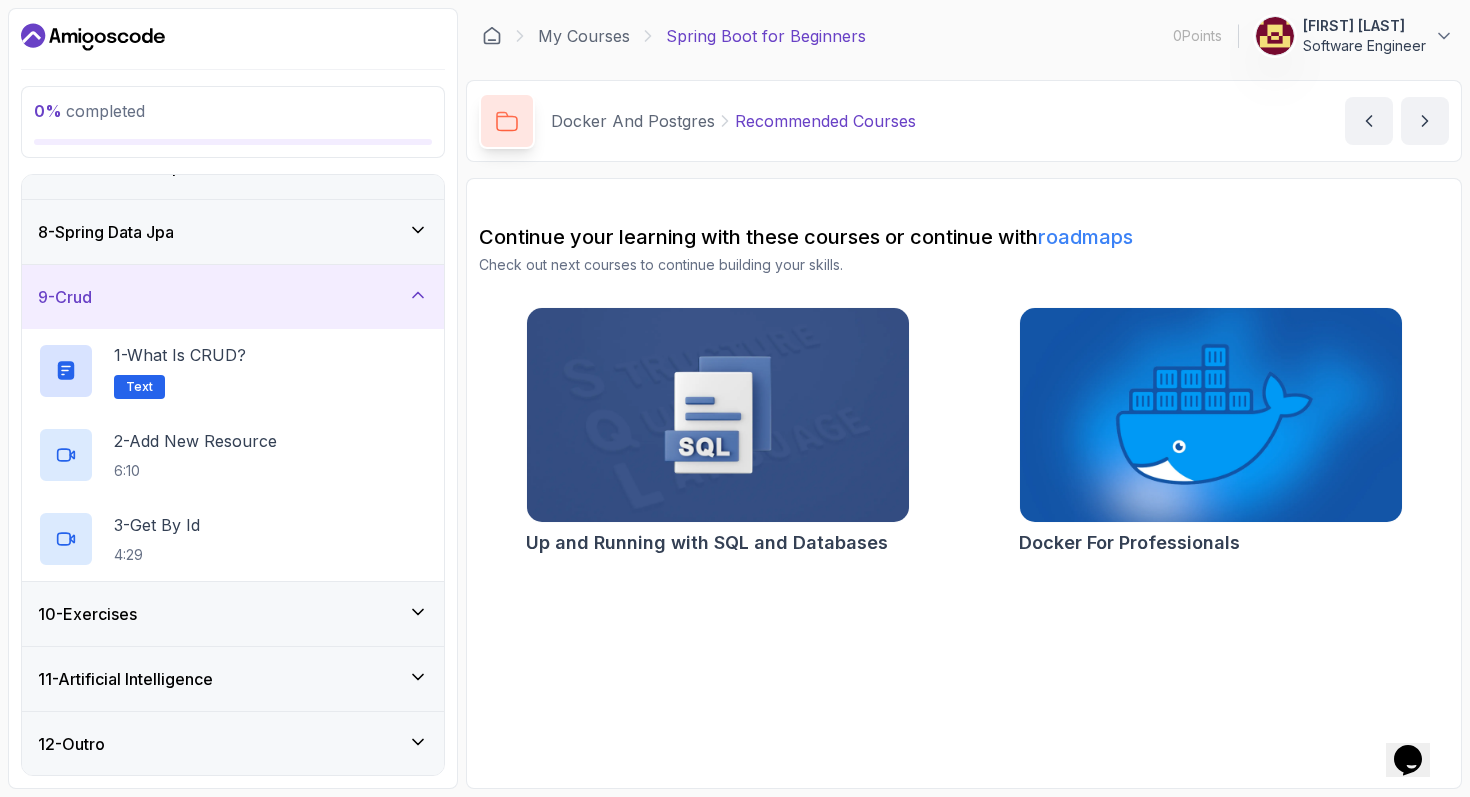 click on "10  -  Exercises" at bounding box center [233, 614] 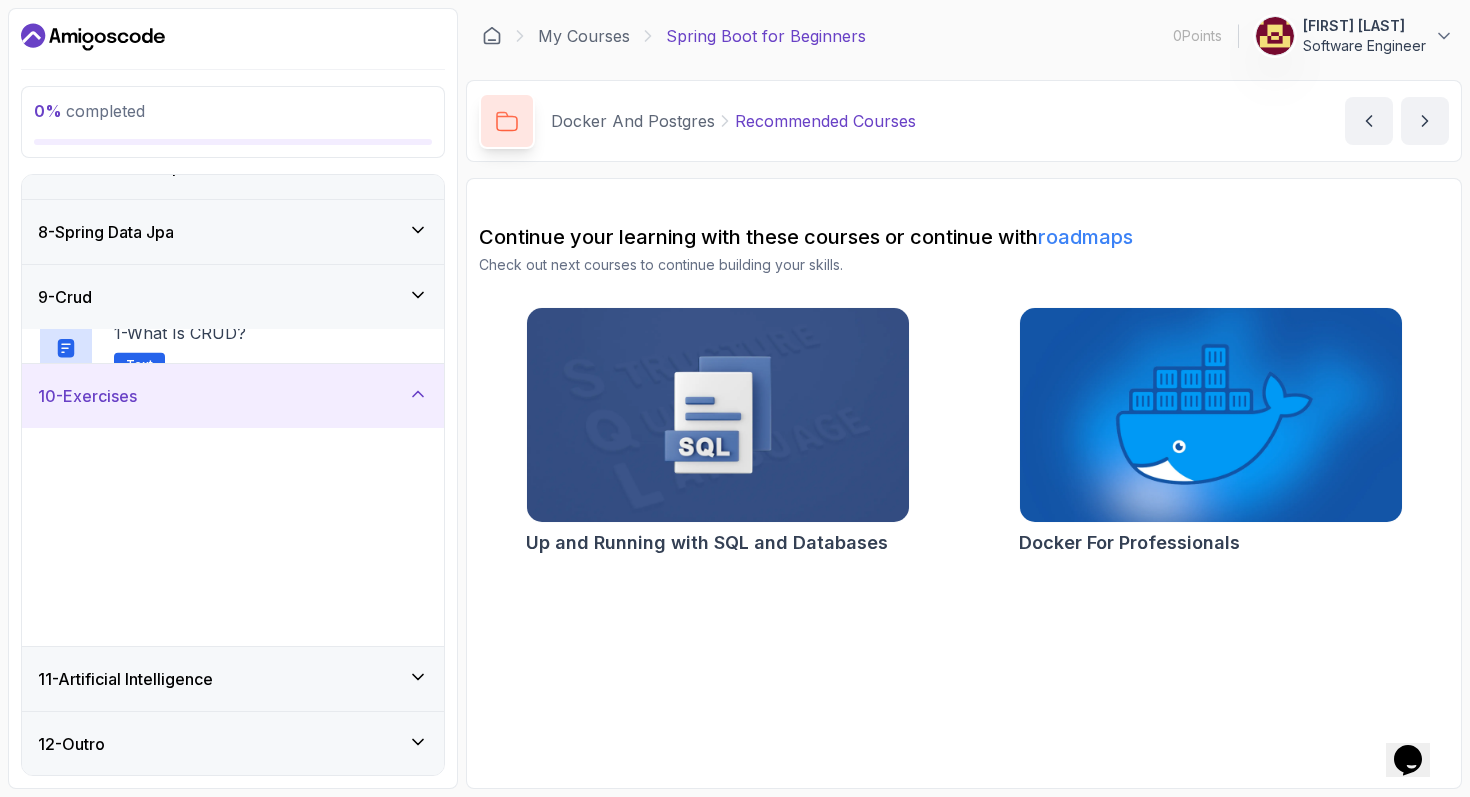 scroll, scrollTop: 430, scrollLeft: 0, axis: vertical 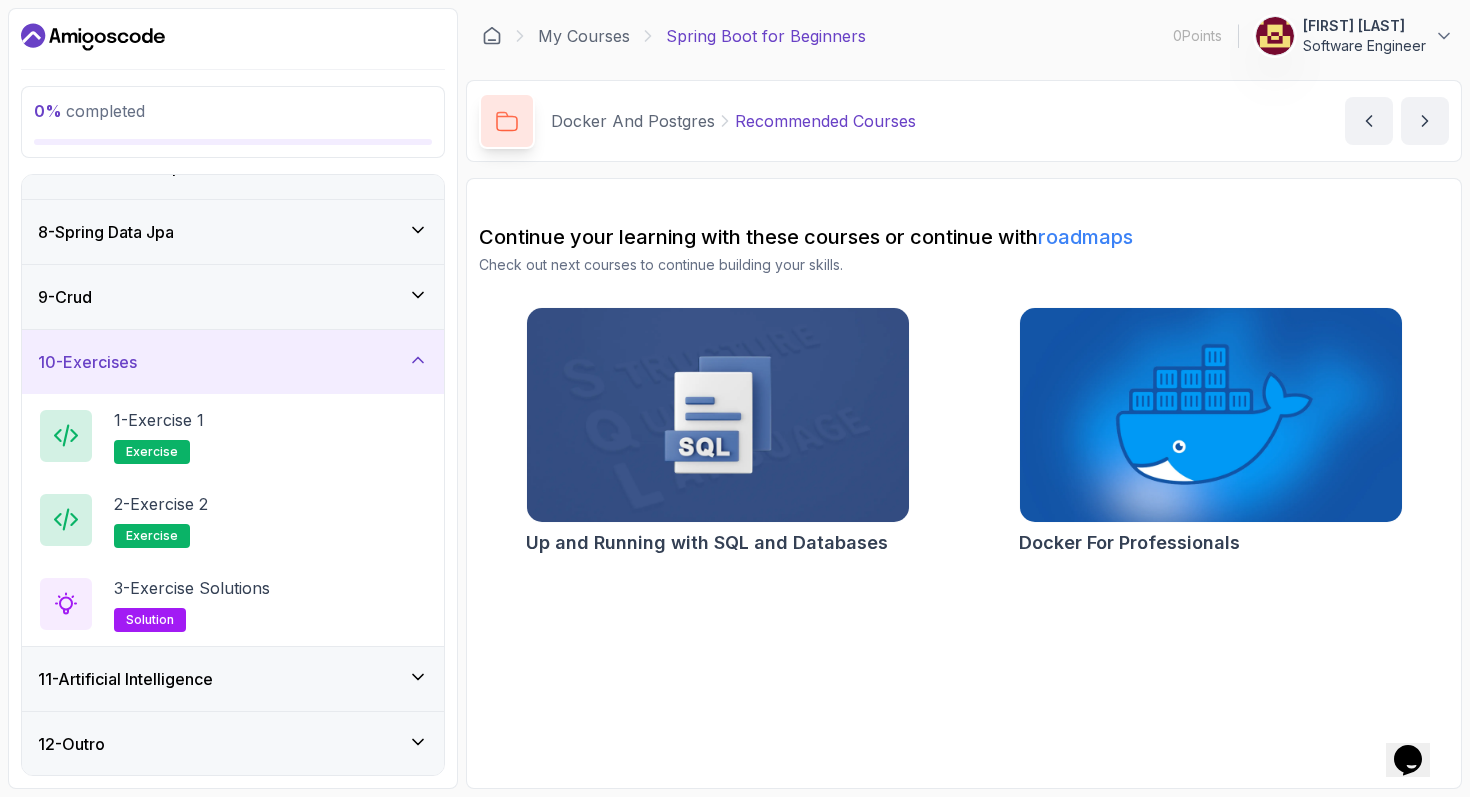 click on "11  -  Artificial Intelligence" at bounding box center (233, 679) 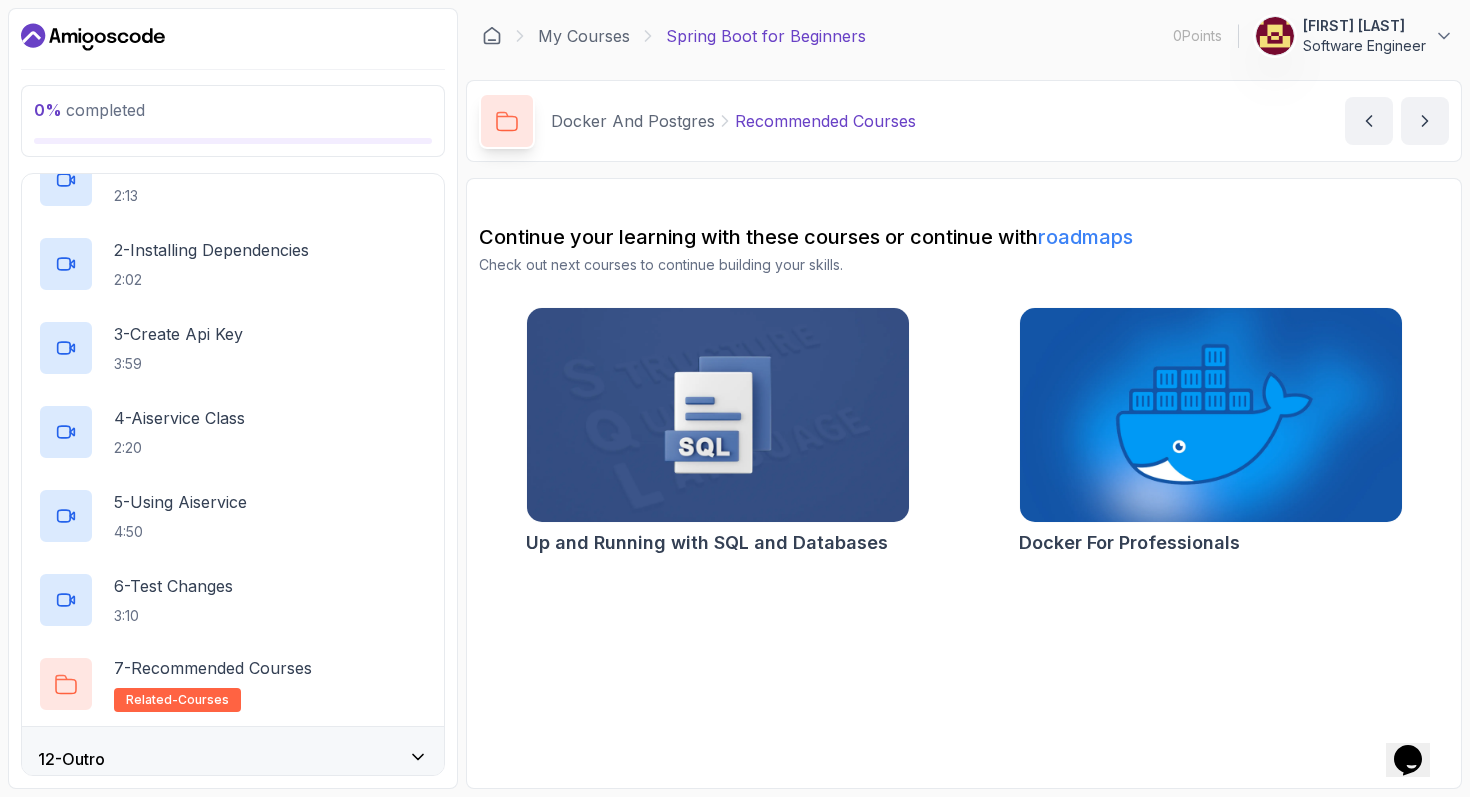 scroll, scrollTop: 766, scrollLeft: 0, axis: vertical 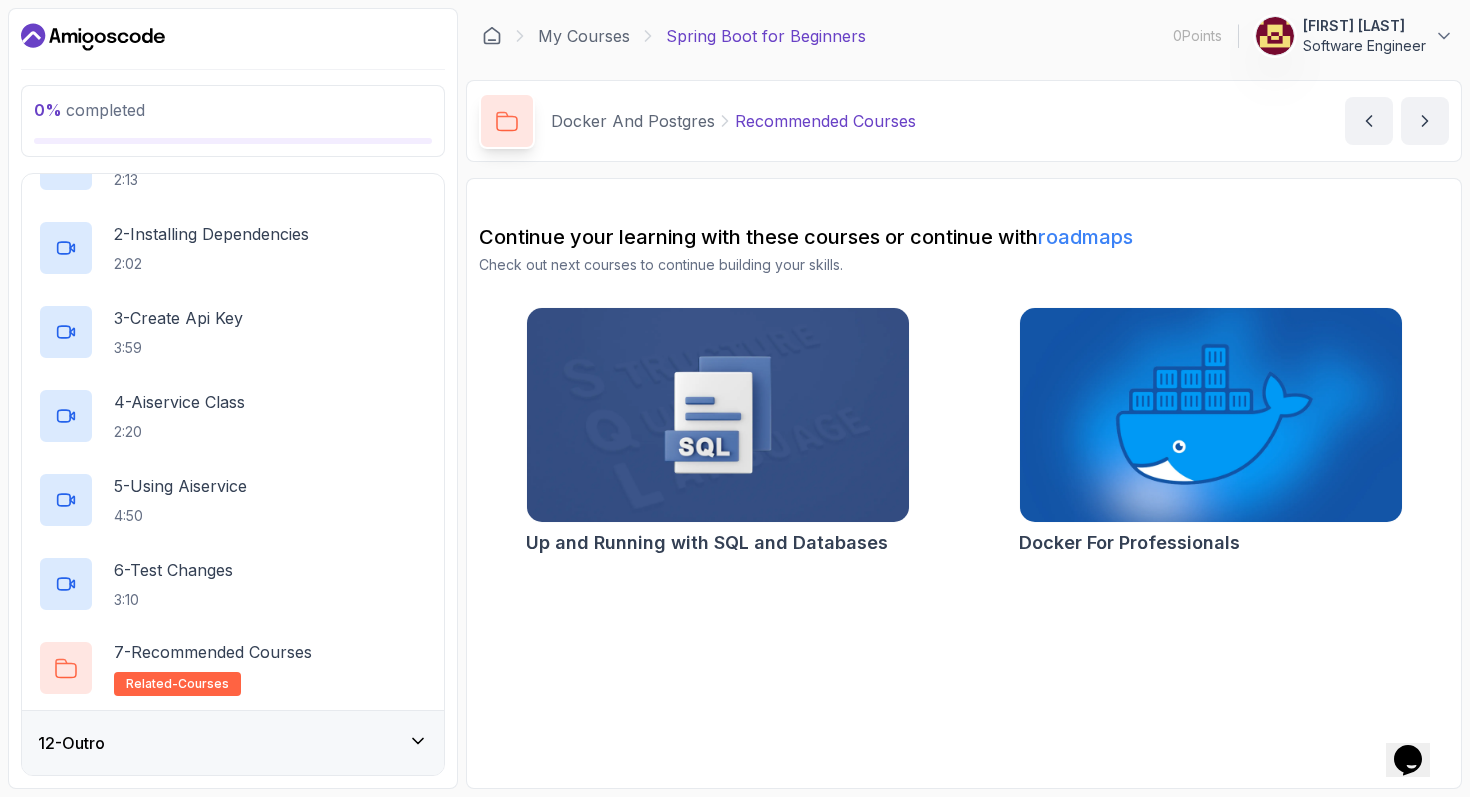 click on "12  -  Outro" at bounding box center [233, 743] 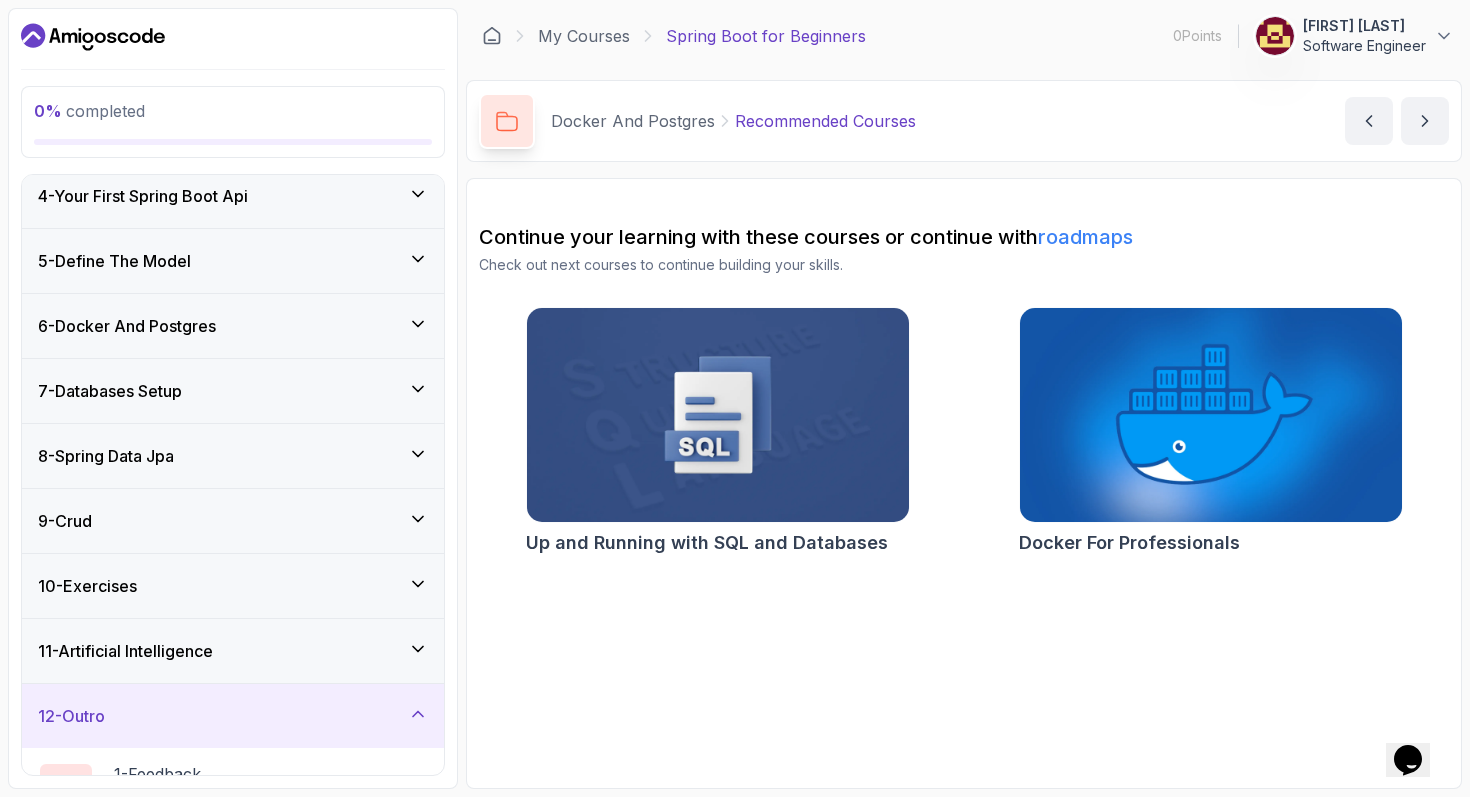 scroll, scrollTop: 0, scrollLeft: 0, axis: both 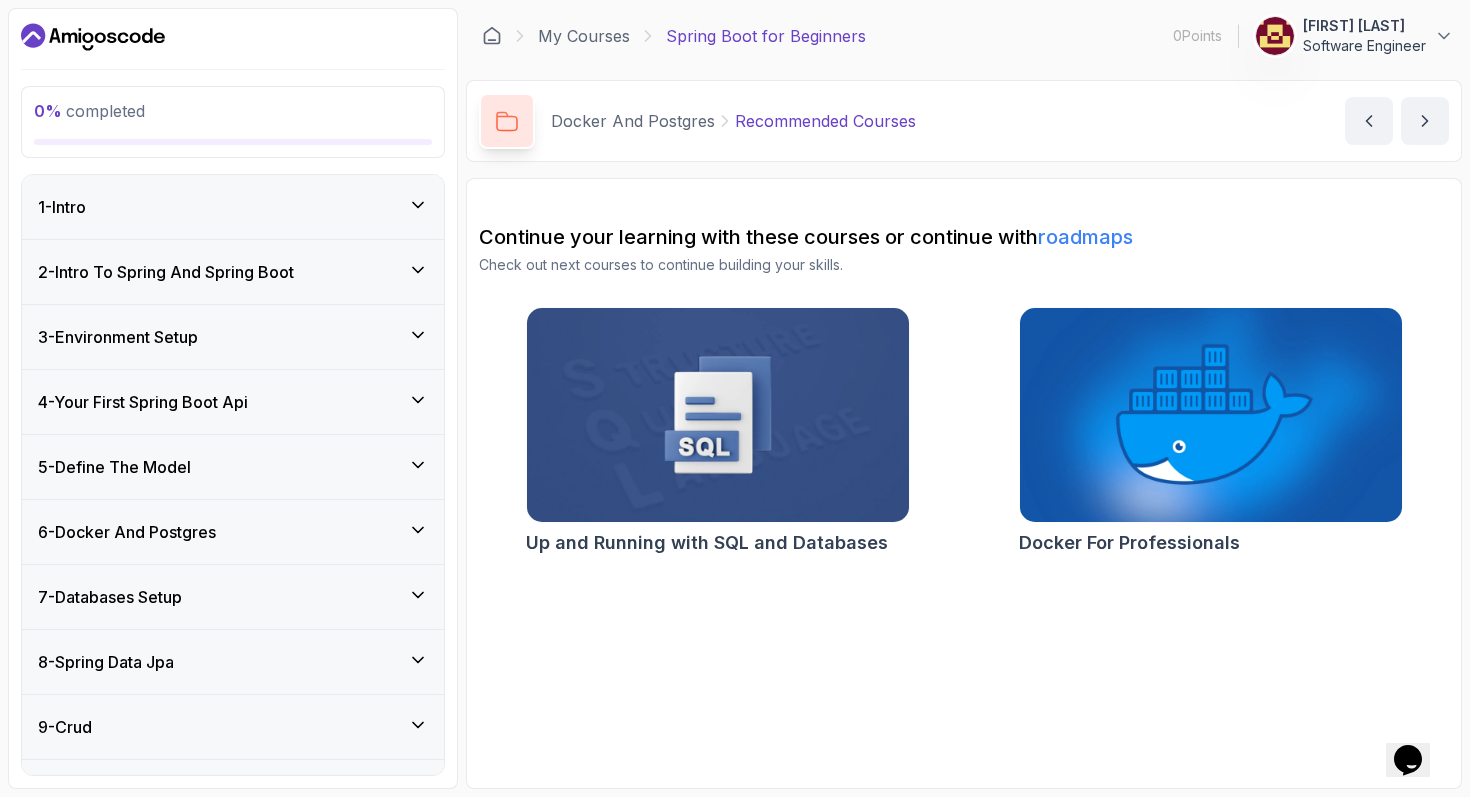 click on "6  -  Docker And Postgres" at bounding box center (233, 532) 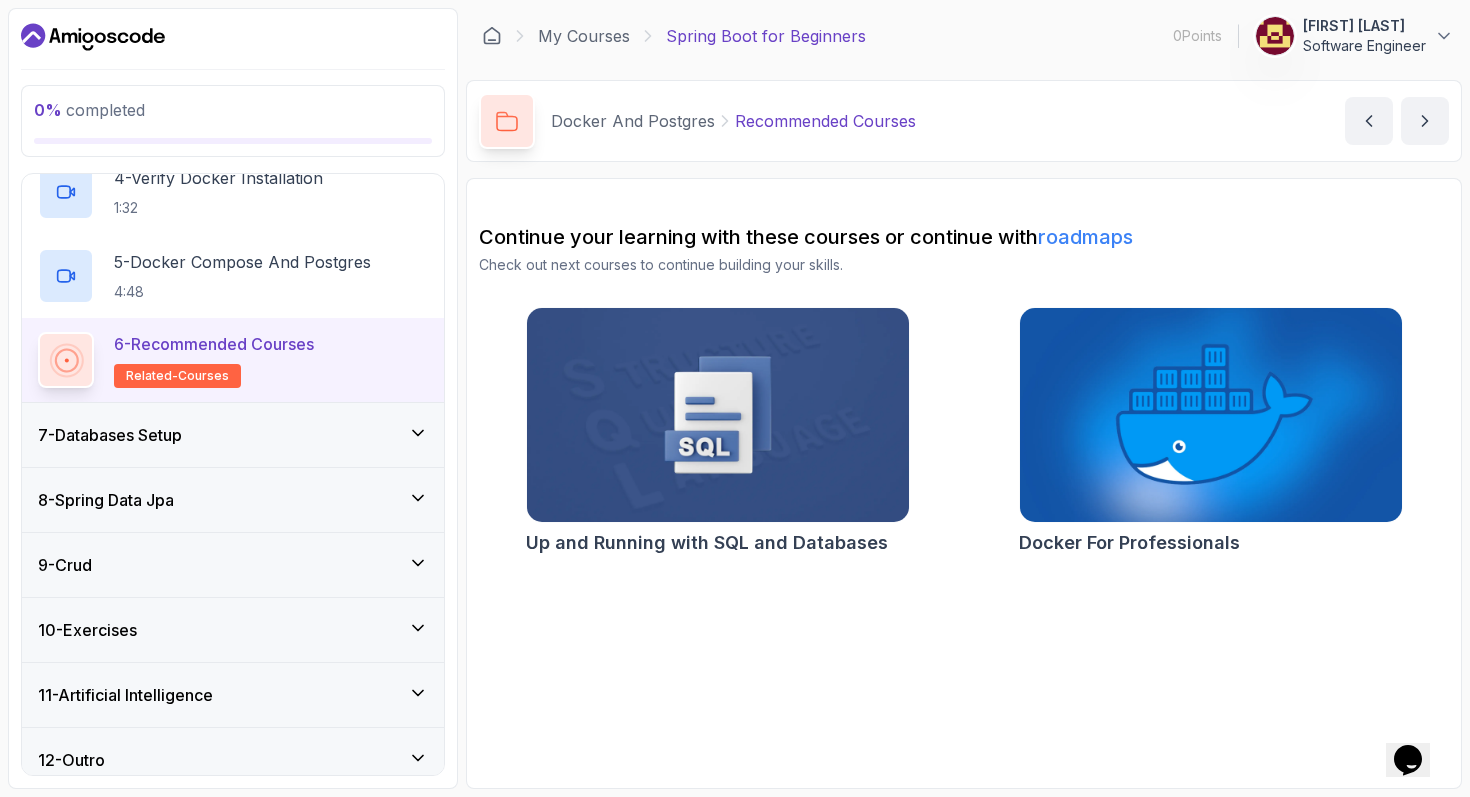 scroll, scrollTop: 673, scrollLeft: 0, axis: vertical 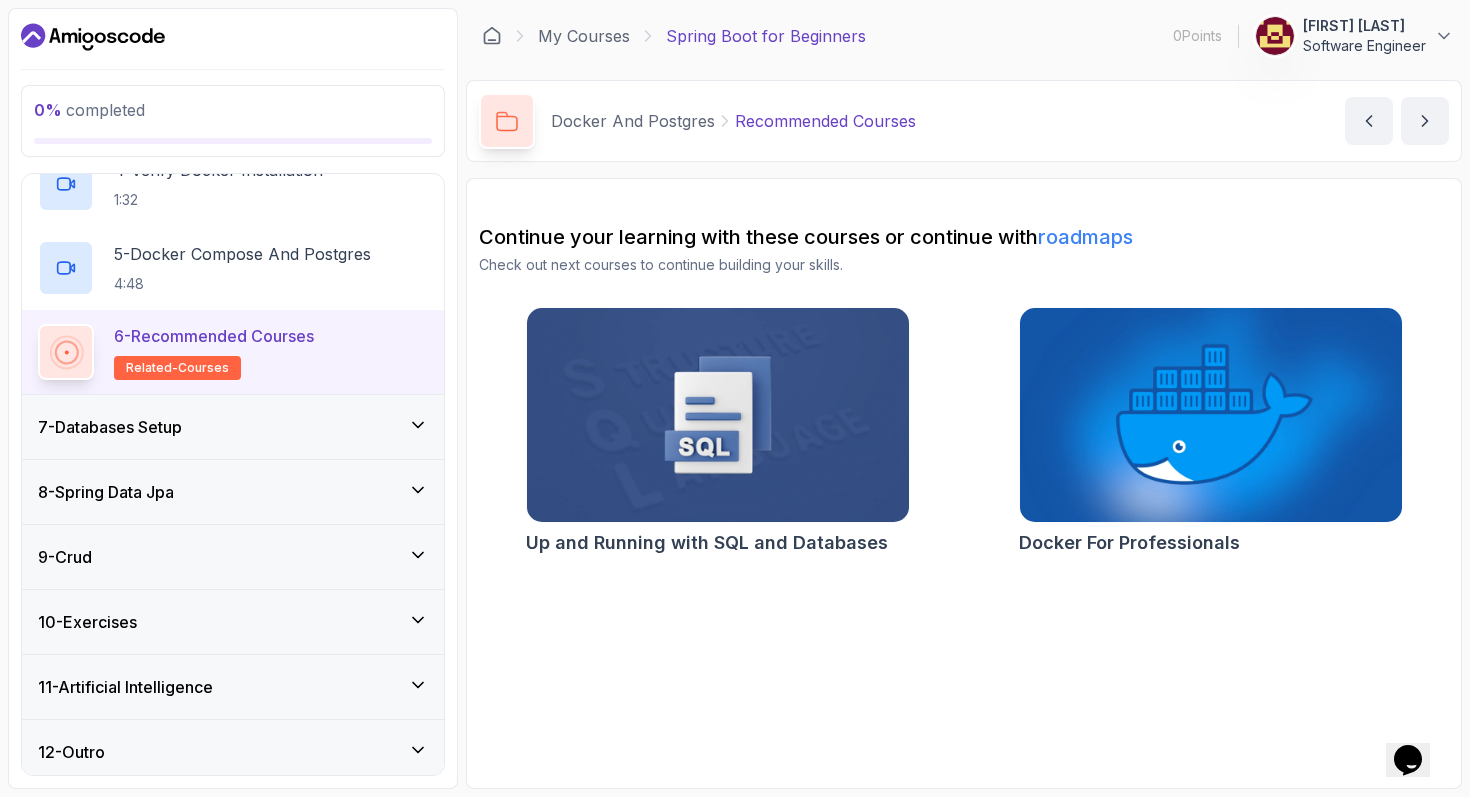 click on "7  -  Databases Setup" at bounding box center [233, 427] 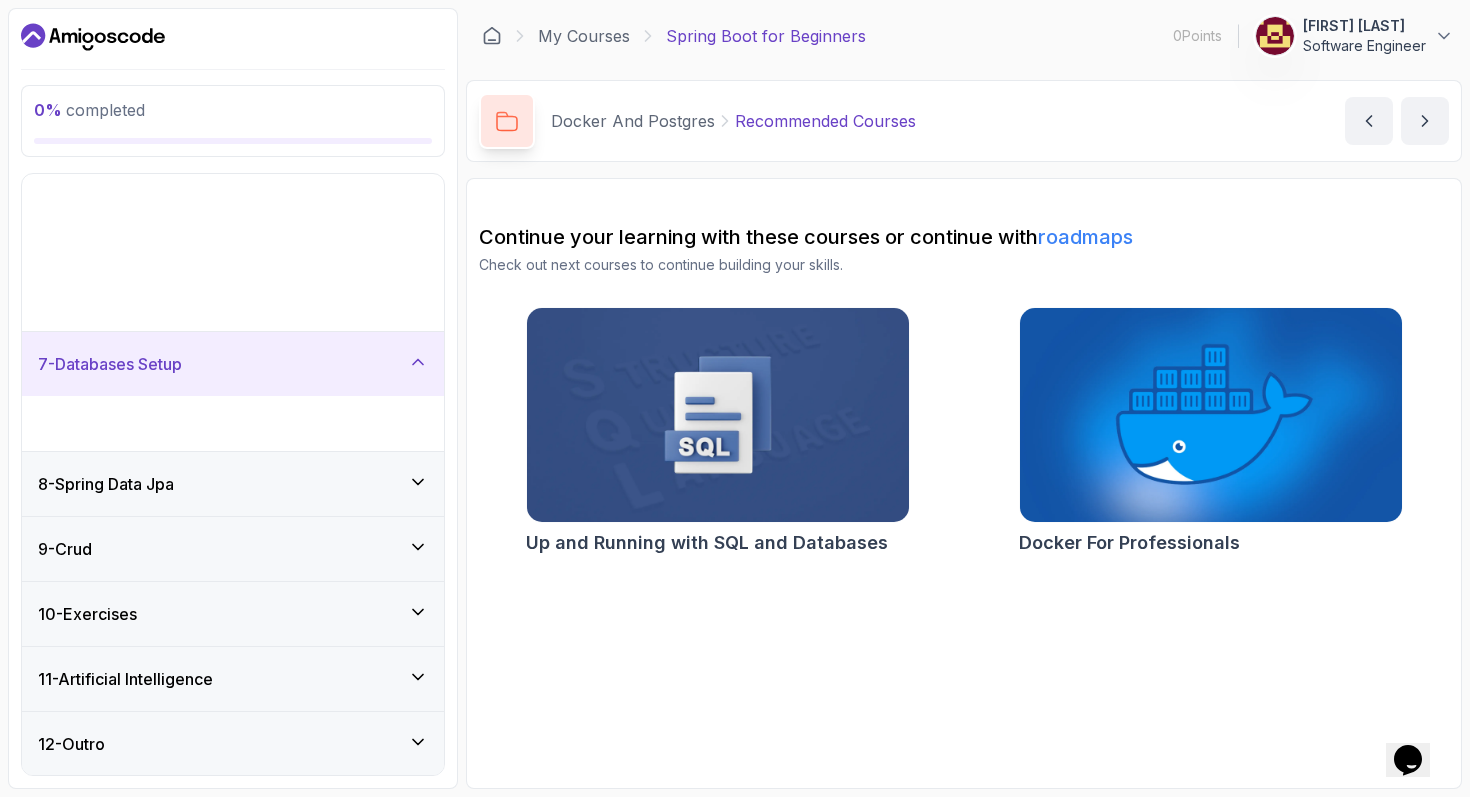 scroll, scrollTop: 179, scrollLeft: 0, axis: vertical 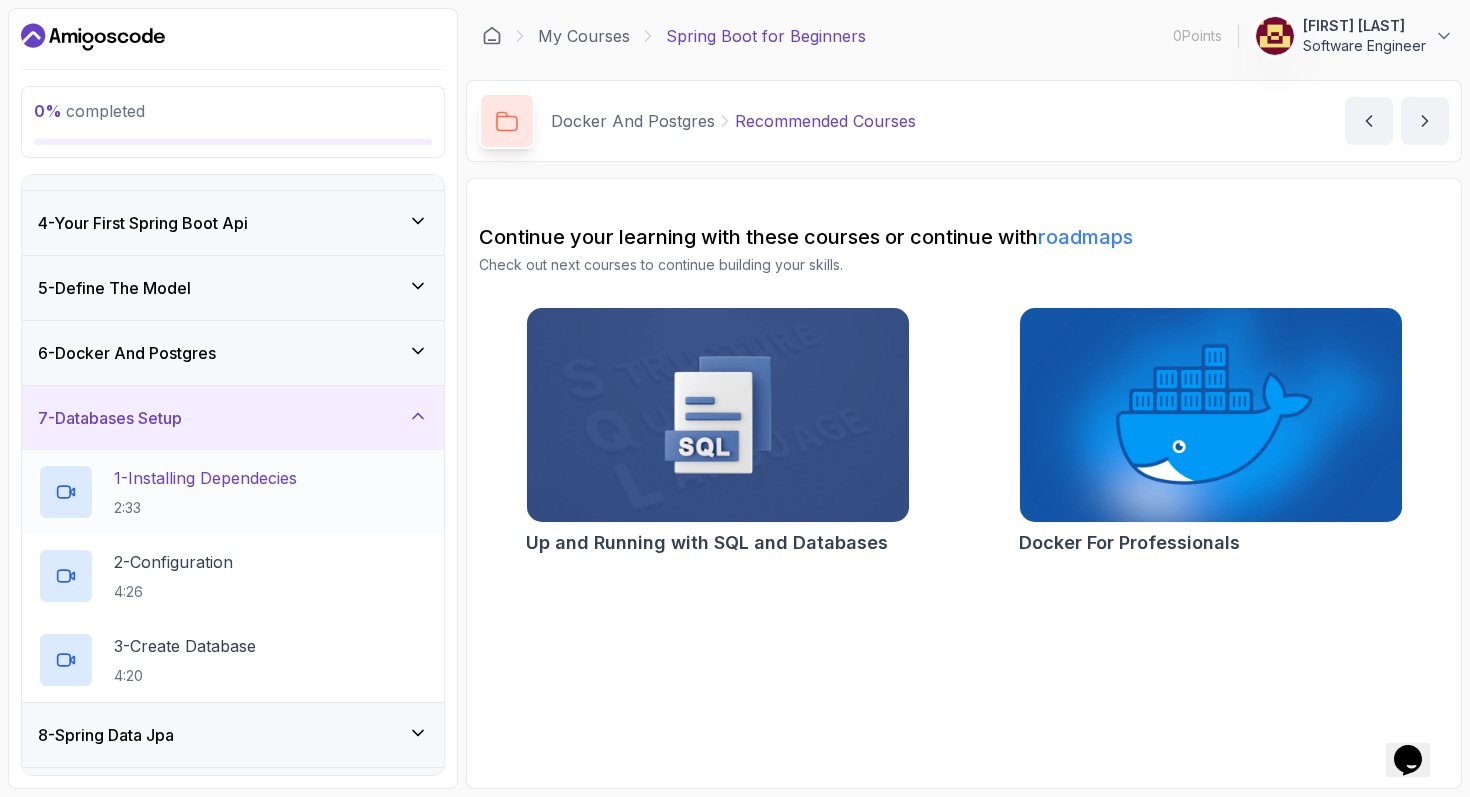 click on "1  -  Installing Dependecies" at bounding box center (205, 478) 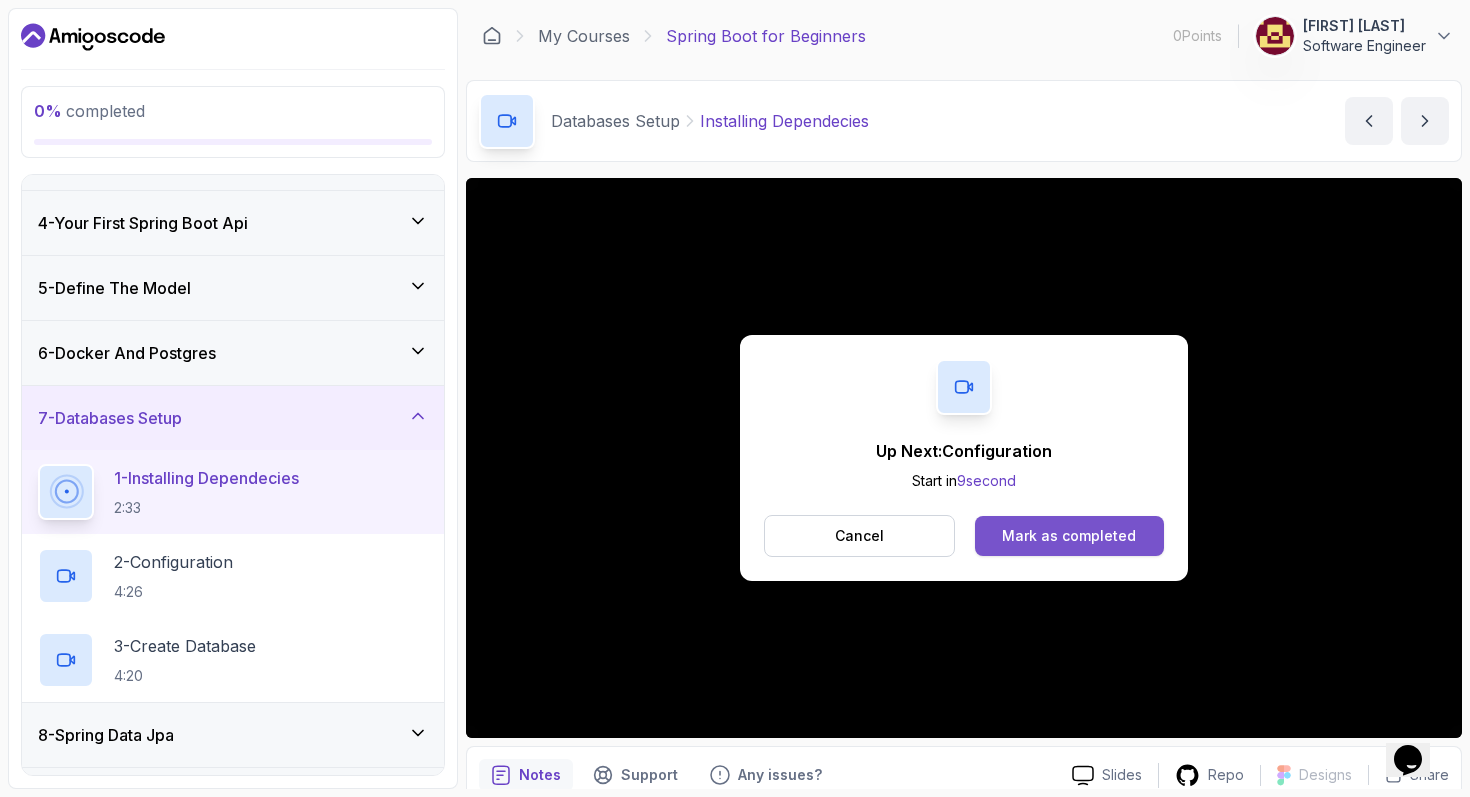 click on "Mark as completed" at bounding box center (1069, 536) 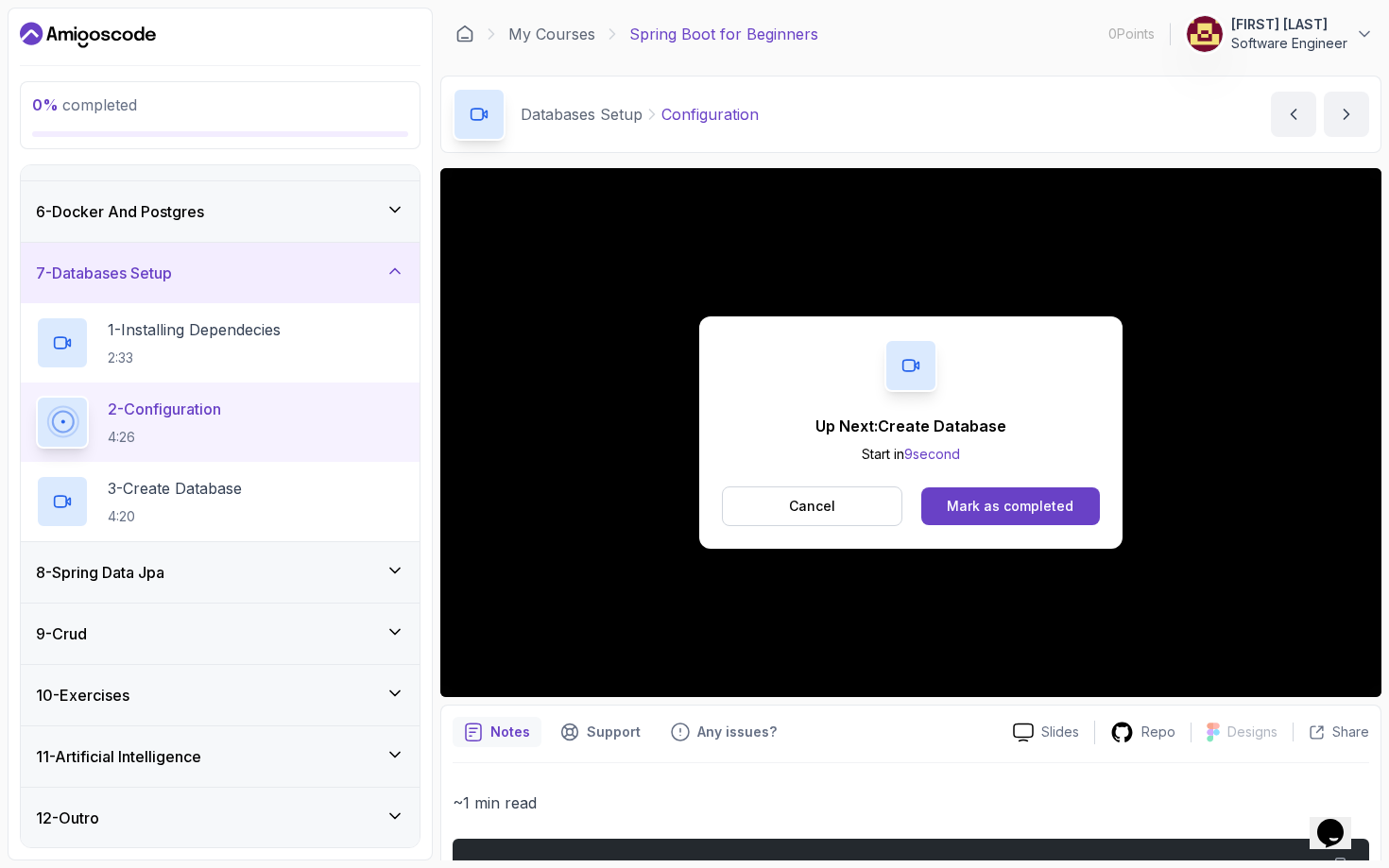 scroll, scrollTop: 406, scrollLeft: 0, axis: vertical 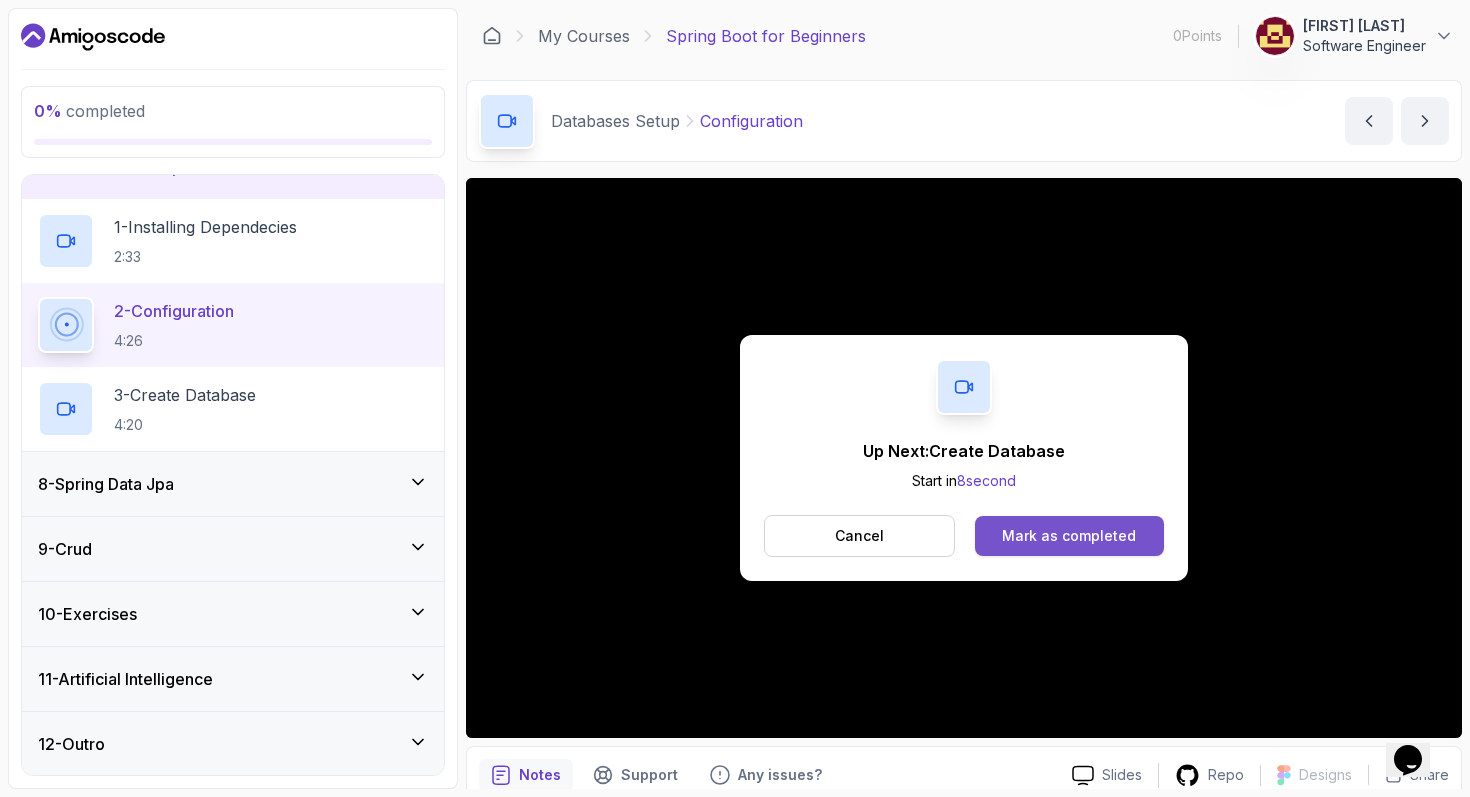 click on "Mark as completed" at bounding box center (1069, 536) 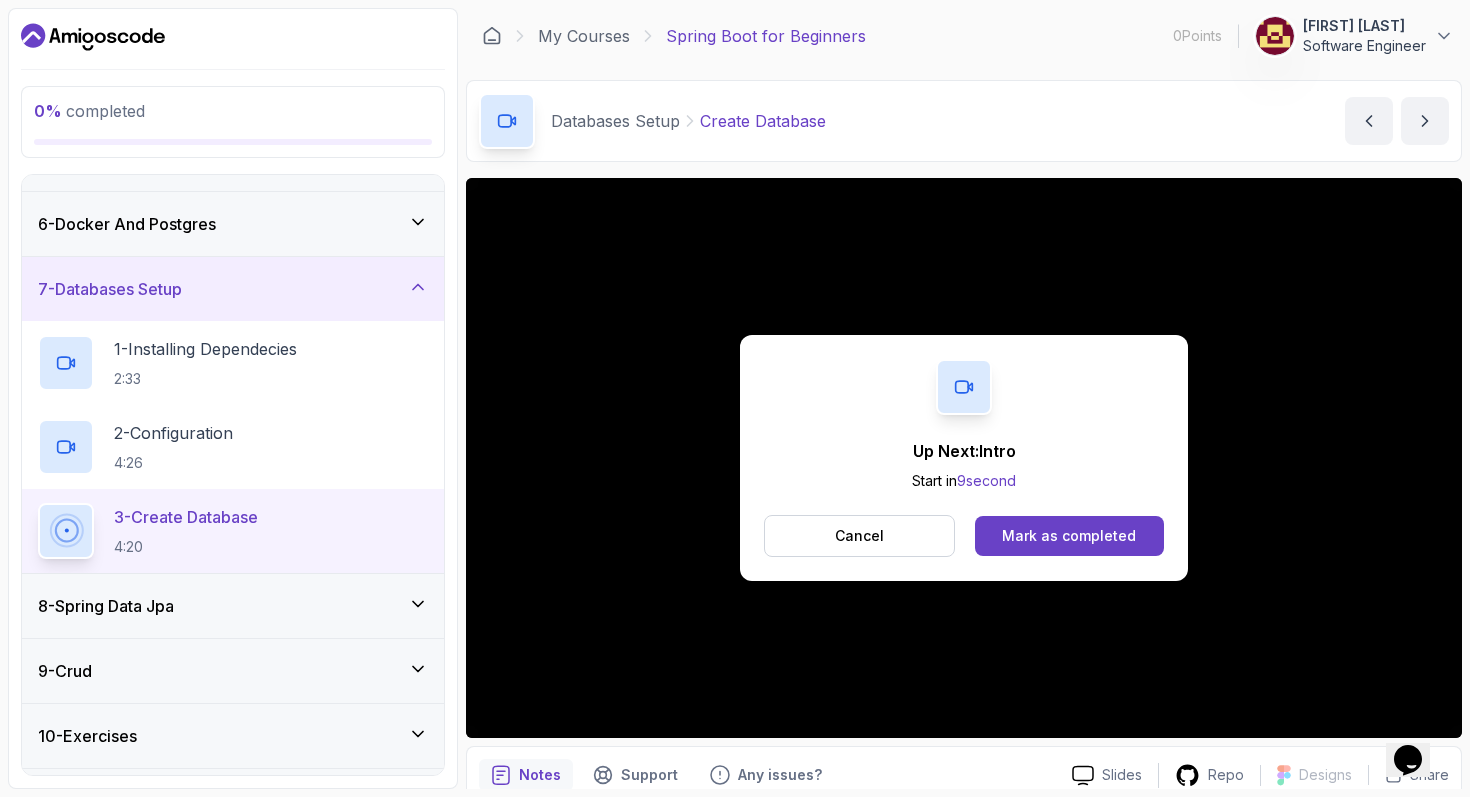 scroll, scrollTop: 430, scrollLeft: 0, axis: vertical 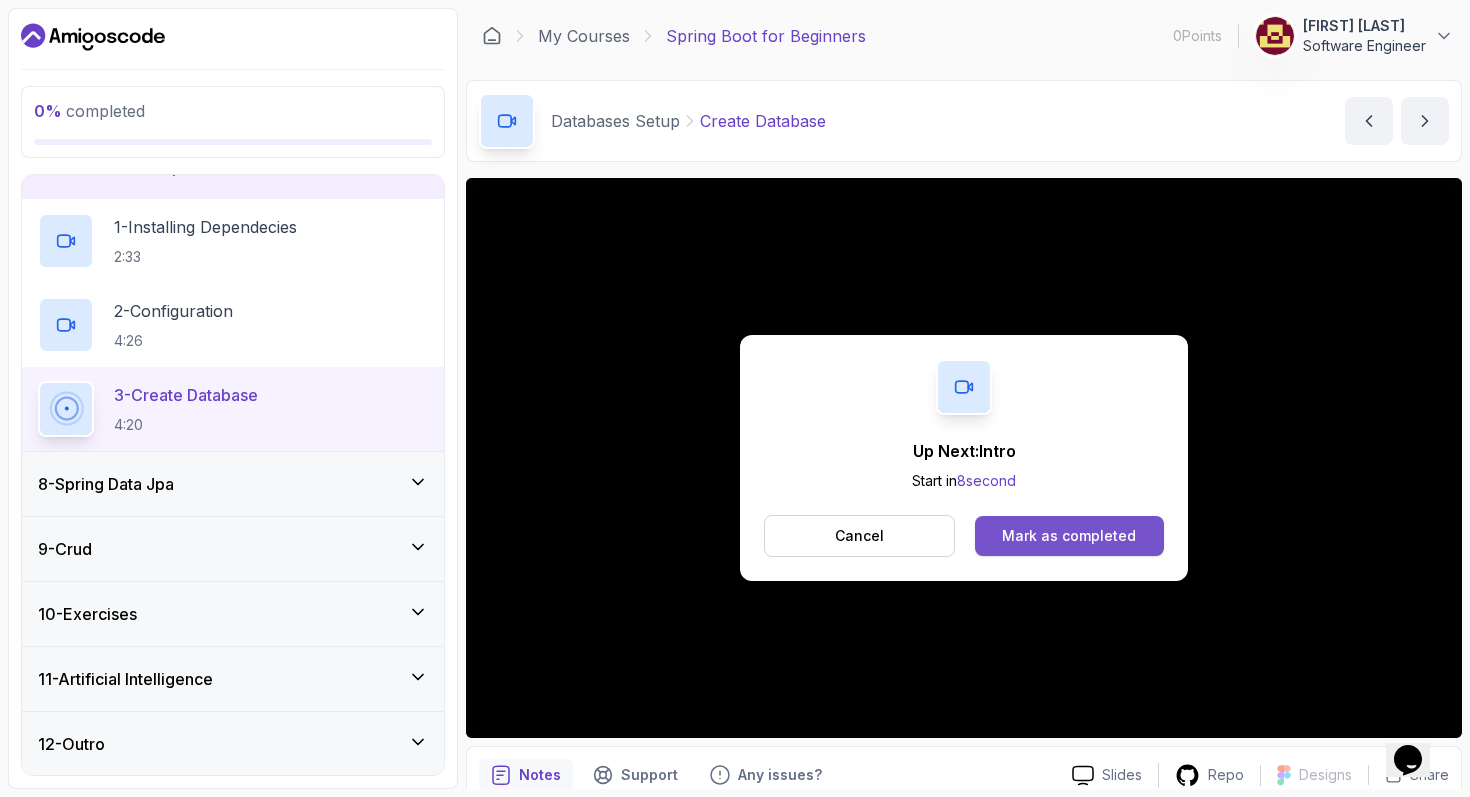 click on "Mark as completed" at bounding box center (1069, 536) 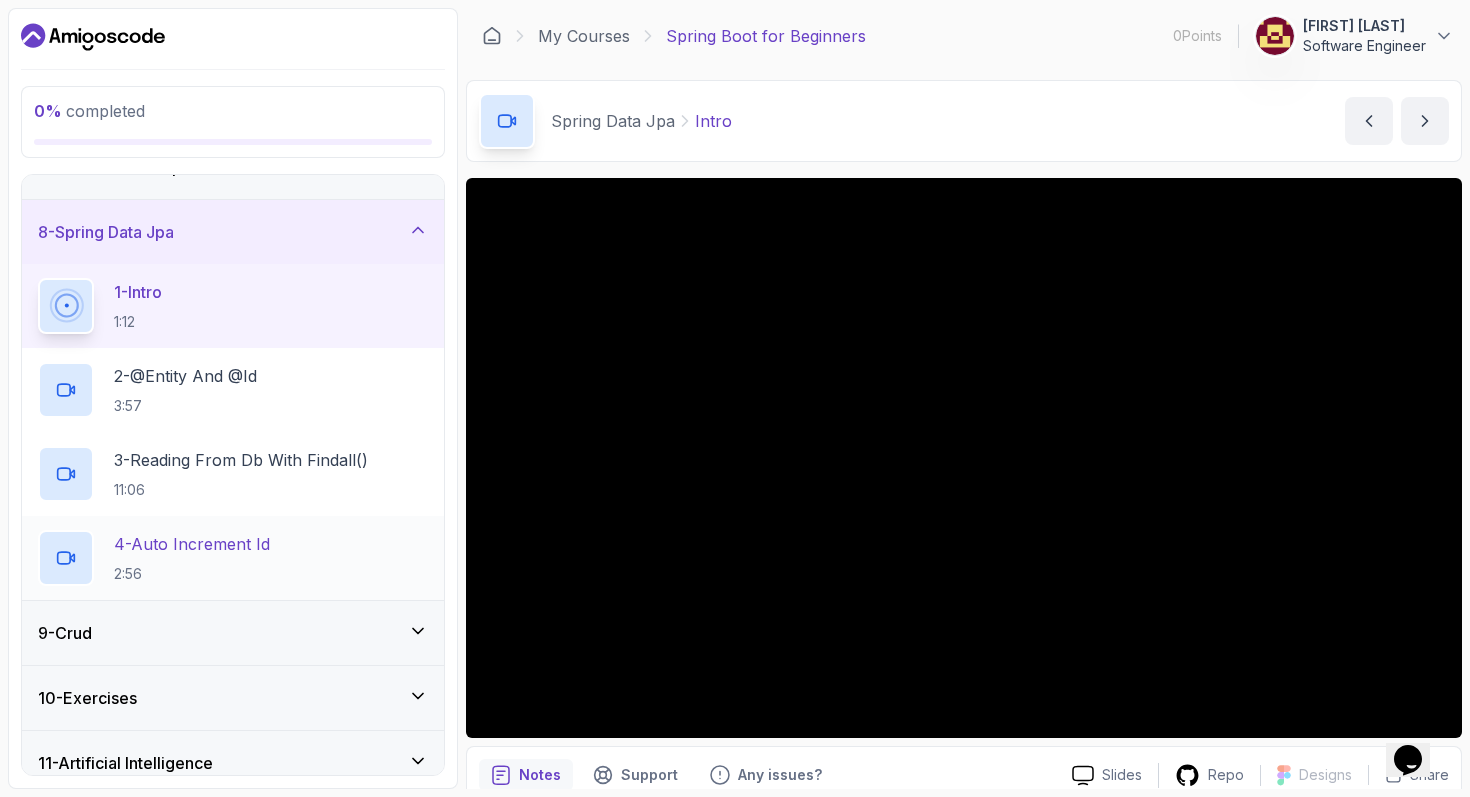 scroll, scrollTop: 514, scrollLeft: 0, axis: vertical 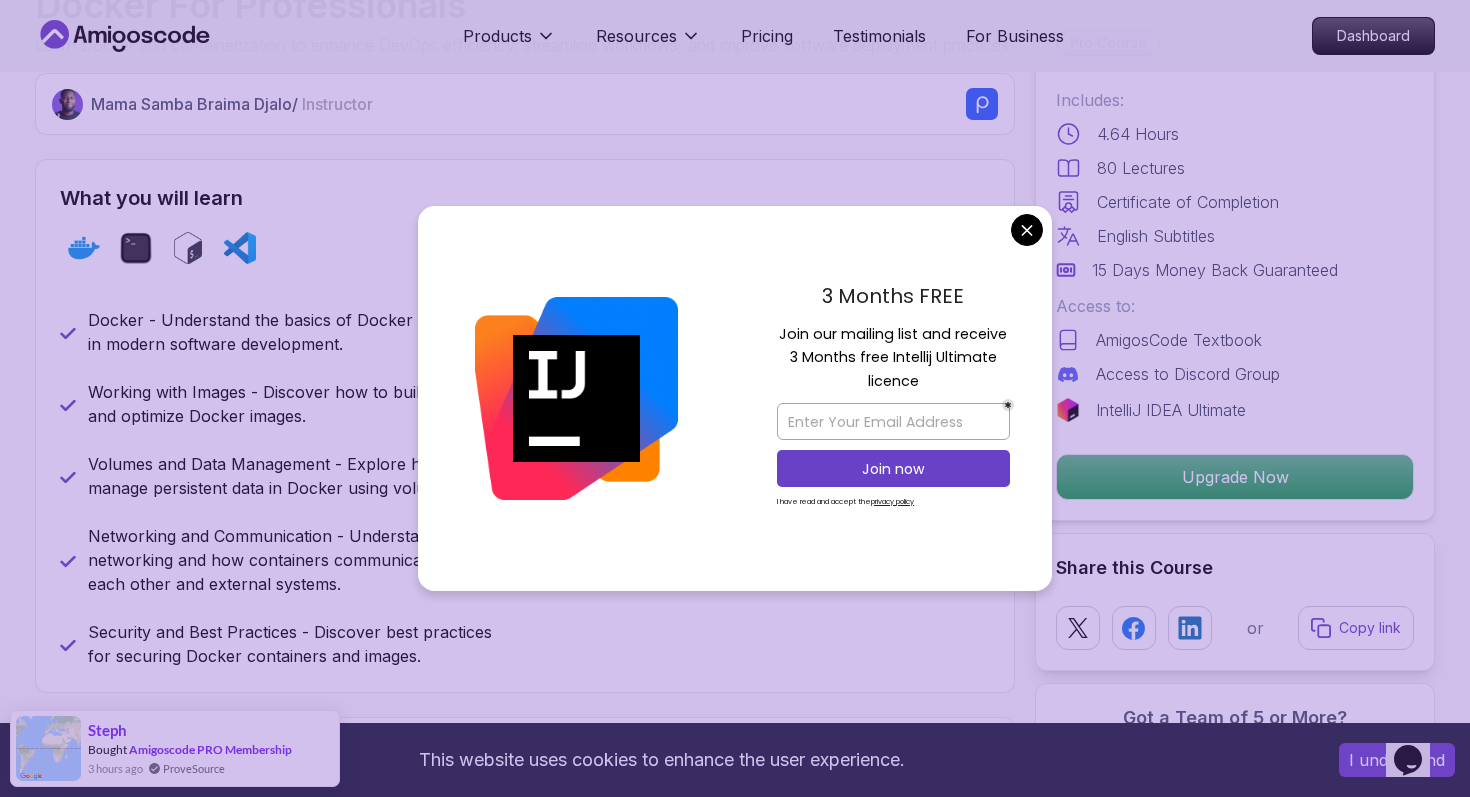 click on "This website uses cookies to enhance the user experience. I understand Products Resources Pricing Testimonials For Business Dashboard Products Resources Pricing Testimonials For Business Dashboard Docker For Professionals Learn Docker and containerization to enhance DevOps efficiency, streamline workflows, and improve software deployment practices. [FIRST] [LAST]  /   Instructor Pro Course Includes: 4.64 Hours 80 Lectures Certificate of Completion English Subtitles 15 Days Money Back Guaranteed Access to: AmigosCode Textbook Access to Discord Group IntelliJ IDEA Ultimate Upgrade Now Share this Course or Copy link Got a Team of 5 or More? With one subscription, give your entire team access to all courses and features. Check our Business Plan Mama Samba Braima Djalo  /   Instructor What you will learn docker terminal bash vscode Docker - Understand the basics of Docker and its role in modern software development. Managing Containers - Learn how to create, manage, and troubleshoot Docker containers." at bounding box center [735, 4554] 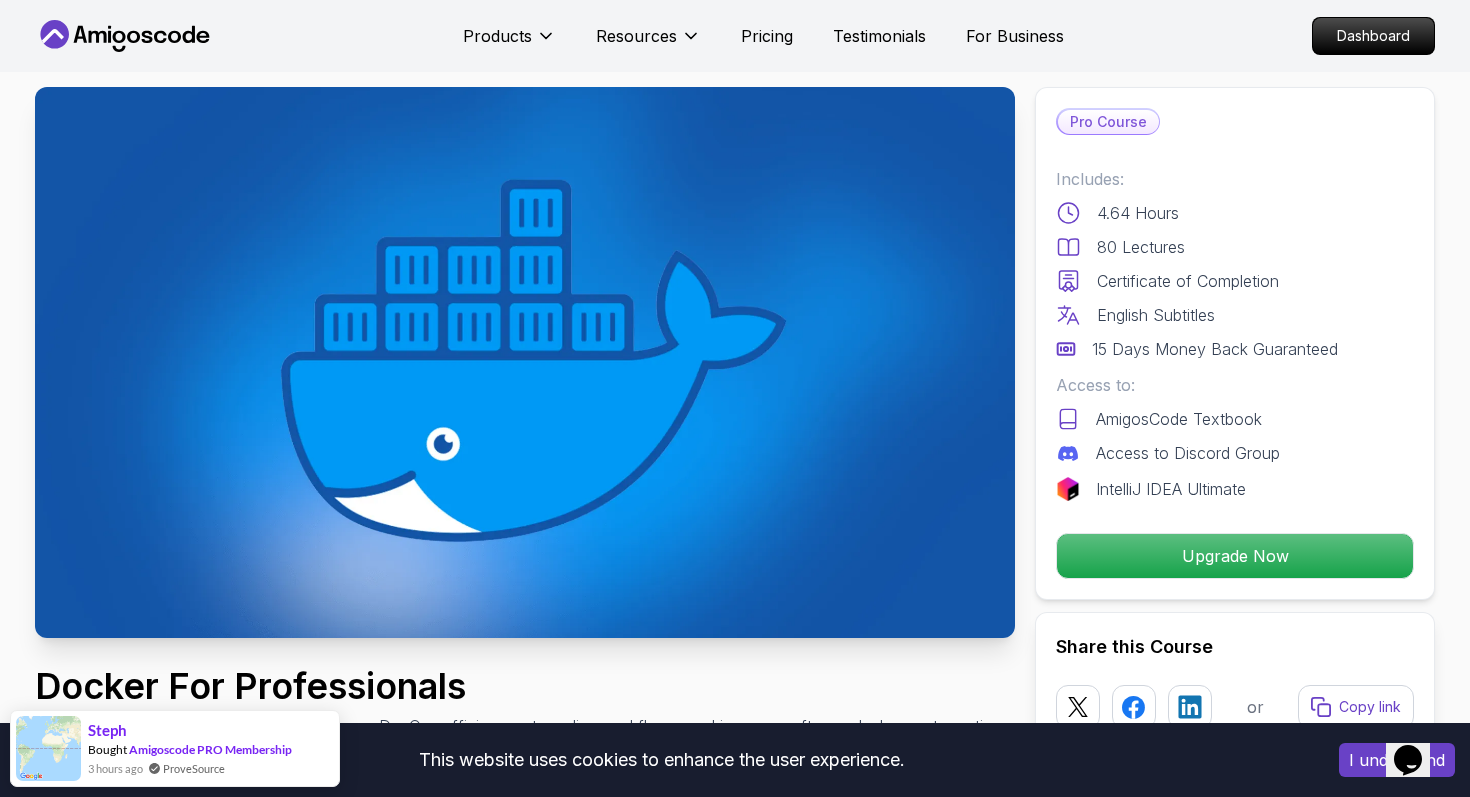 scroll, scrollTop: 0, scrollLeft: 0, axis: both 